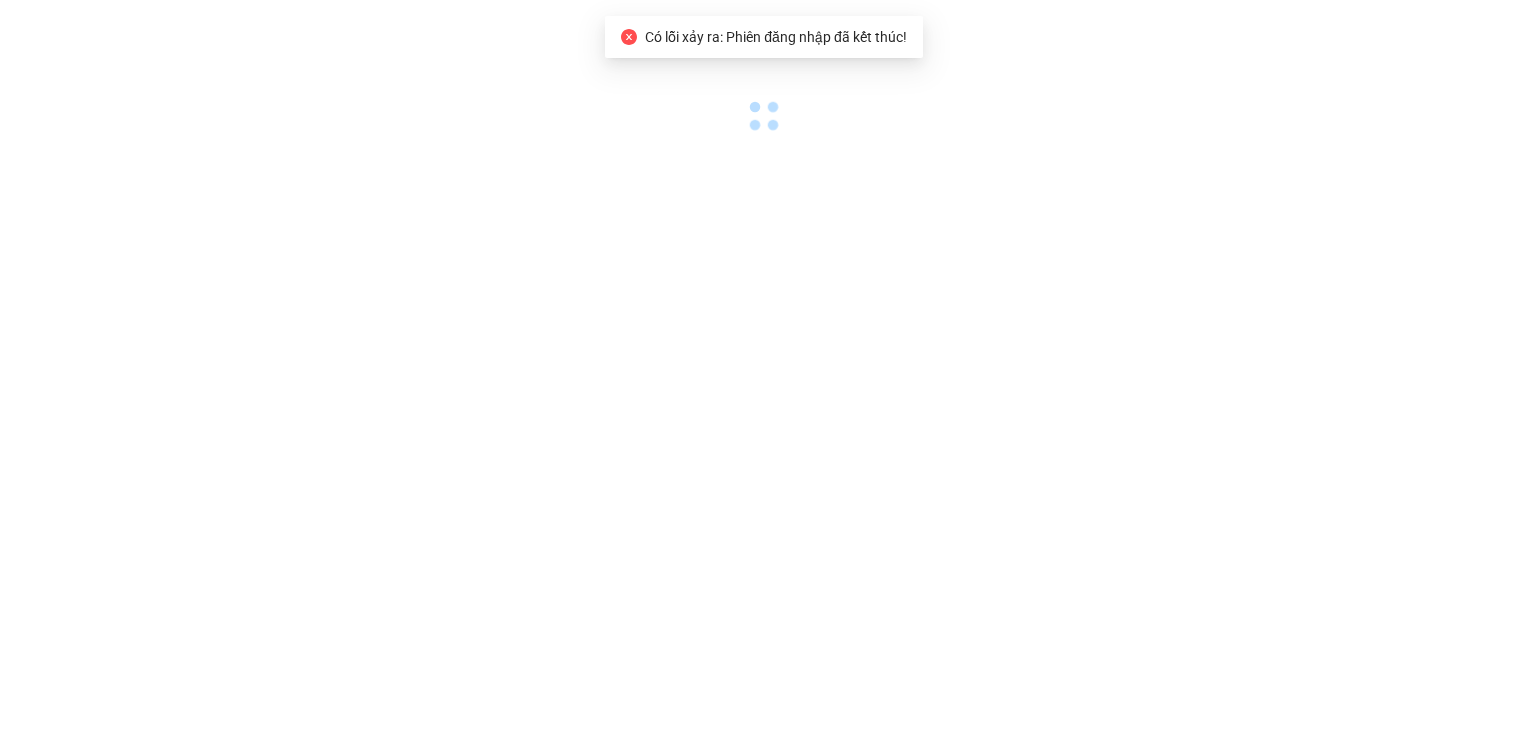 scroll, scrollTop: 0, scrollLeft: 0, axis: both 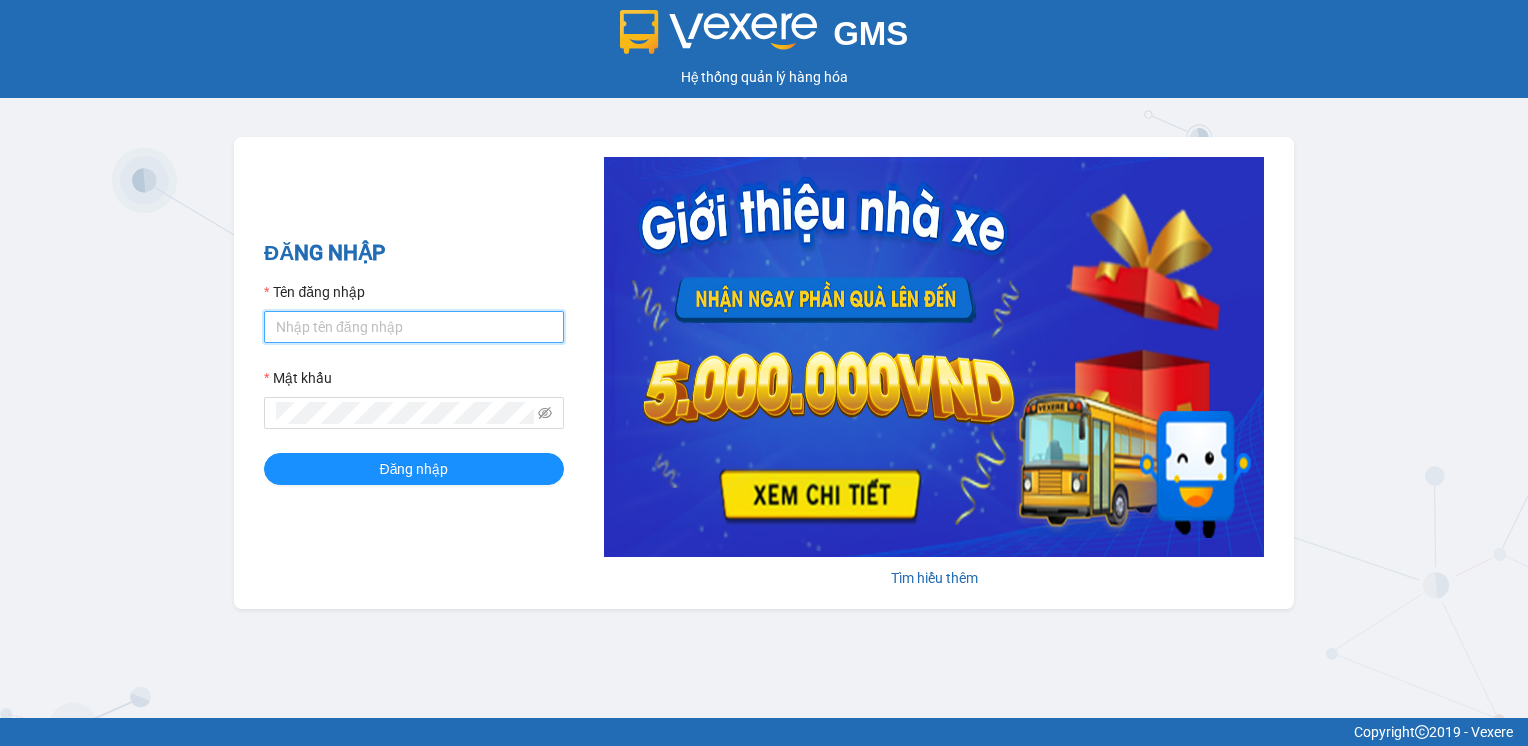 type on "[EMAIL]" 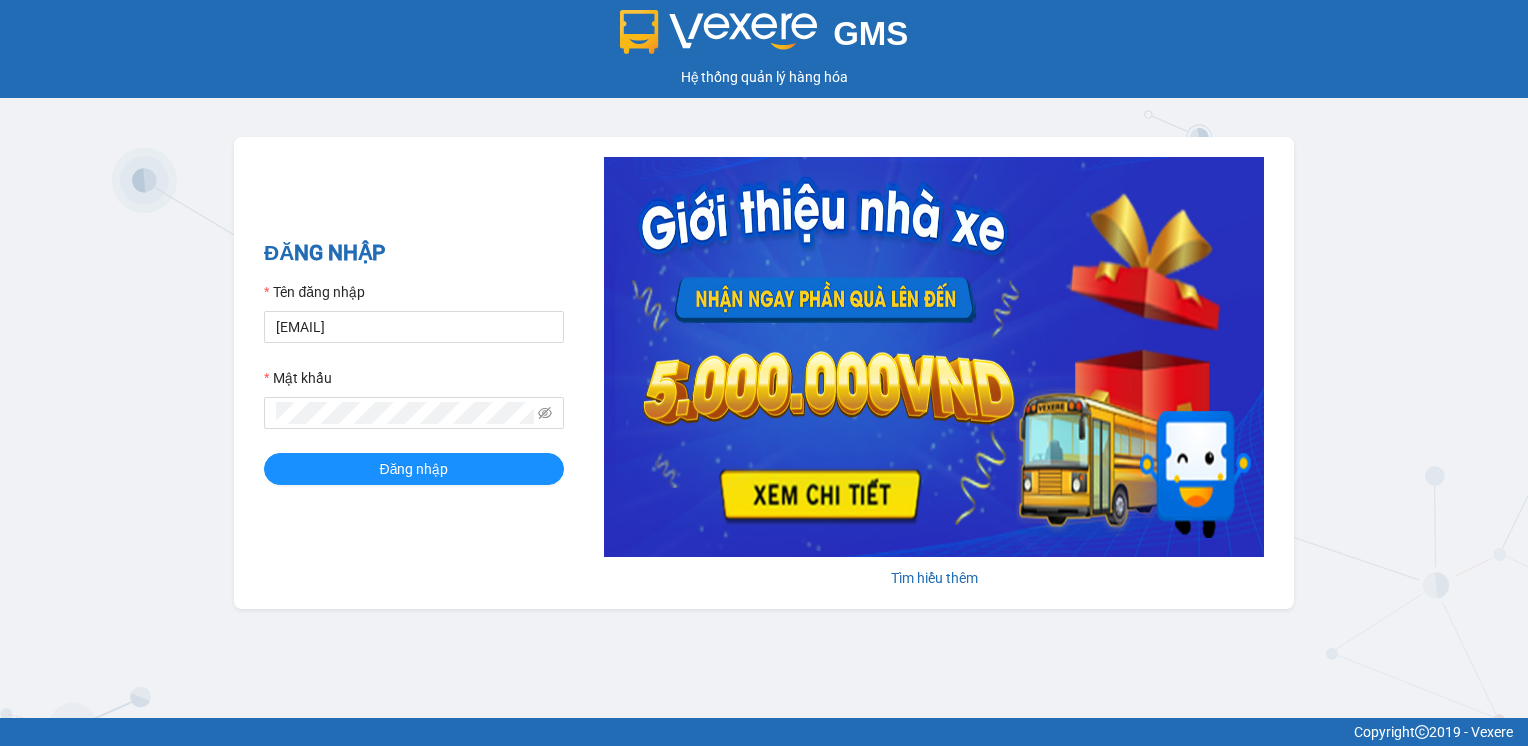 click on "Hệ thống quản lý hàng hóa" at bounding box center [764, 77] 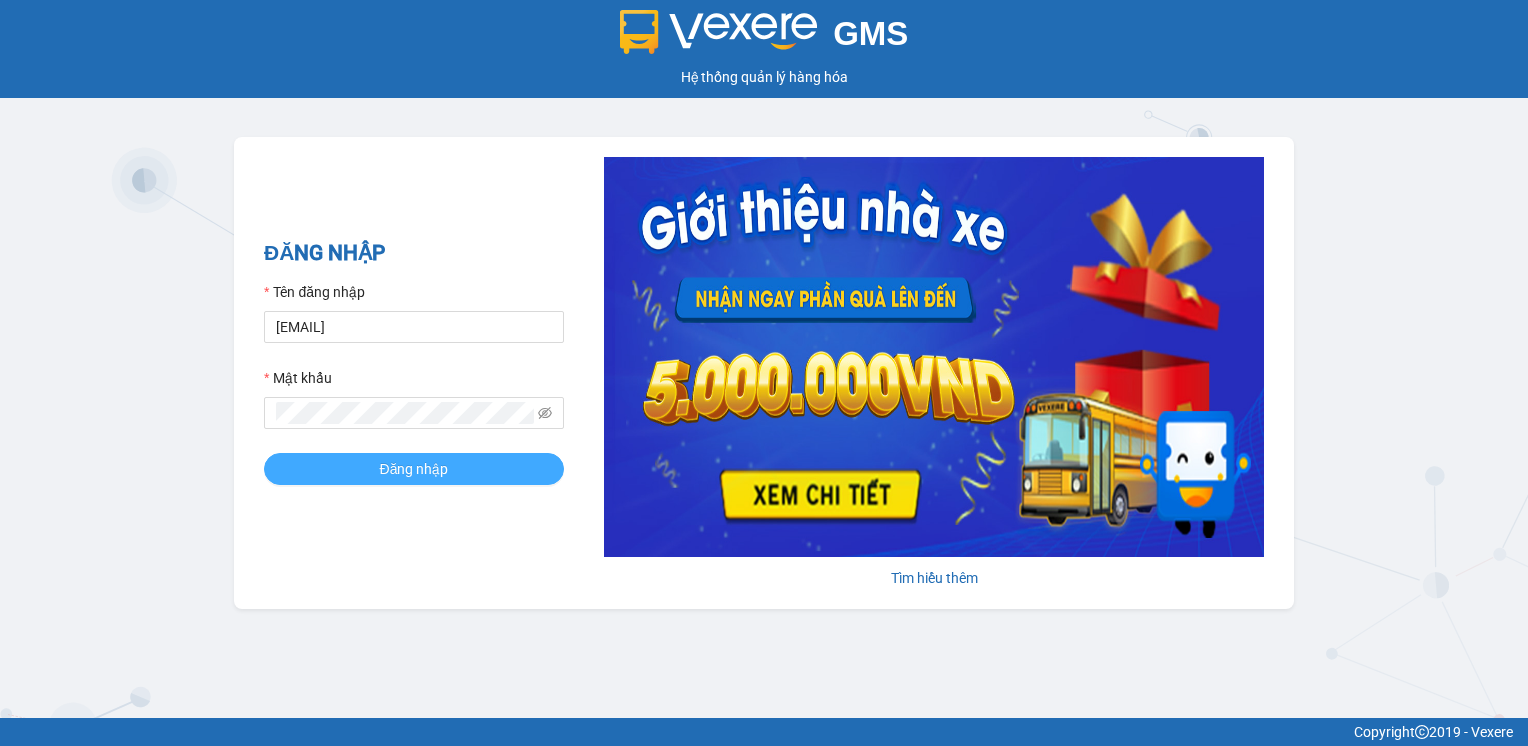 click on "Đăng nhập" at bounding box center (414, 469) 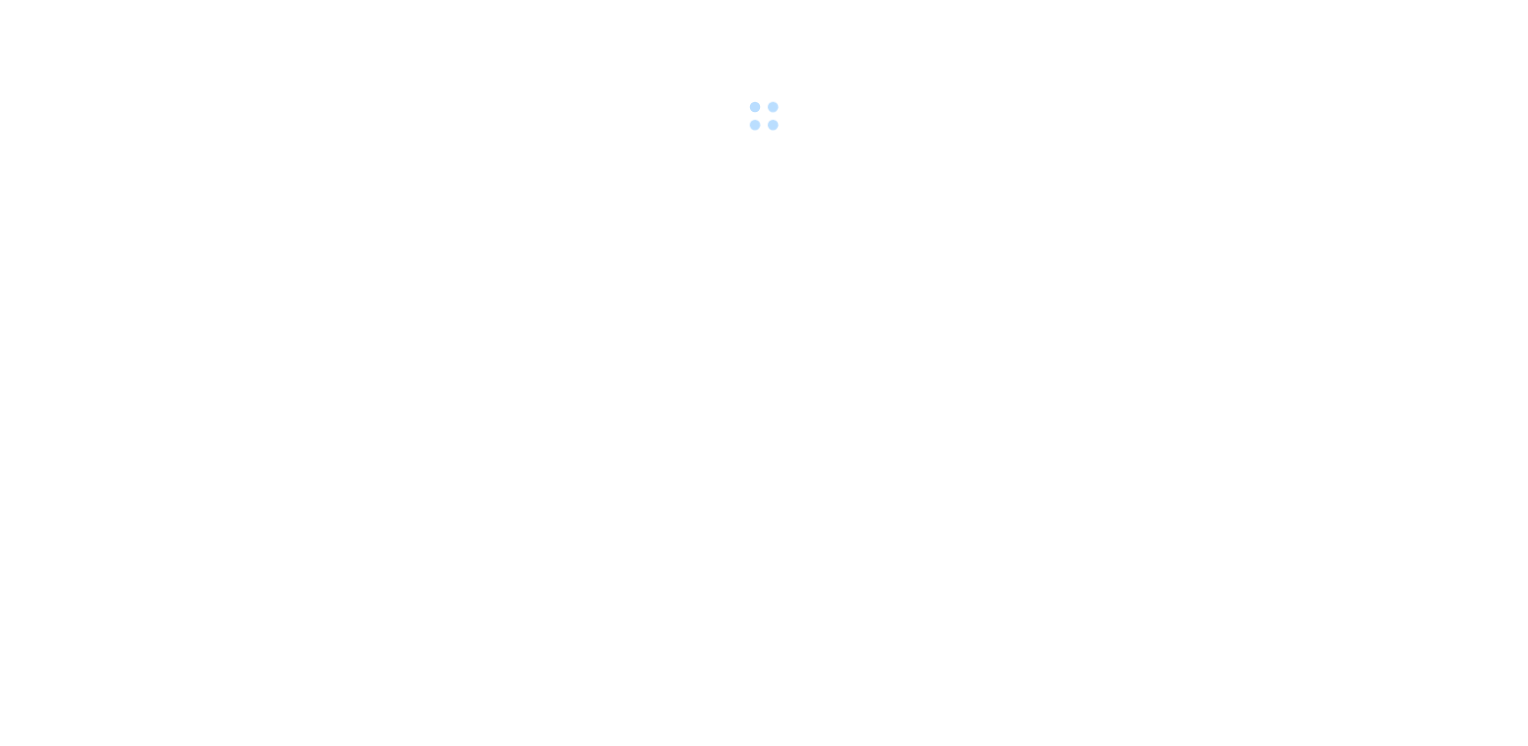 scroll, scrollTop: 0, scrollLeft: 0, axis: both 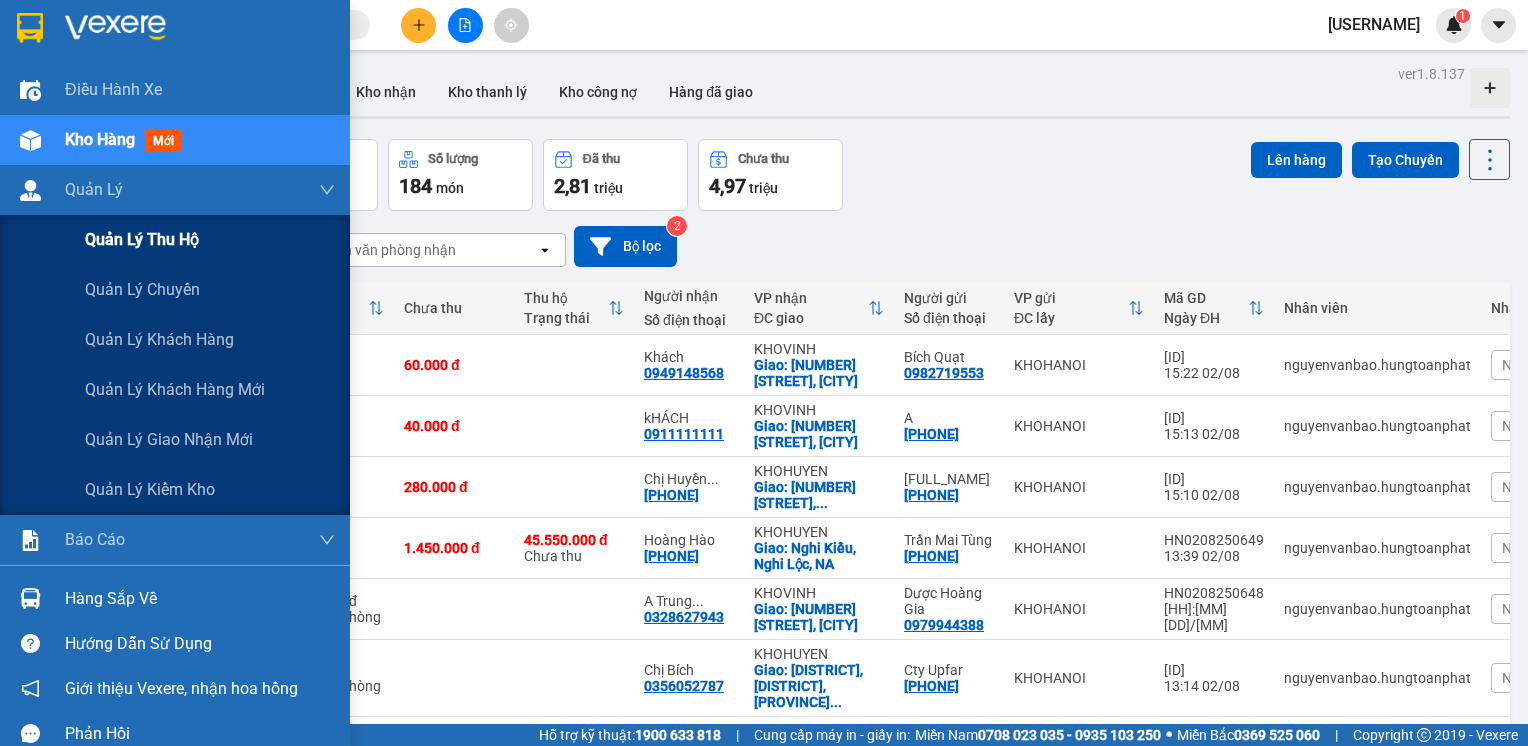 click on "Quản lý thu hộ" at bounding box center (142, 239) 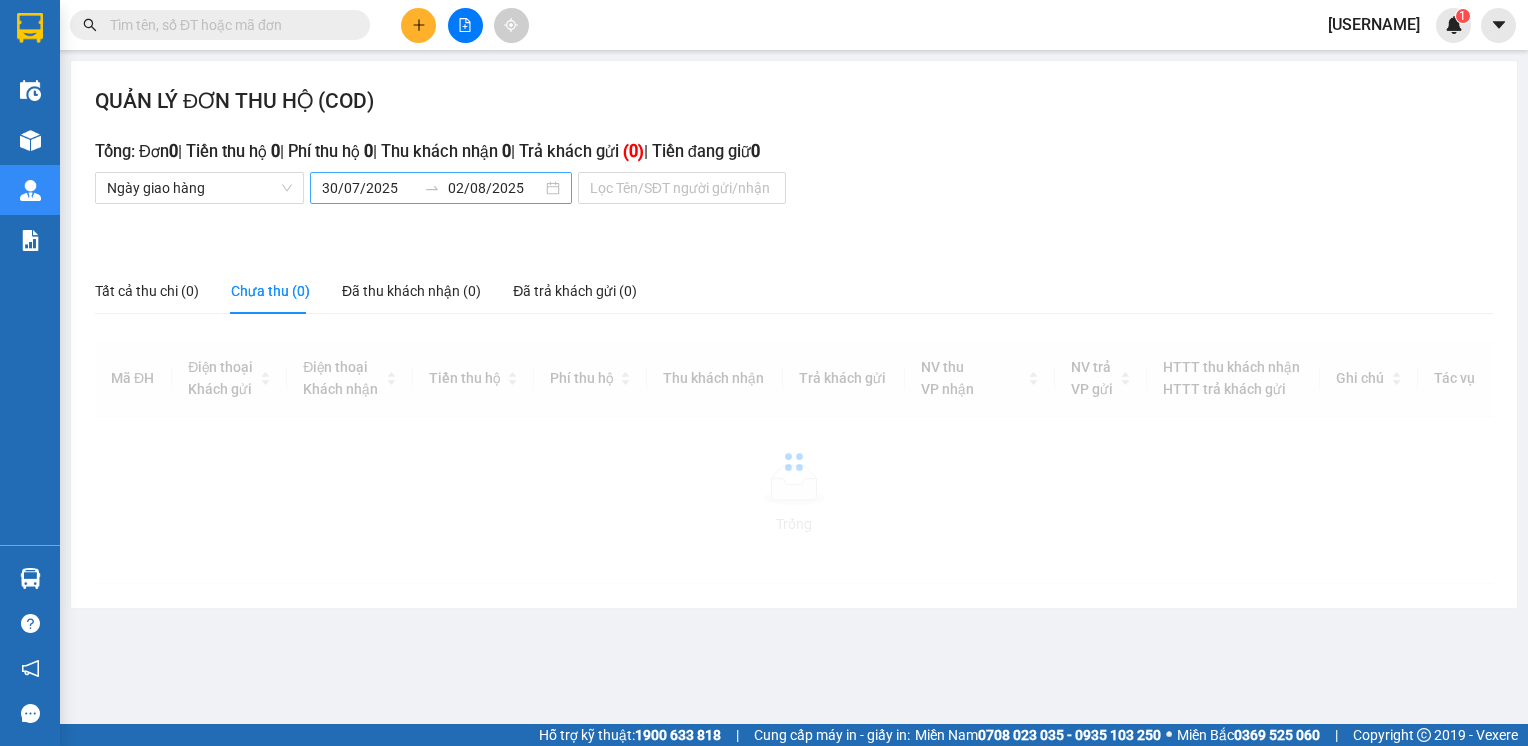 click on "Kết quả tìm kiếm ( 0 )  Bộ lọc  No Data [USERNAME] 1     Điều hành xe     Kho hàng mới     Quản Lý Quản lý thu hộ Quản lý chuyến Quản lý khách hàng Quản lý khách hàng mới Quản lý giao nhận mới Quản lý kiểm kho     Báo cáo  11. Báo cáo đơn giao nhận nội bộ 09. Chi tiết đơn hàng nhà xe  1B. Chi tiết đơn hàng toàn nhà xe 2. Báo cáo doanh thu các văn phòng ( không có công nợ ) 3. Doanh Thu theo VP Gửi (mới) (X,e) 3. Thống kê nhận và gửi hàng theo văn phòng (thu hộ) 4. Doanh Thu theo VP Gửi (mới) 5. Báo cáo COD 5. Doanh số theo xe, tài xế ( mới) 6. Doanh số theo người giao 8. Chi tiết đơn hàng theo ngày gửi hàng ( mới) Báo cáo đơn công nợ Báo cáo đơn hàng hủy Hàng sắp về Hướng dẫn sử dụng Giới thiệu Vexere, nhận hoa hồng Phản hồi Phần mềm hỗ trợ bạn tốt chứ? QUẢN LÝ ĐƠN THU HỘ (COD) Tổng: Đơn  0   0   0" at bounding box center [764, 373] 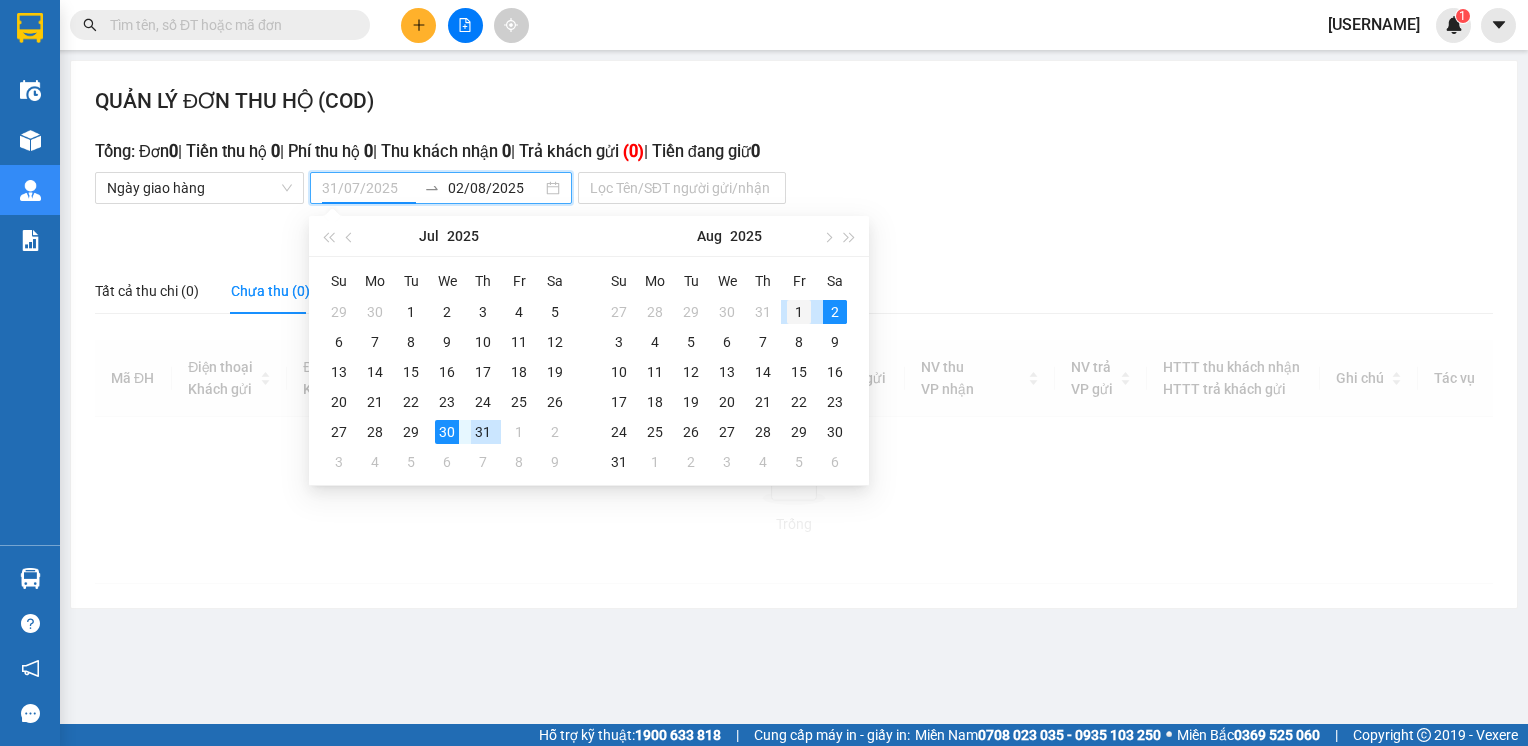 type on "01/08/2025" 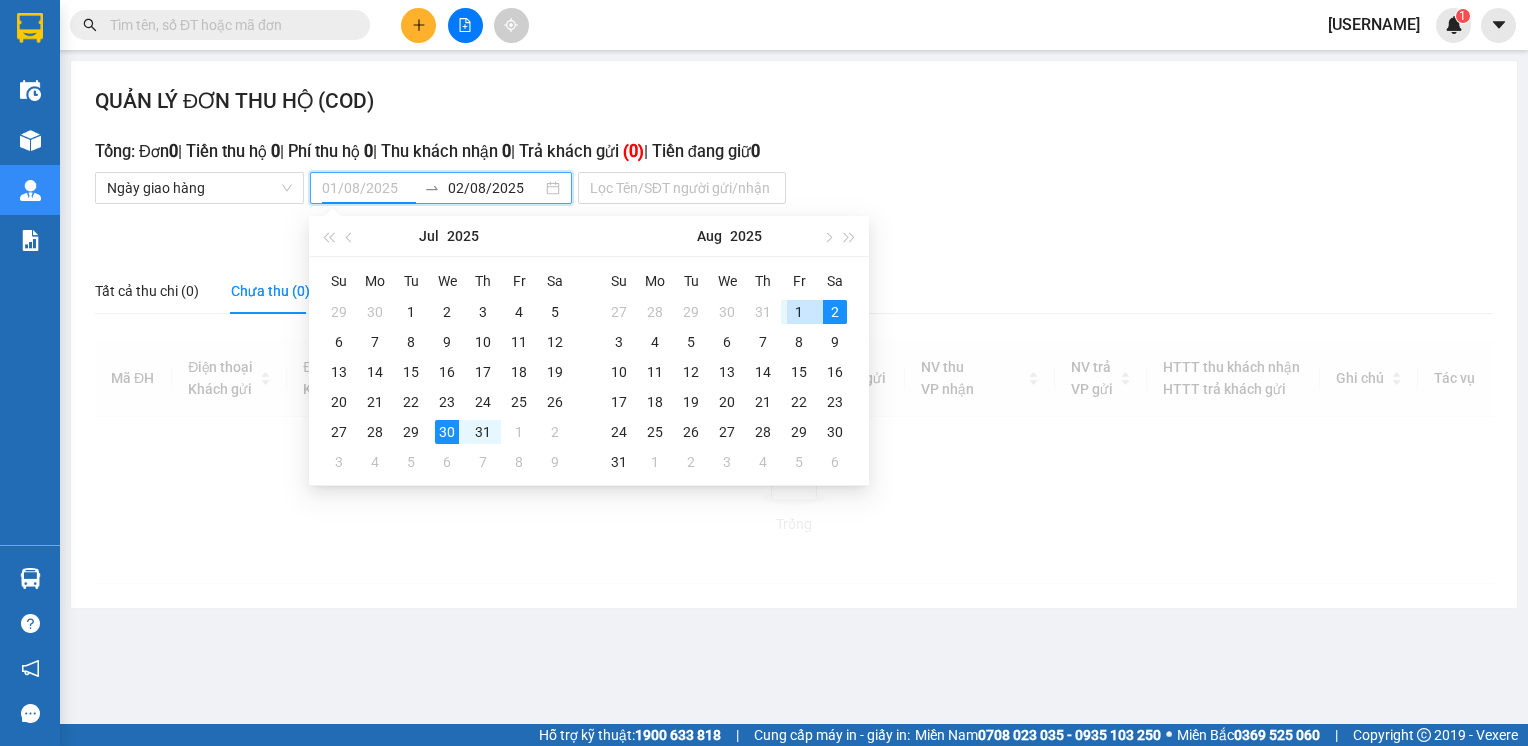 click on "1" at bounding box center [799, 312] 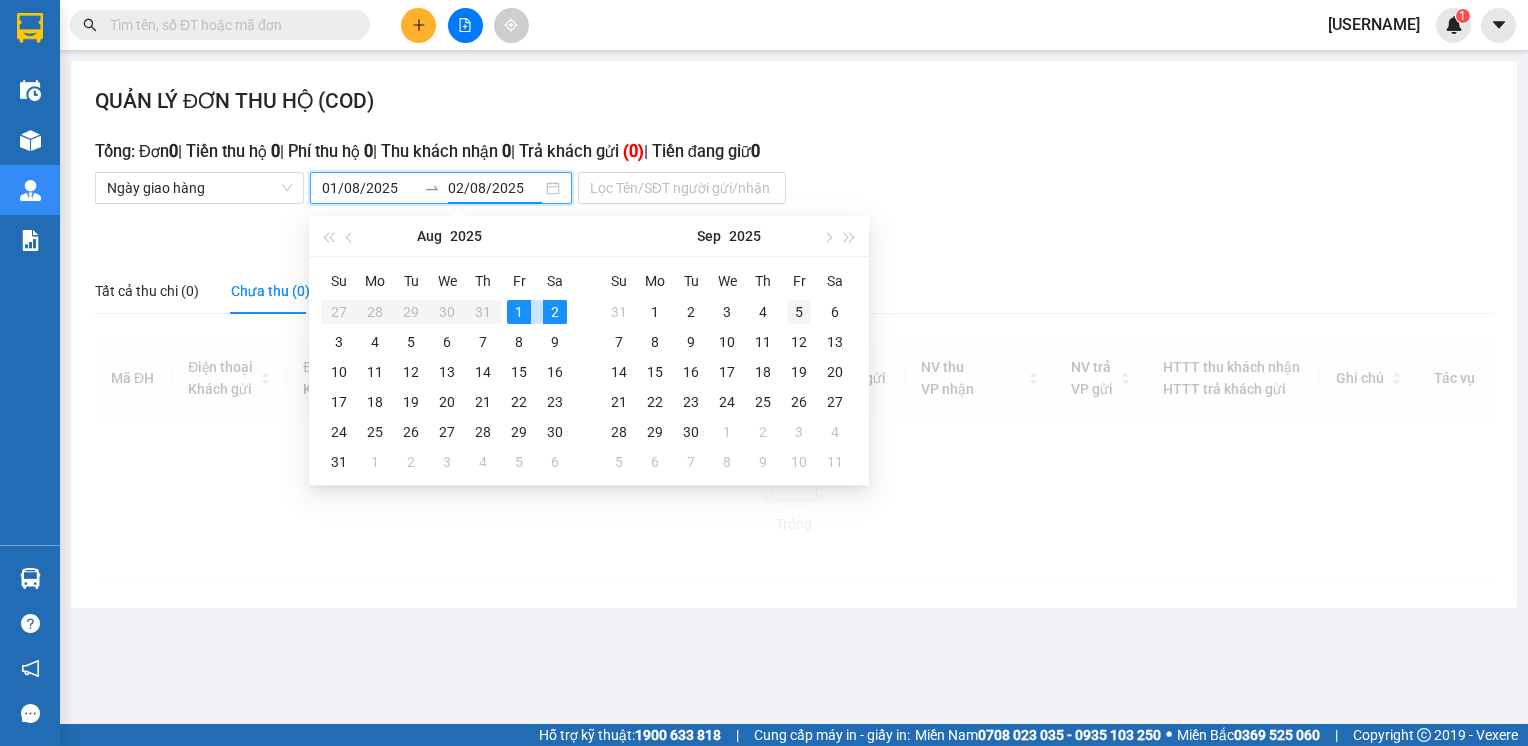 click on "5" at bounding box center (799, 312) 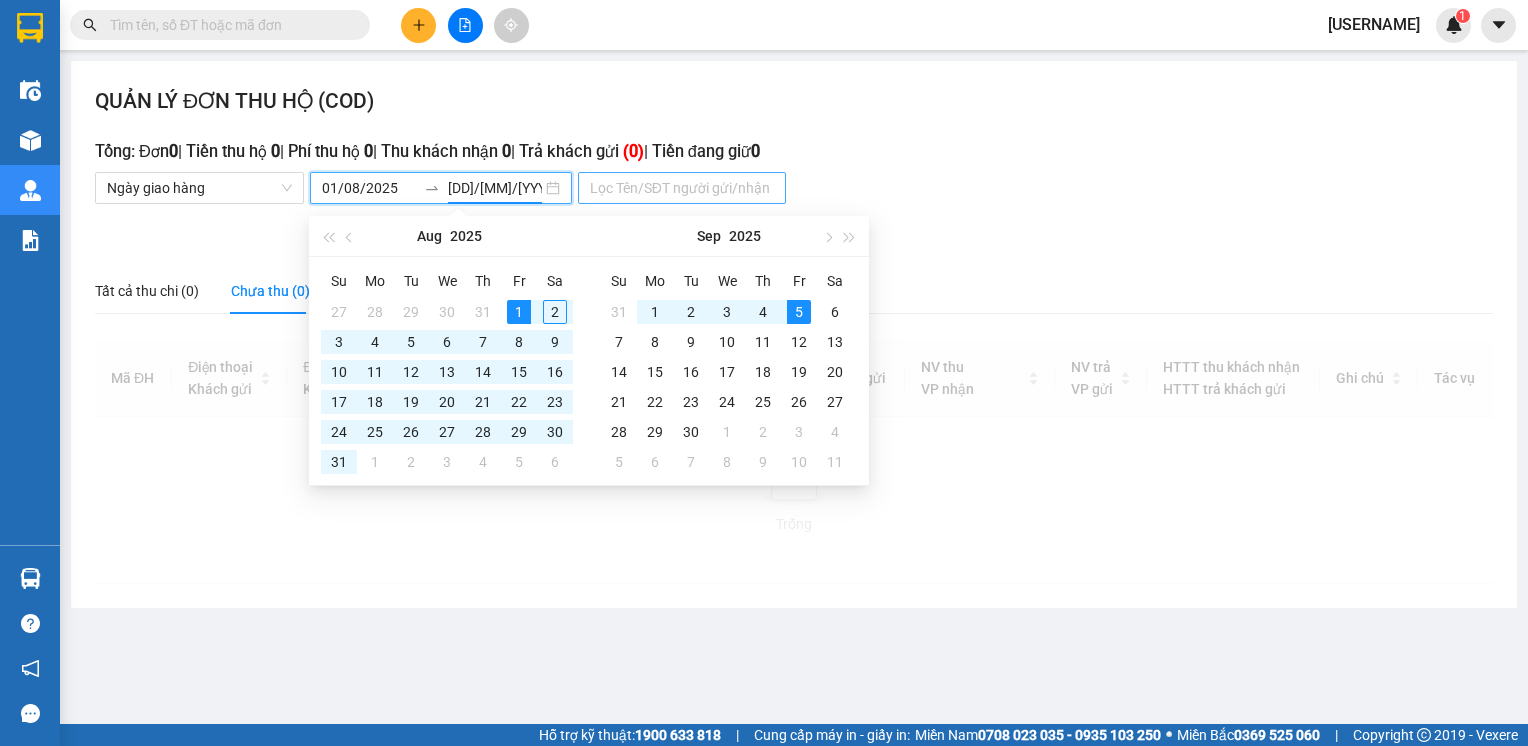 drag, startPoint x: 456, startPoint y: 193, endPoint x: 650, endPoint y: 193, distance: 194 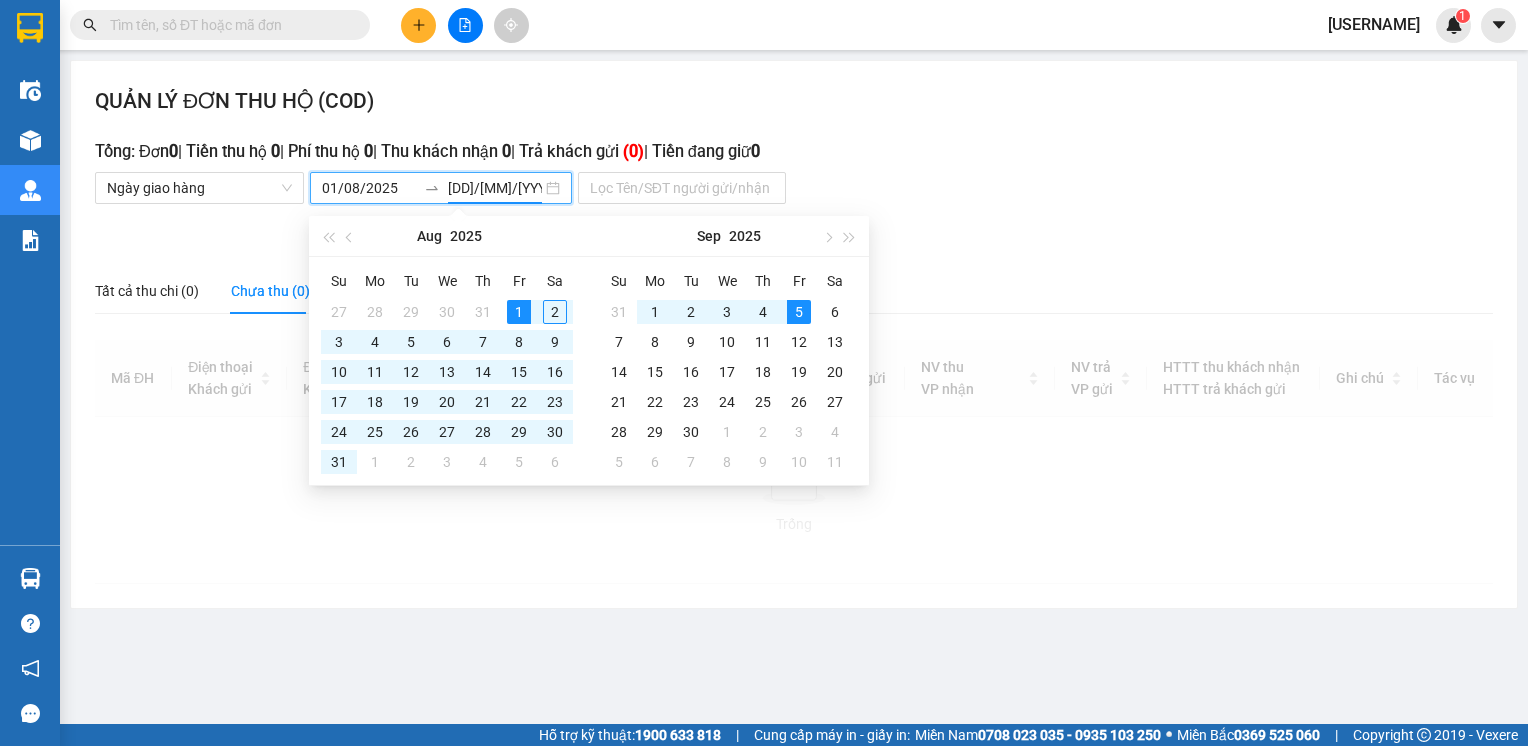 type on "01/08/2025" 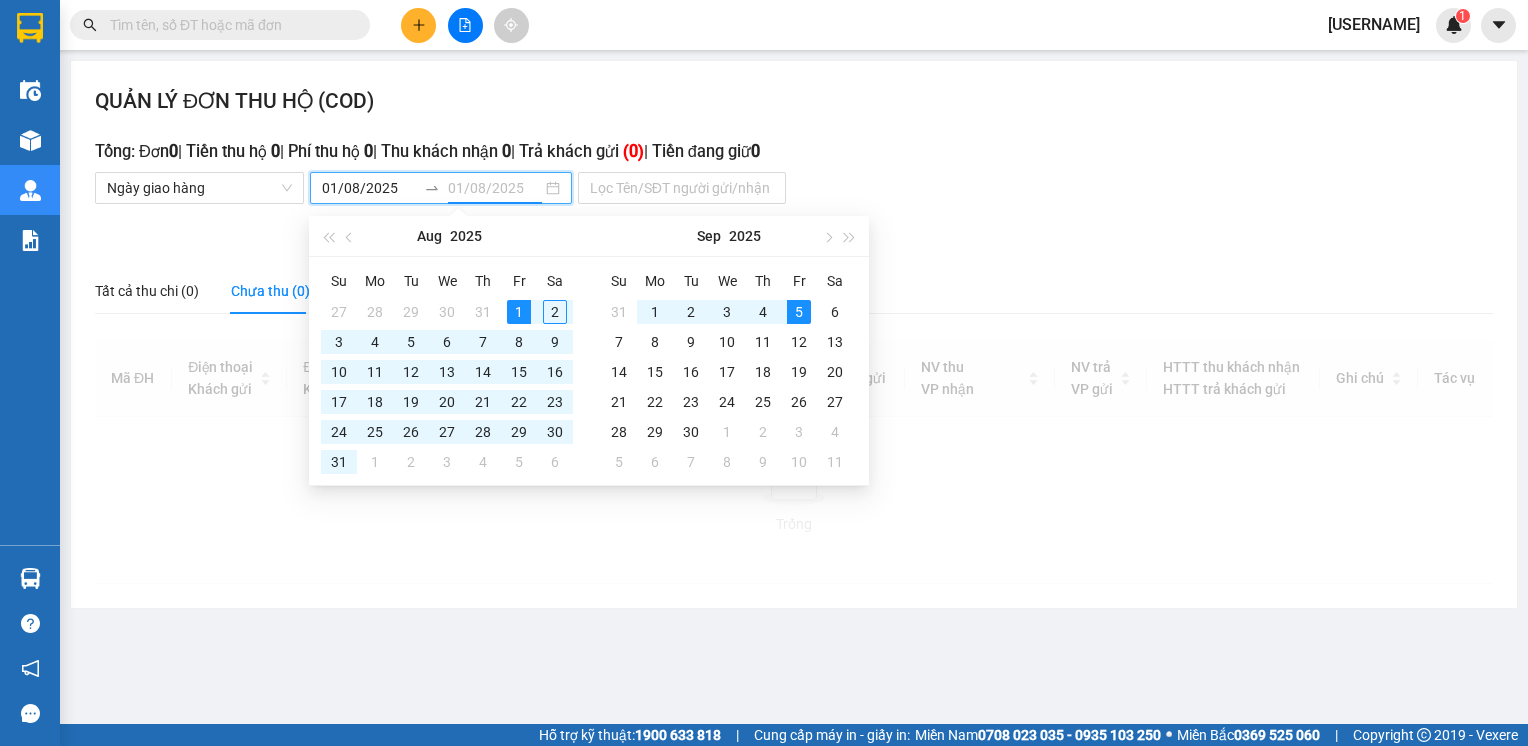 click on "1" at bounding box center (519, 312) 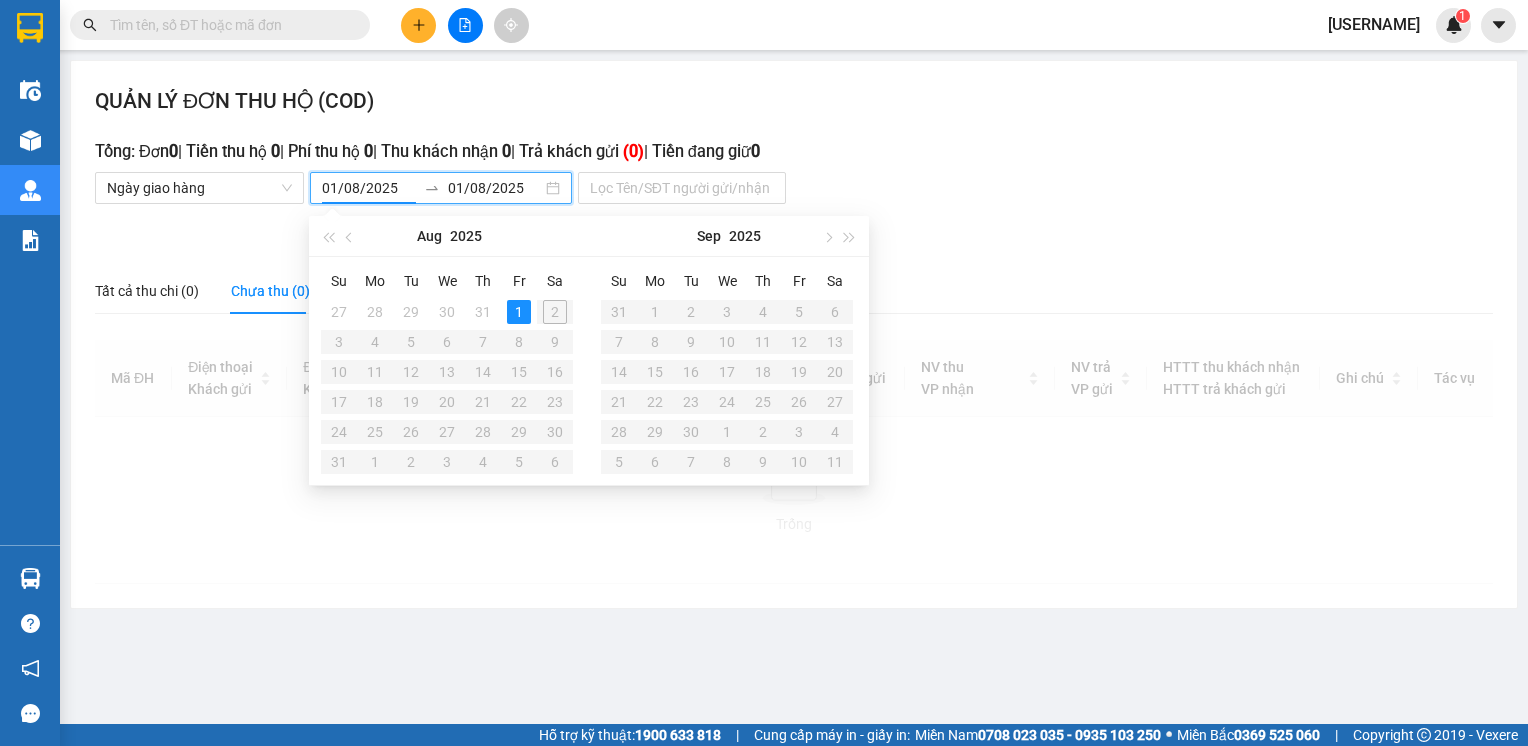 click on "Ngày giao hàng [DD]/[MM]/[YYYY] [DD]/[MM]/[YYYY]   Lọc Tên/SĐT người gửi/nhận" at bounding box center (736, 188) 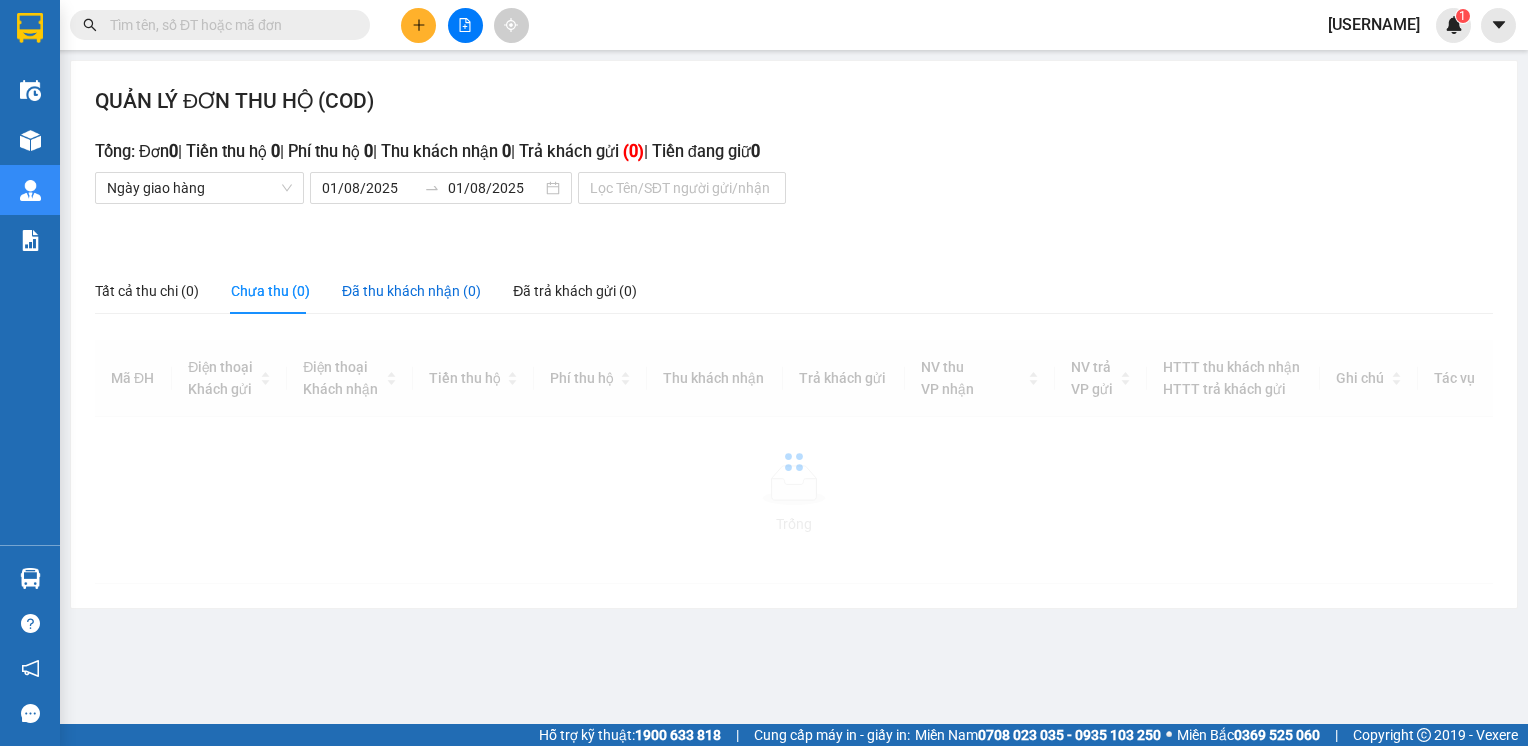 click on "Đã thu khách nhận (0)" at bounding box center (411, 291) 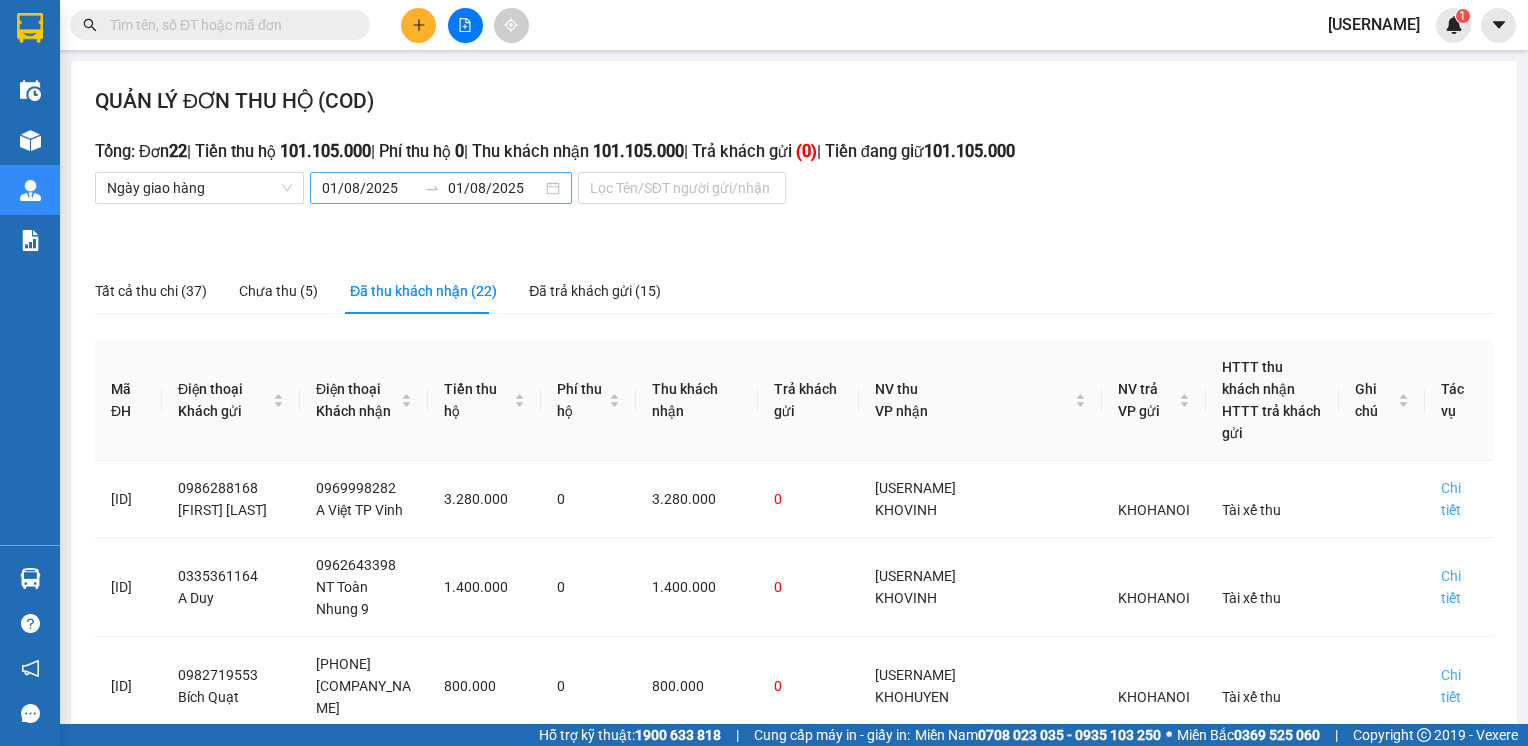 click on "01/08/2025" at bounding box center [369, 188] 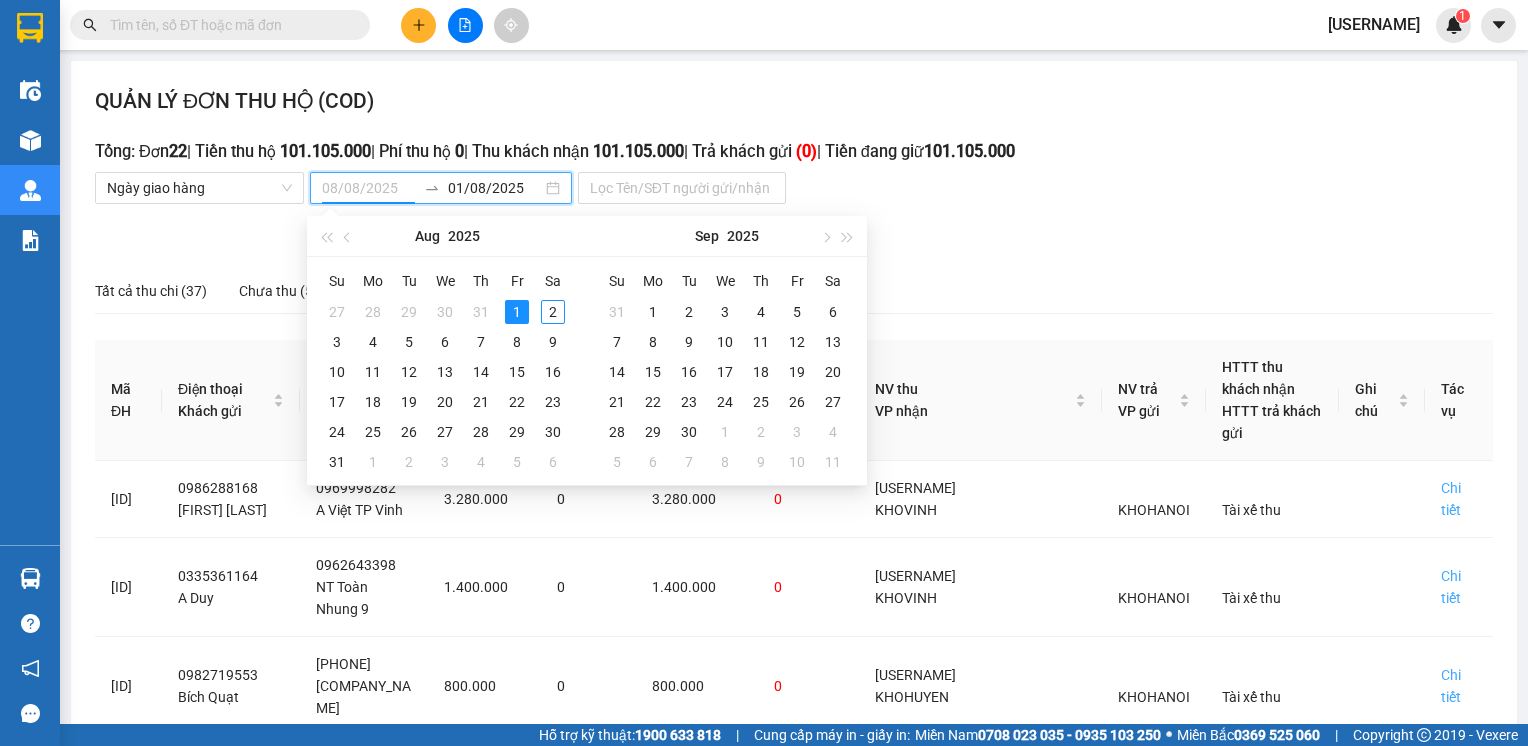 type on "01/08/2025" 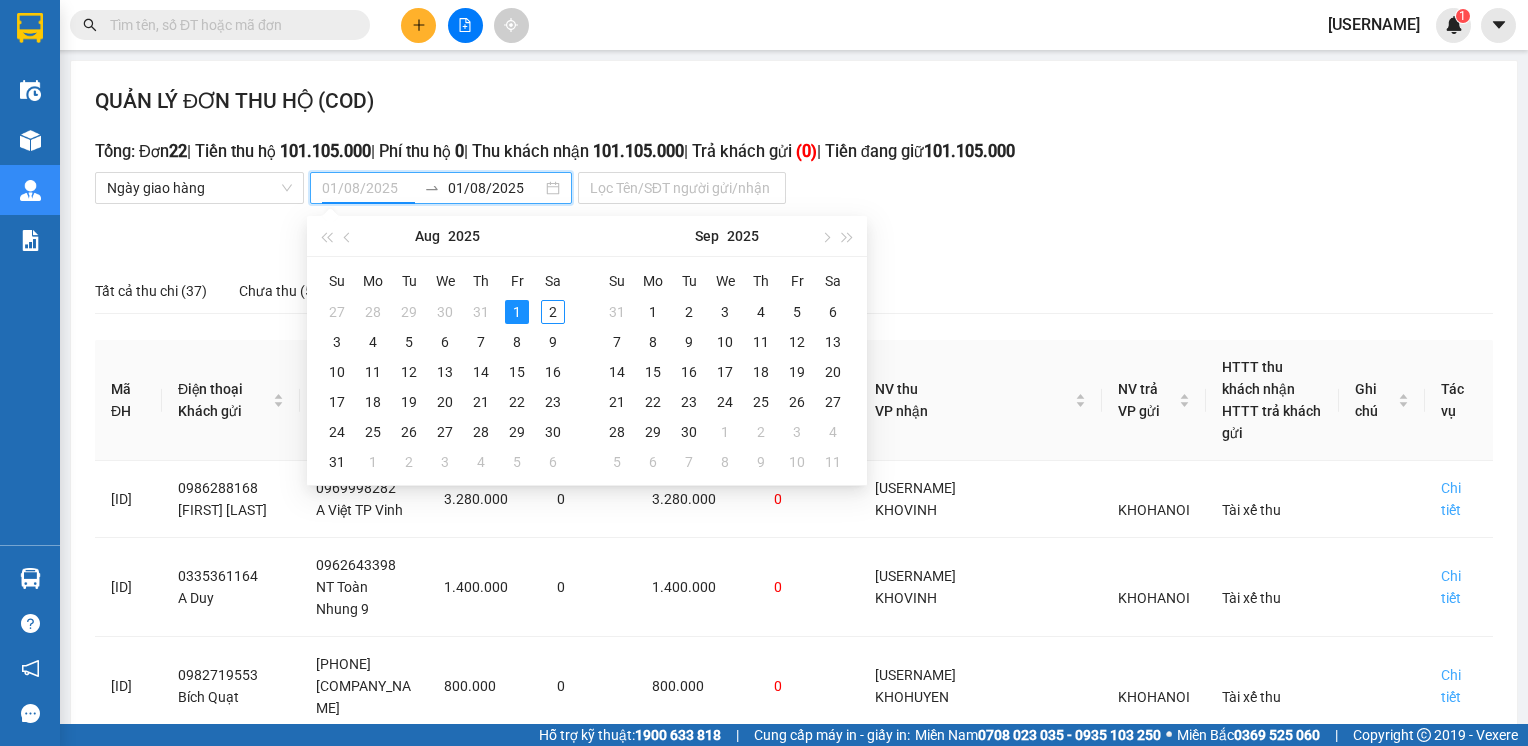 click on "1" at bounding box center (517, 312) 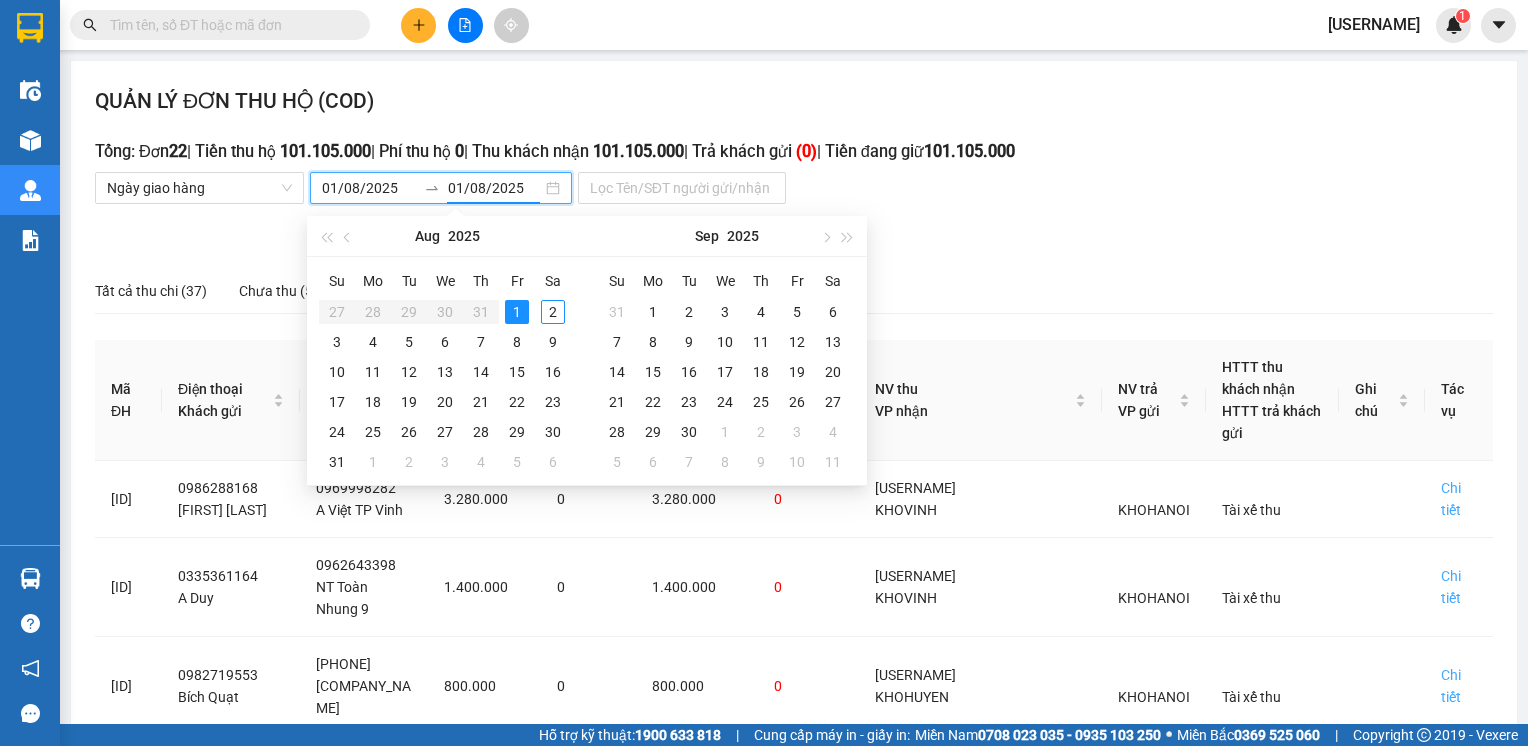 click on "1" at bounding box center [517, 312] 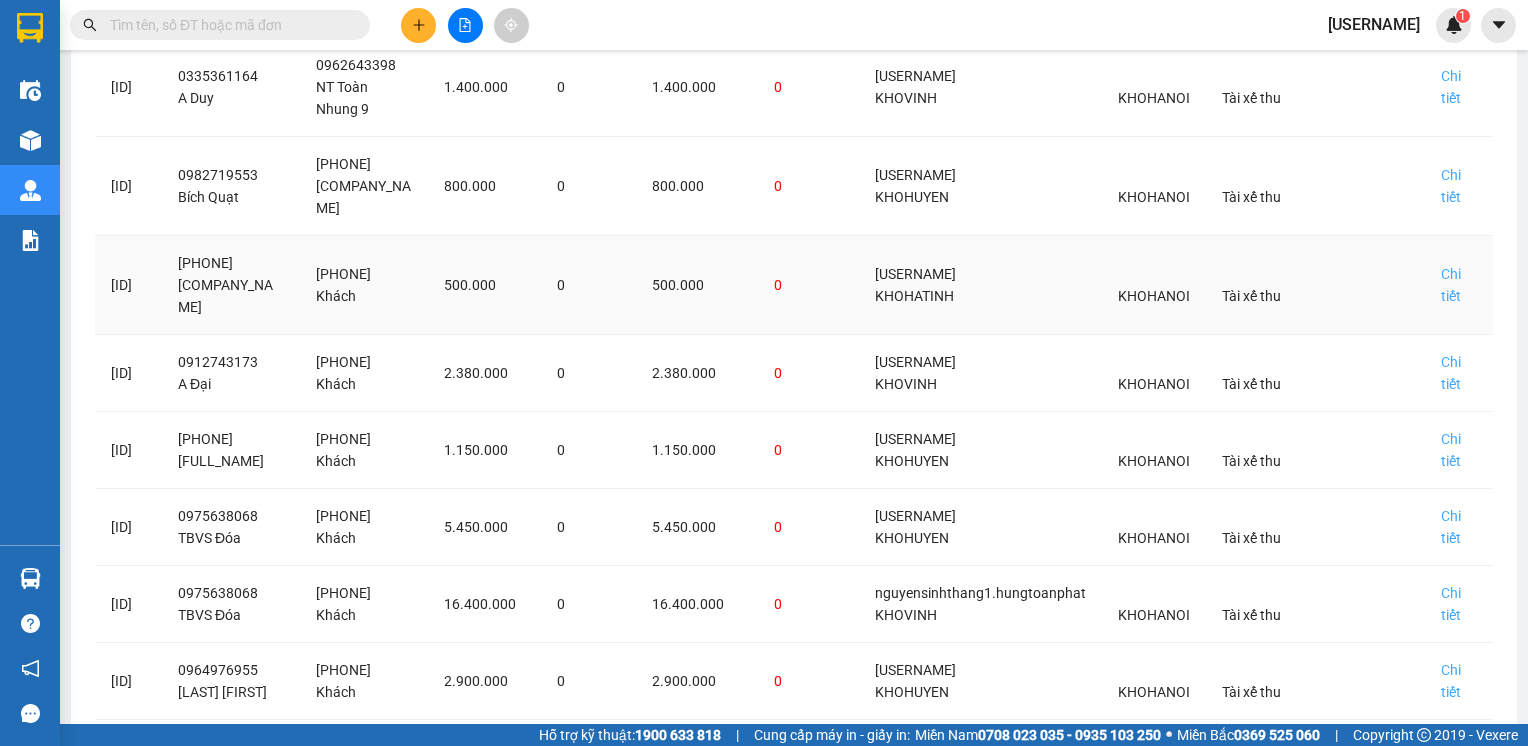 scroll, scrollTop: 852, scrollLeft: 0, axis: vertical 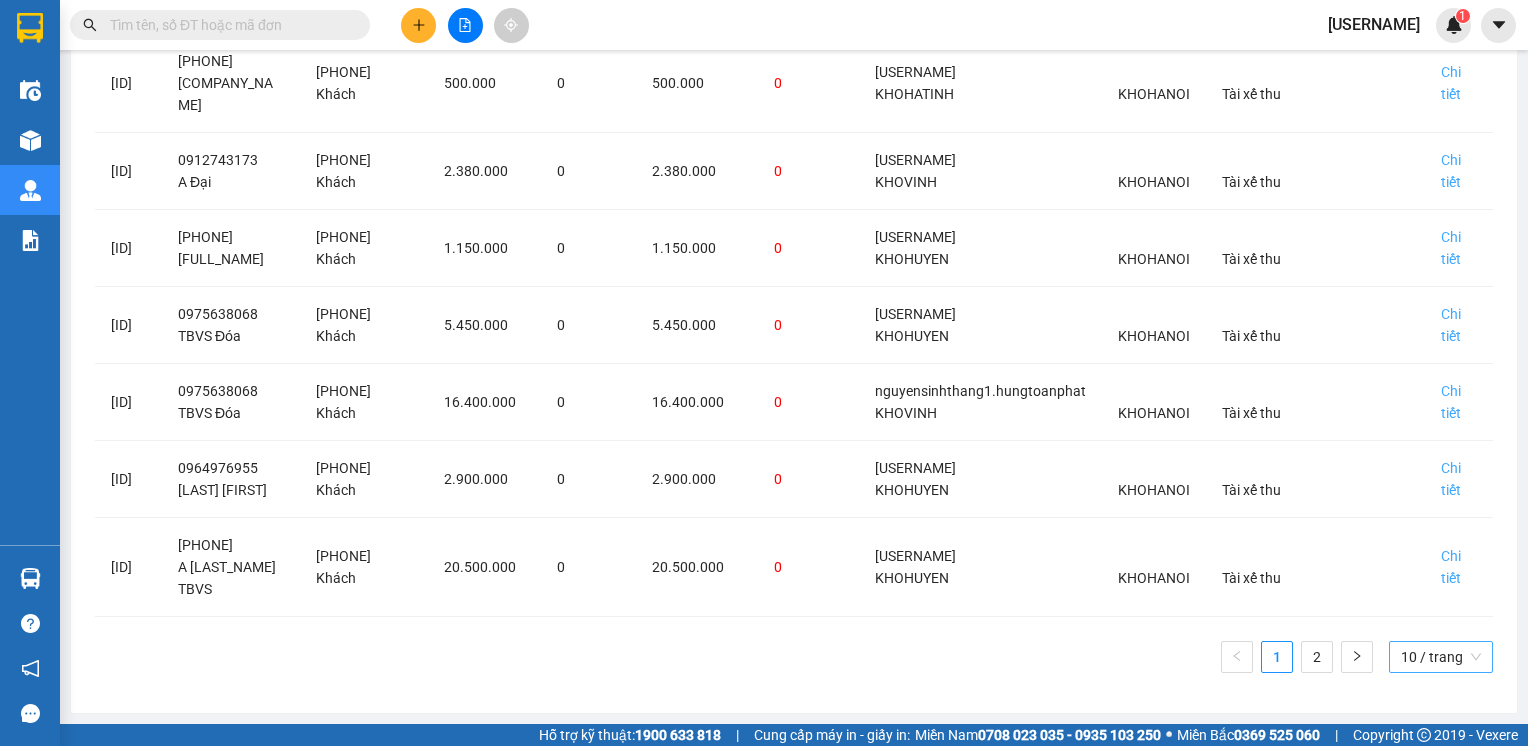 click on "10 / trang" at bounding box center (1441, 657) 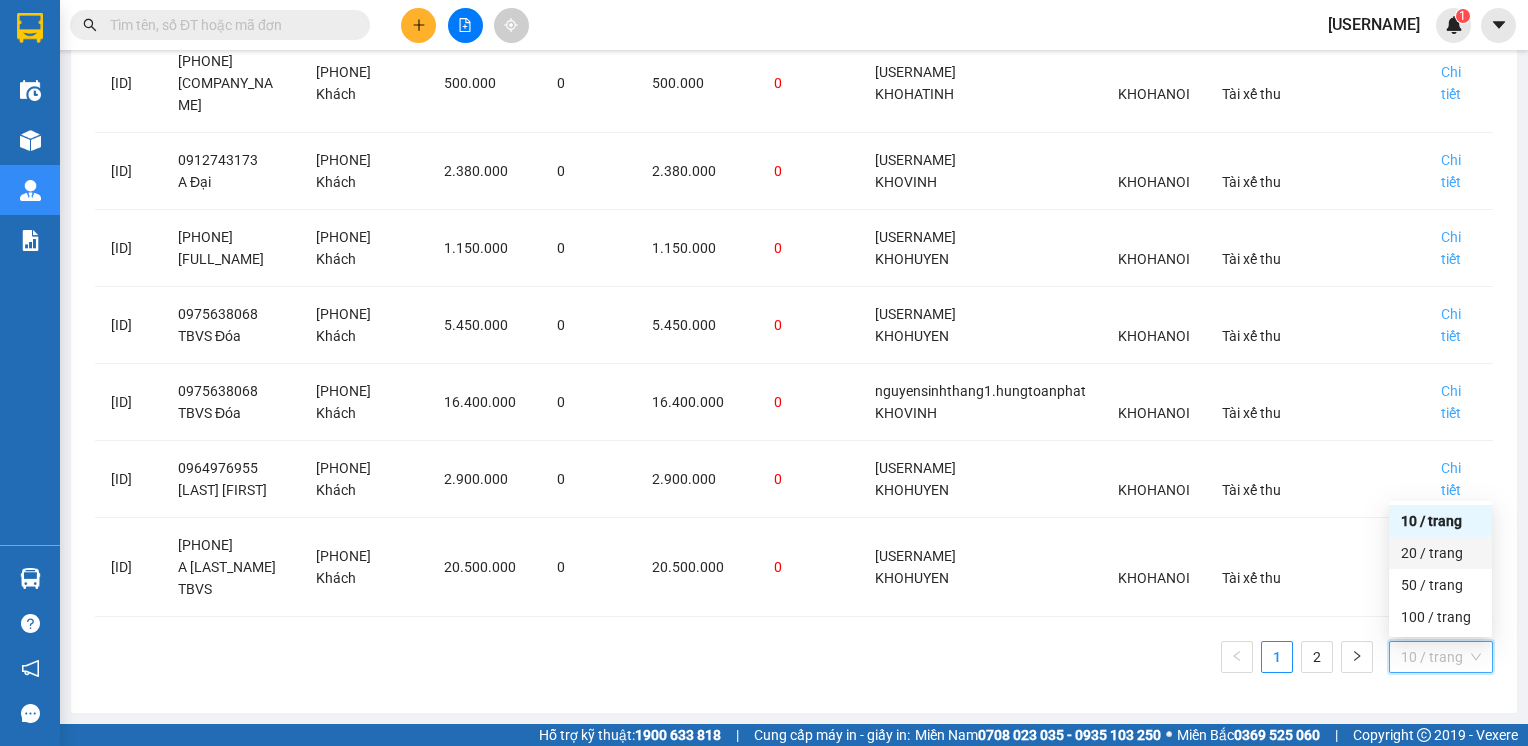 click on "20 / trang" at bounding box center [1440, 553] 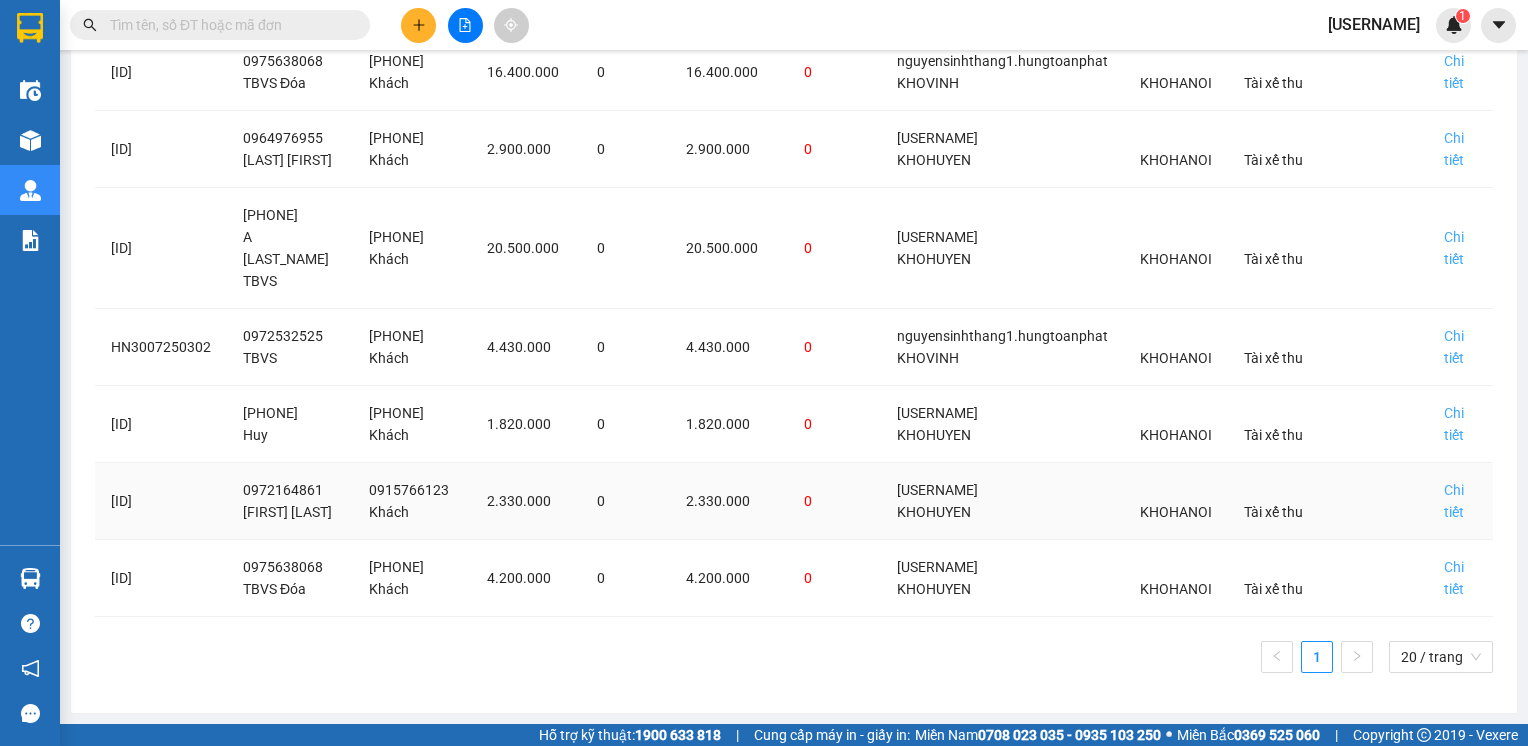 scroll, scrollTop: 1248, scrollLeft: 0, axis: vertical 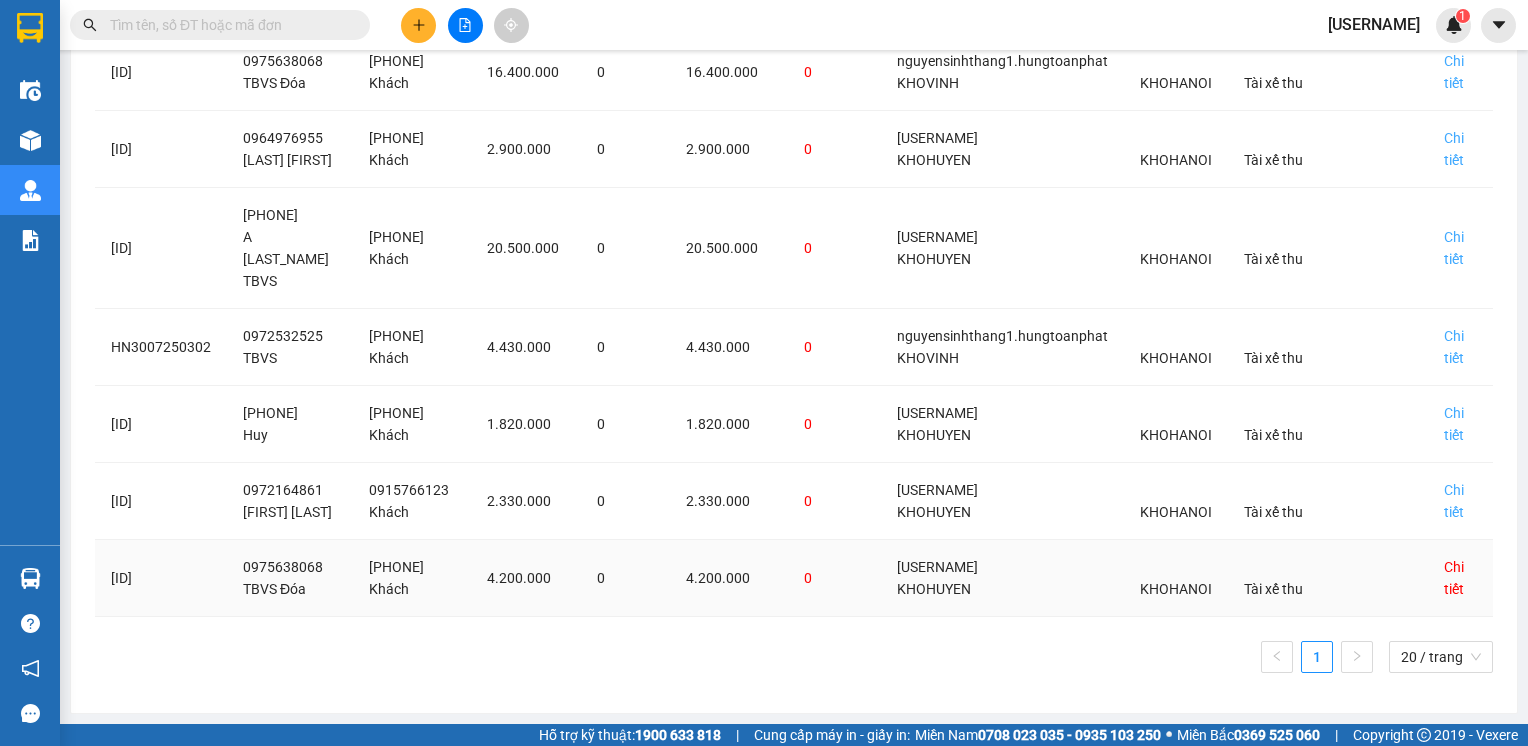 click on "Chi tiết" at bounding box center [1460, 578] 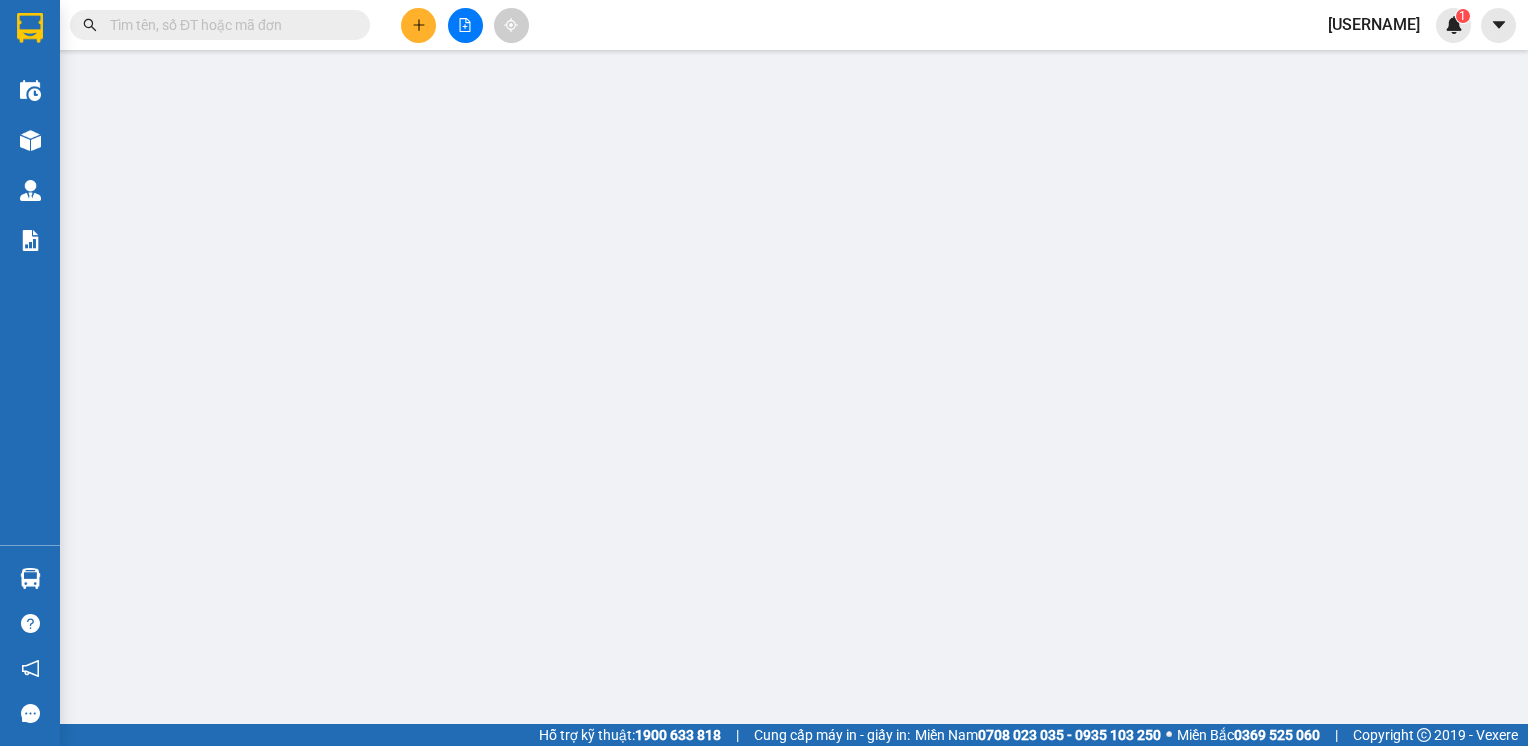 scroll, scrollTop: 0, scrollLeft: 0, axis: both 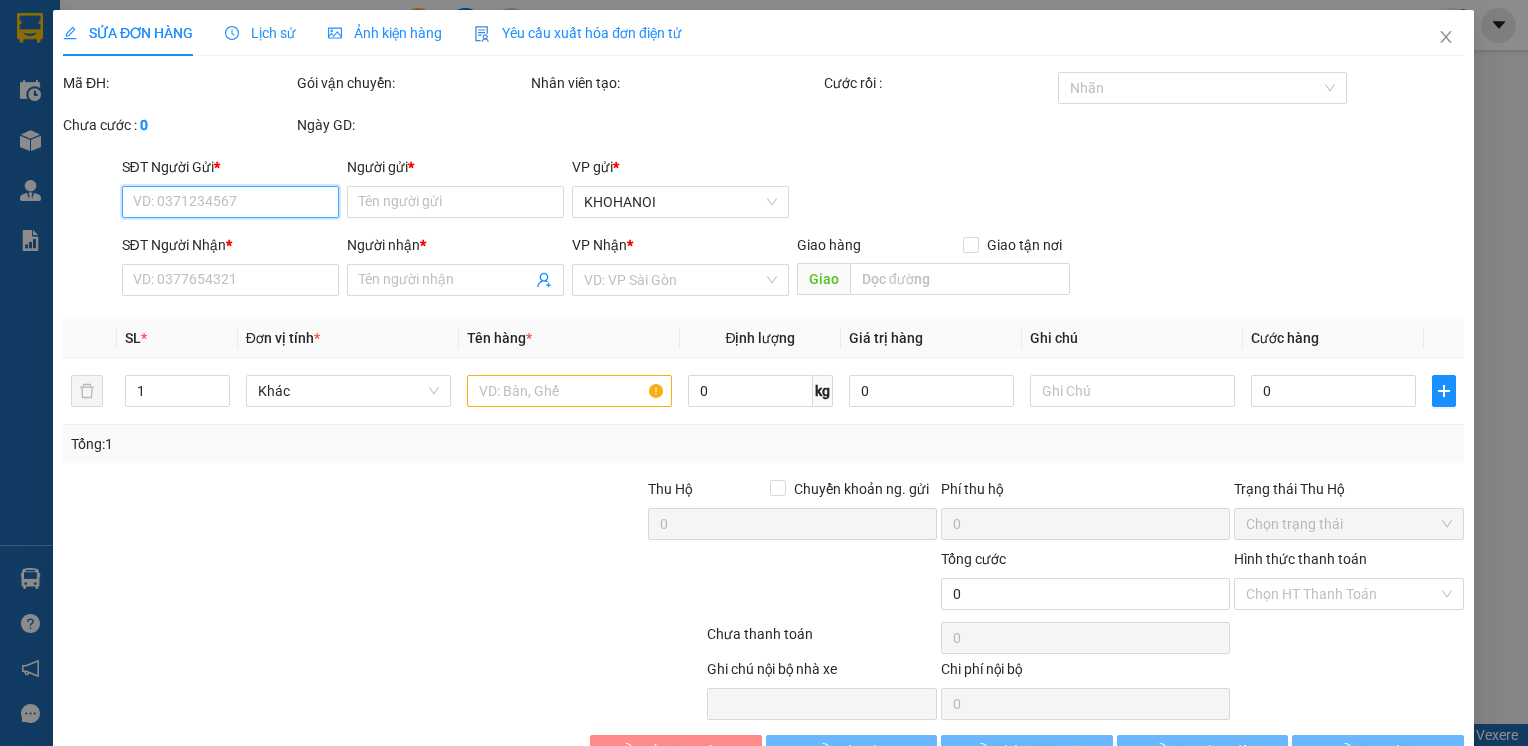 type on "0975638068" 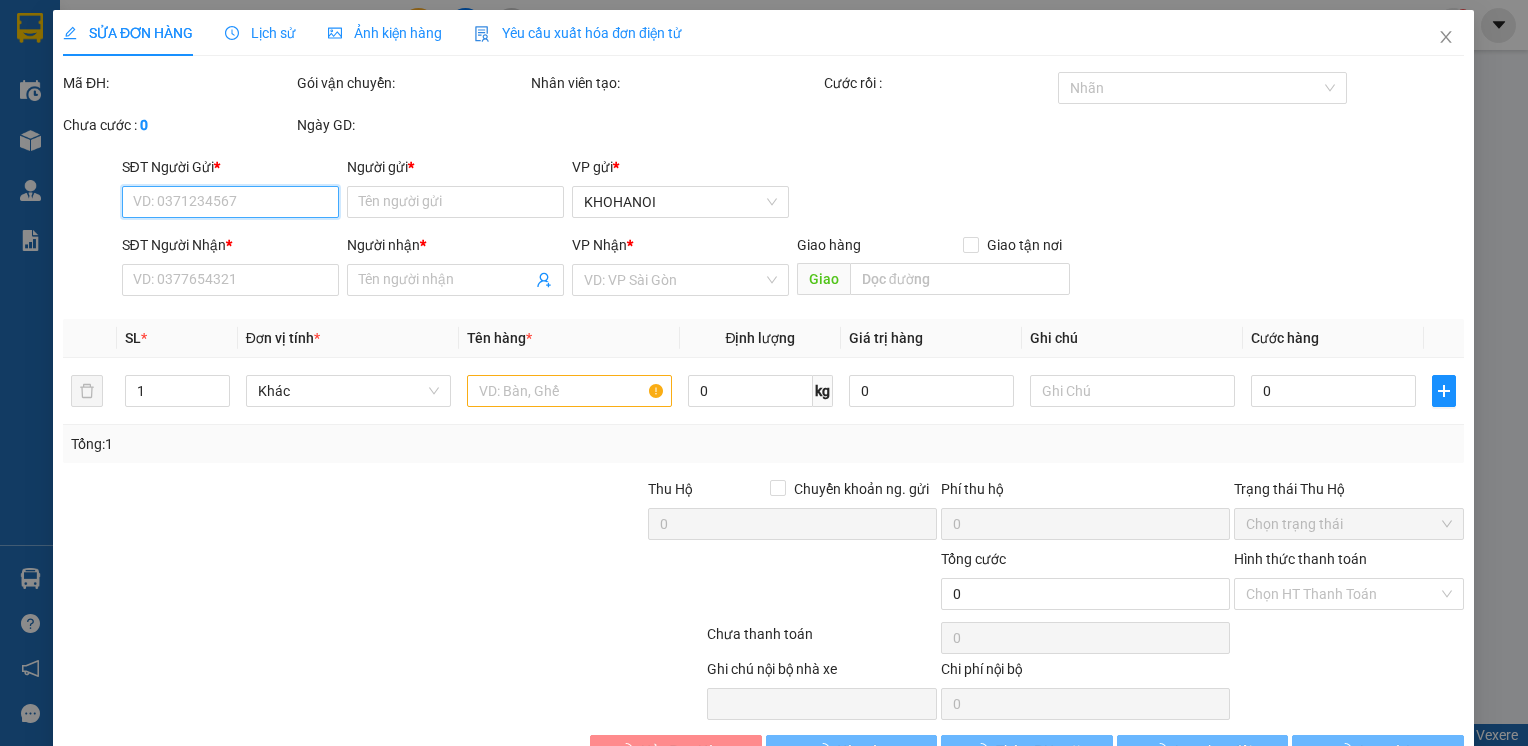 type on "TBVS Đóa" 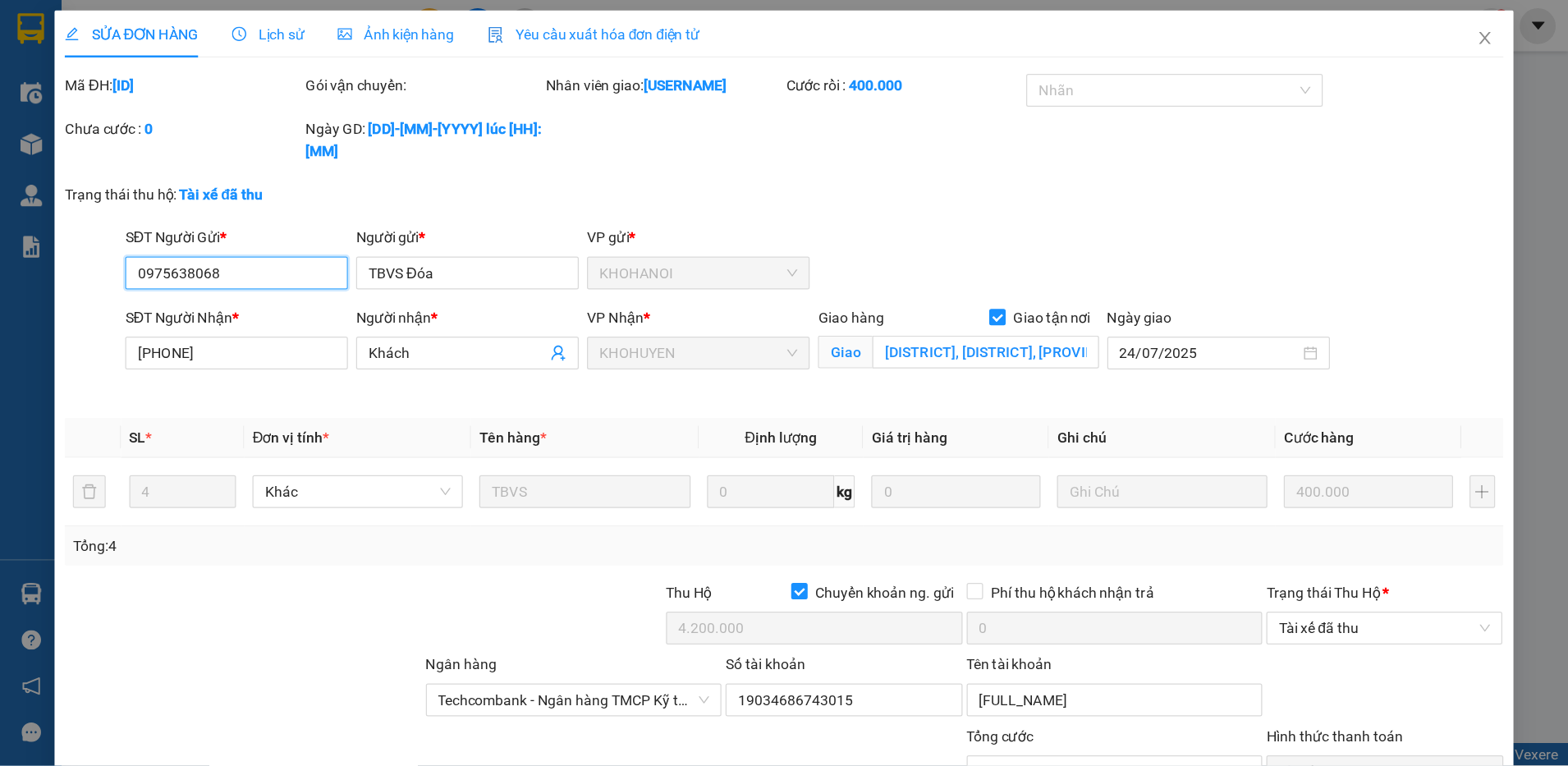 scroll, scrollTop: 0, scrollLeft: 0, axis: both 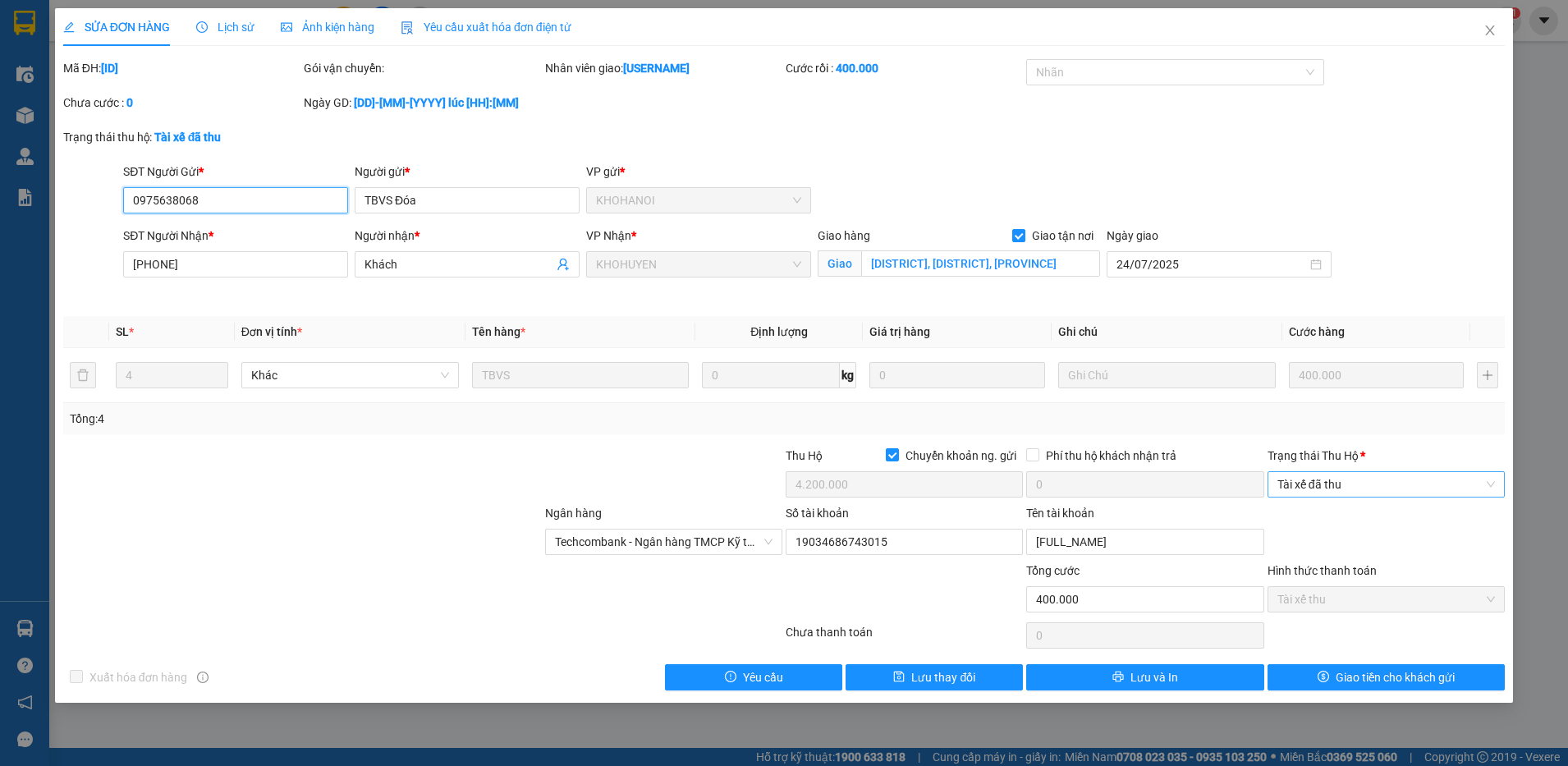 click on "Tài xế đã thu" at bounding box center (1386, 484) 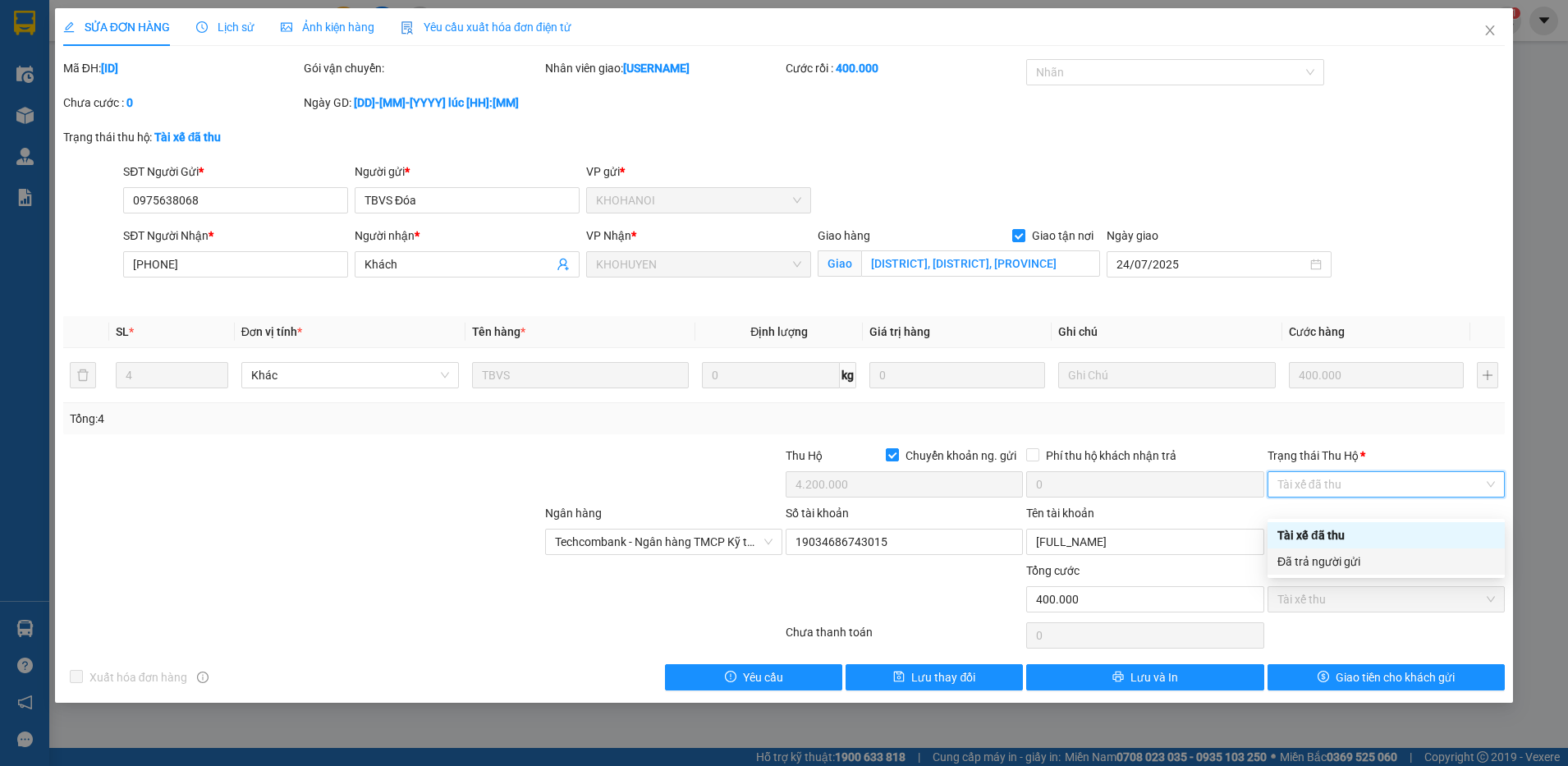 click on "Đã trả người gửi" at bounding box center (1386, 562) 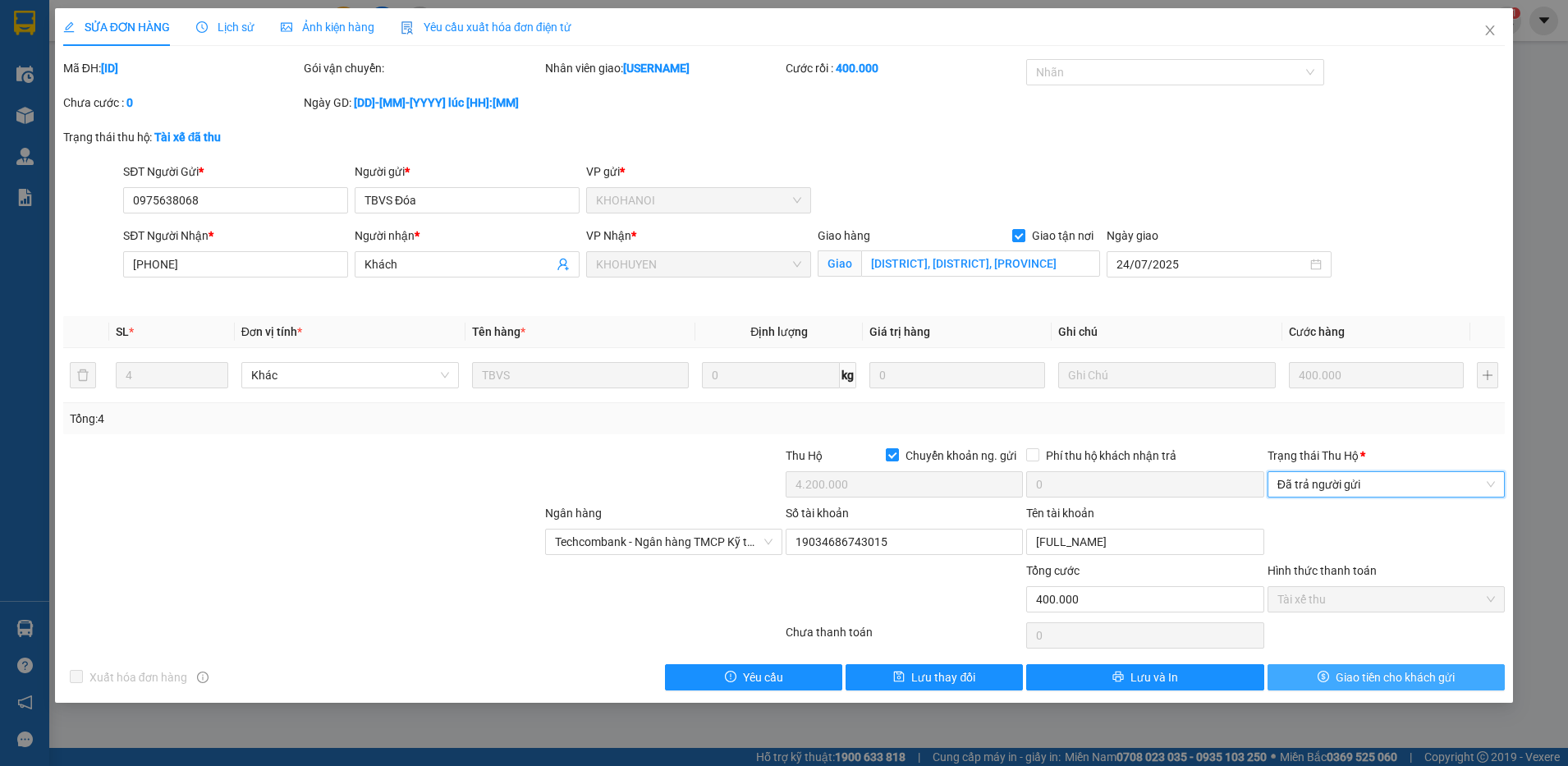 click on "Giao tiền cho khách gửi" at bounding box center [1395, 677] 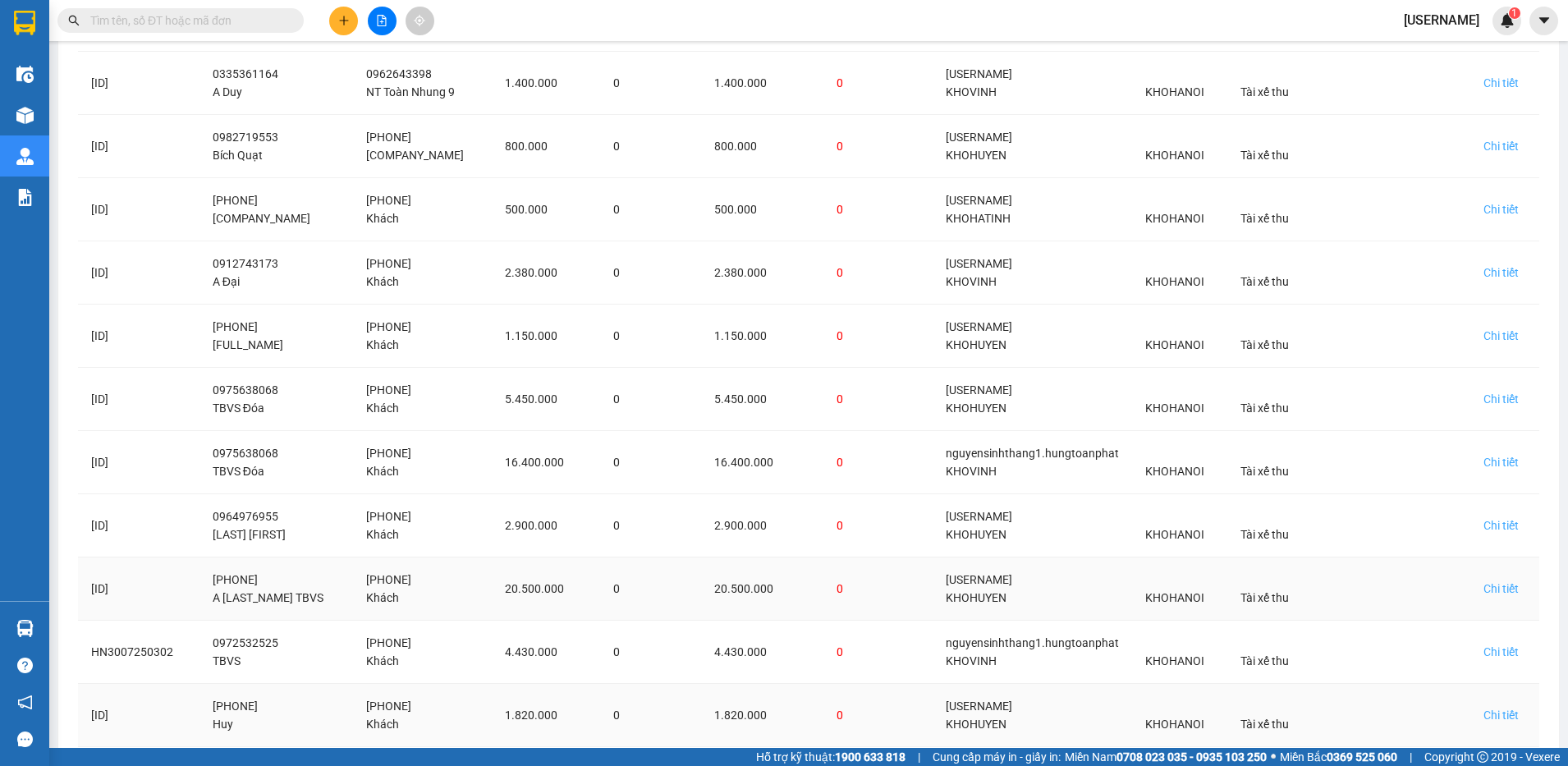 scroll, scrollTop: 504, scrollLeft: 0, axis: vertical 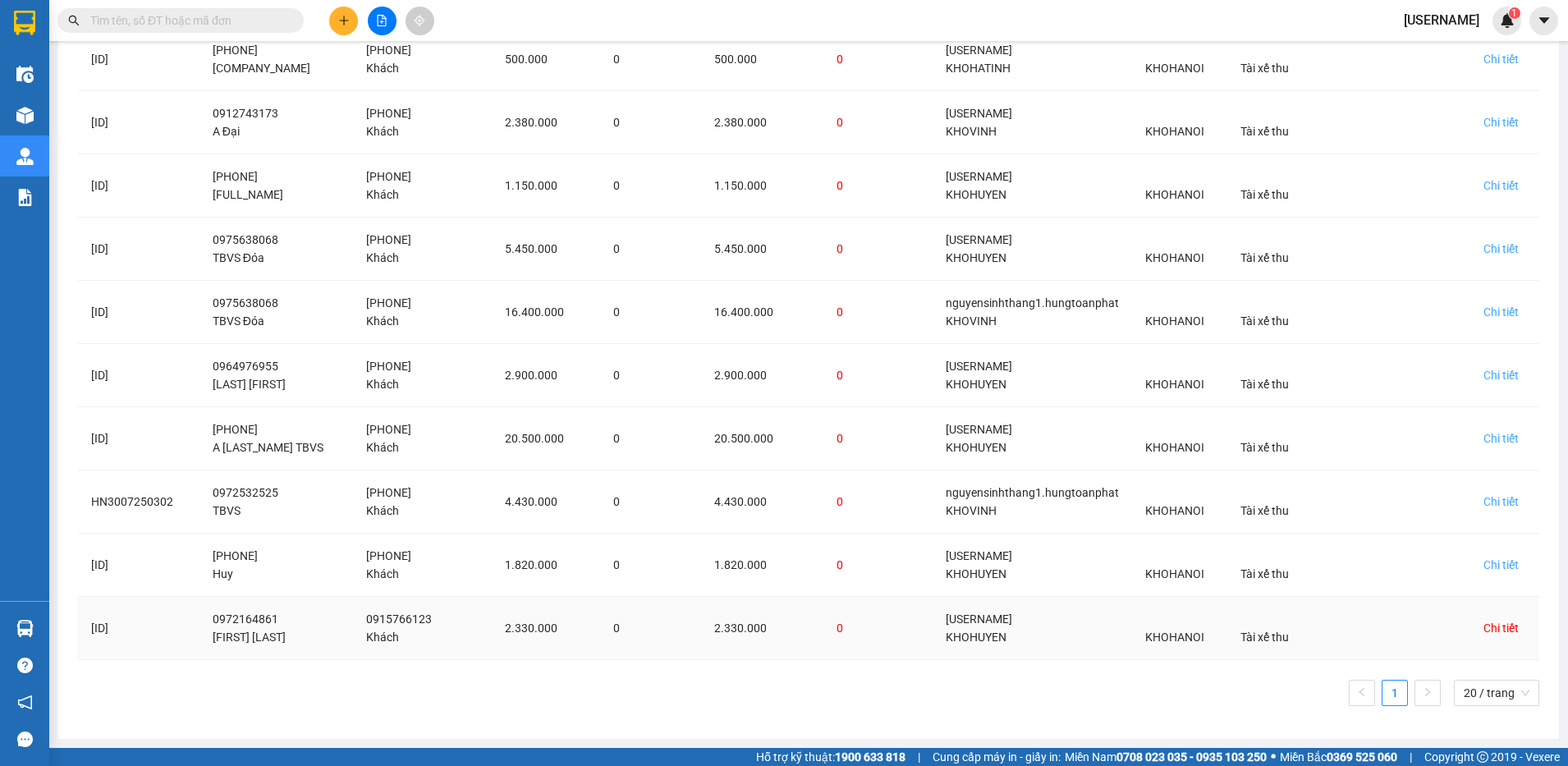 click on "Chi tiết" at bounding box center [1501, 628] 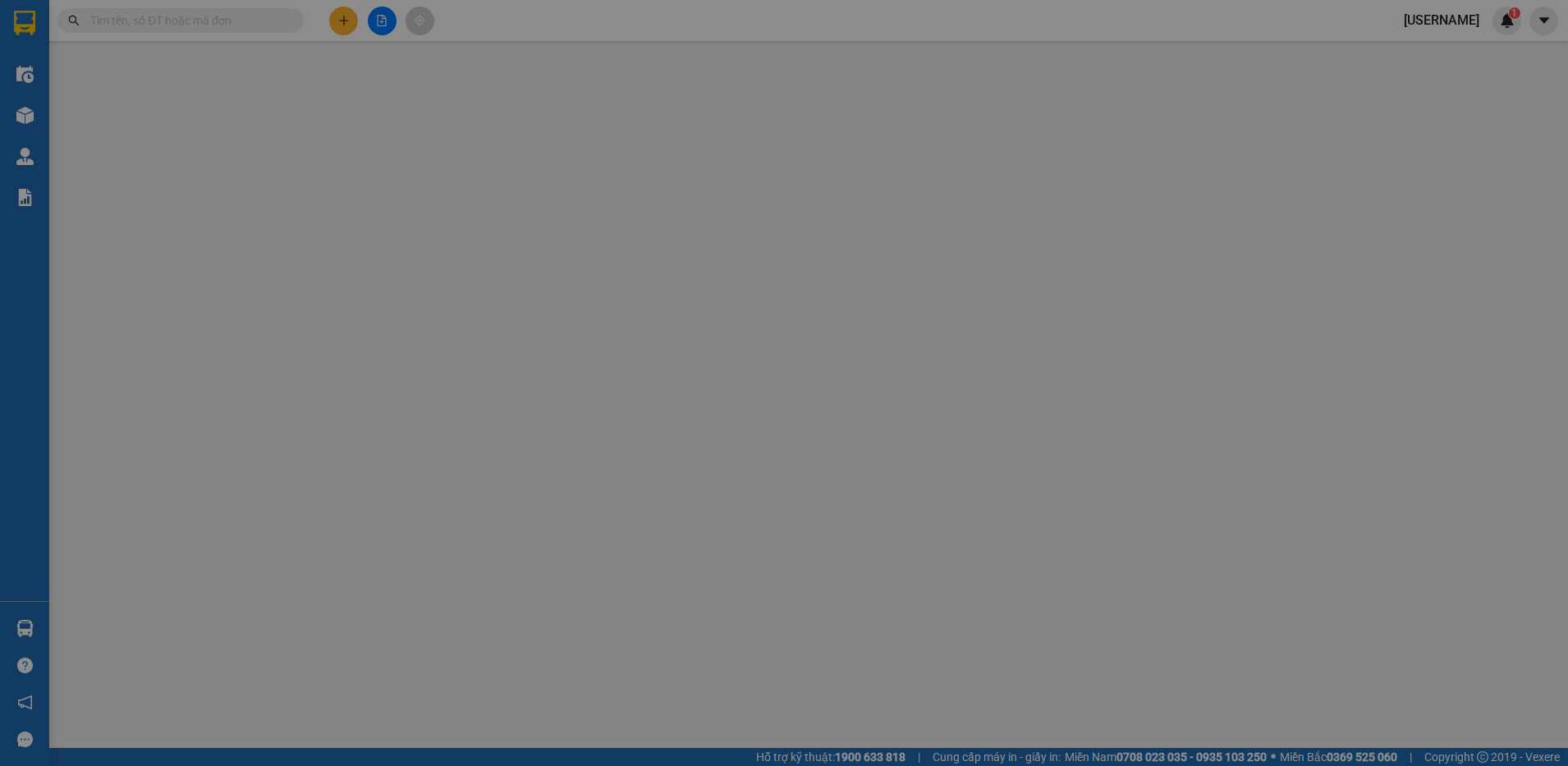 scroll, scrollTop: 0, scrollLeft: 0, axis: both 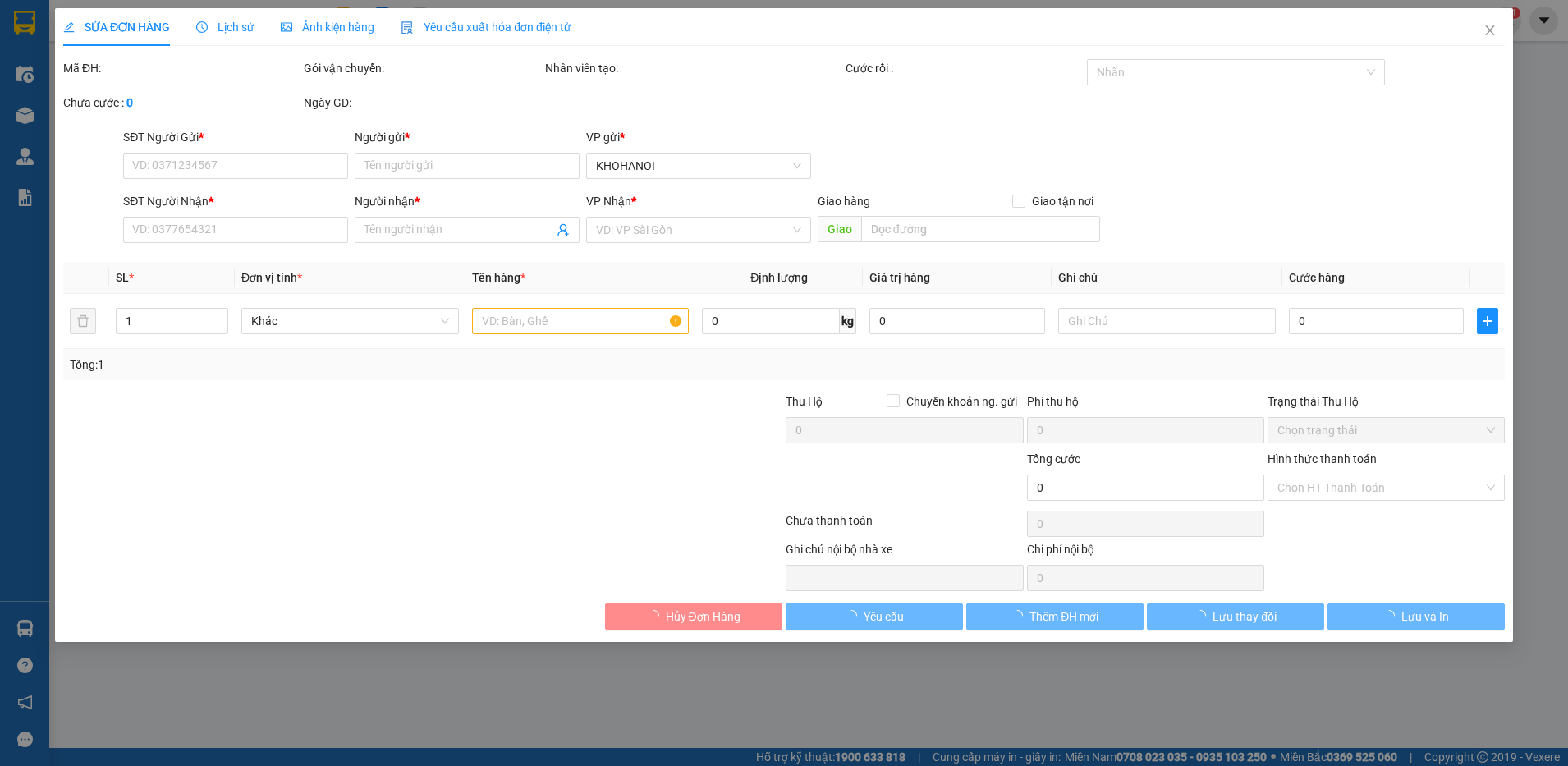 type on "0972164861" 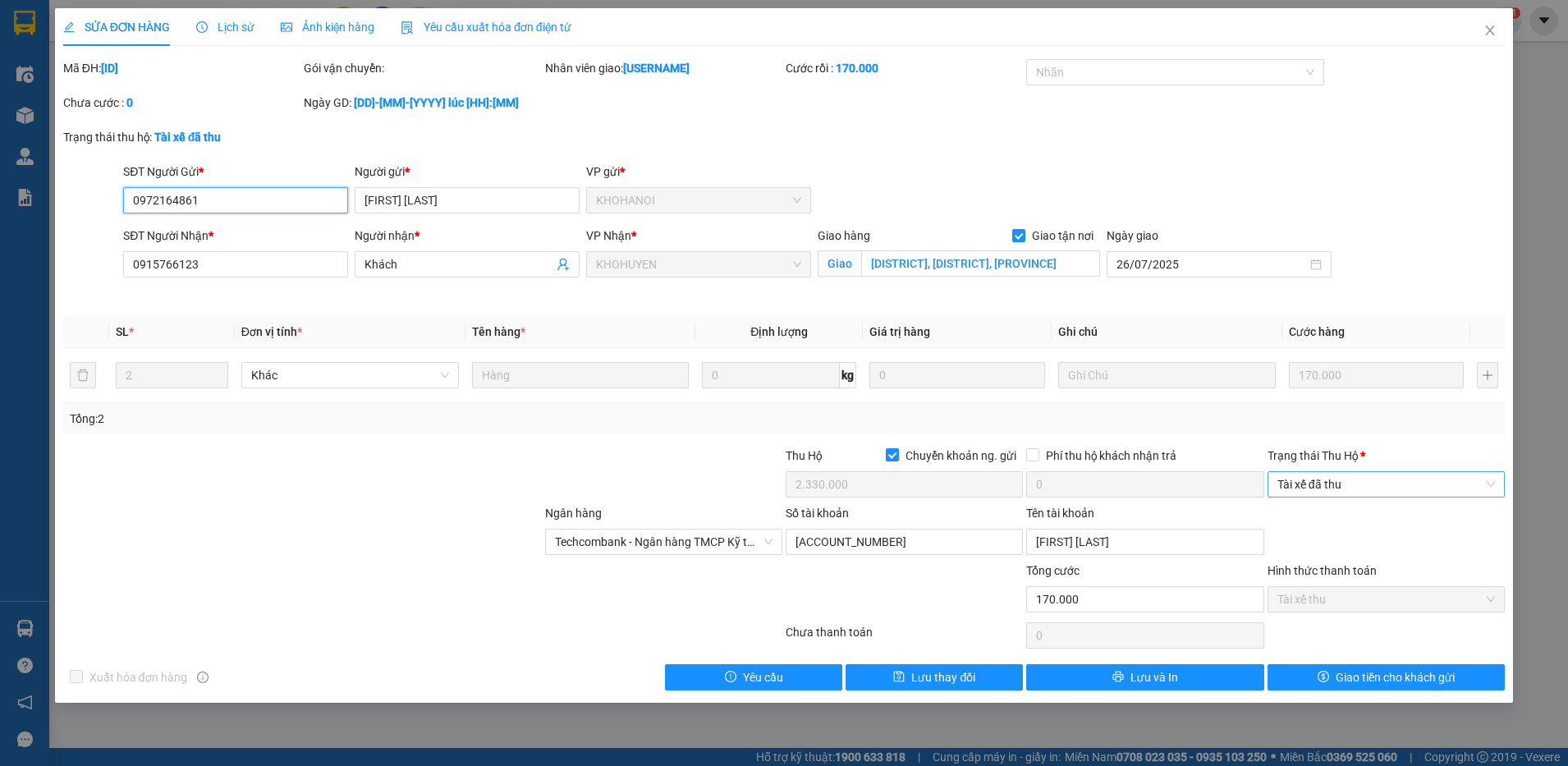 click on "Tài xế đã thu" at bounding box center [1386, 484] 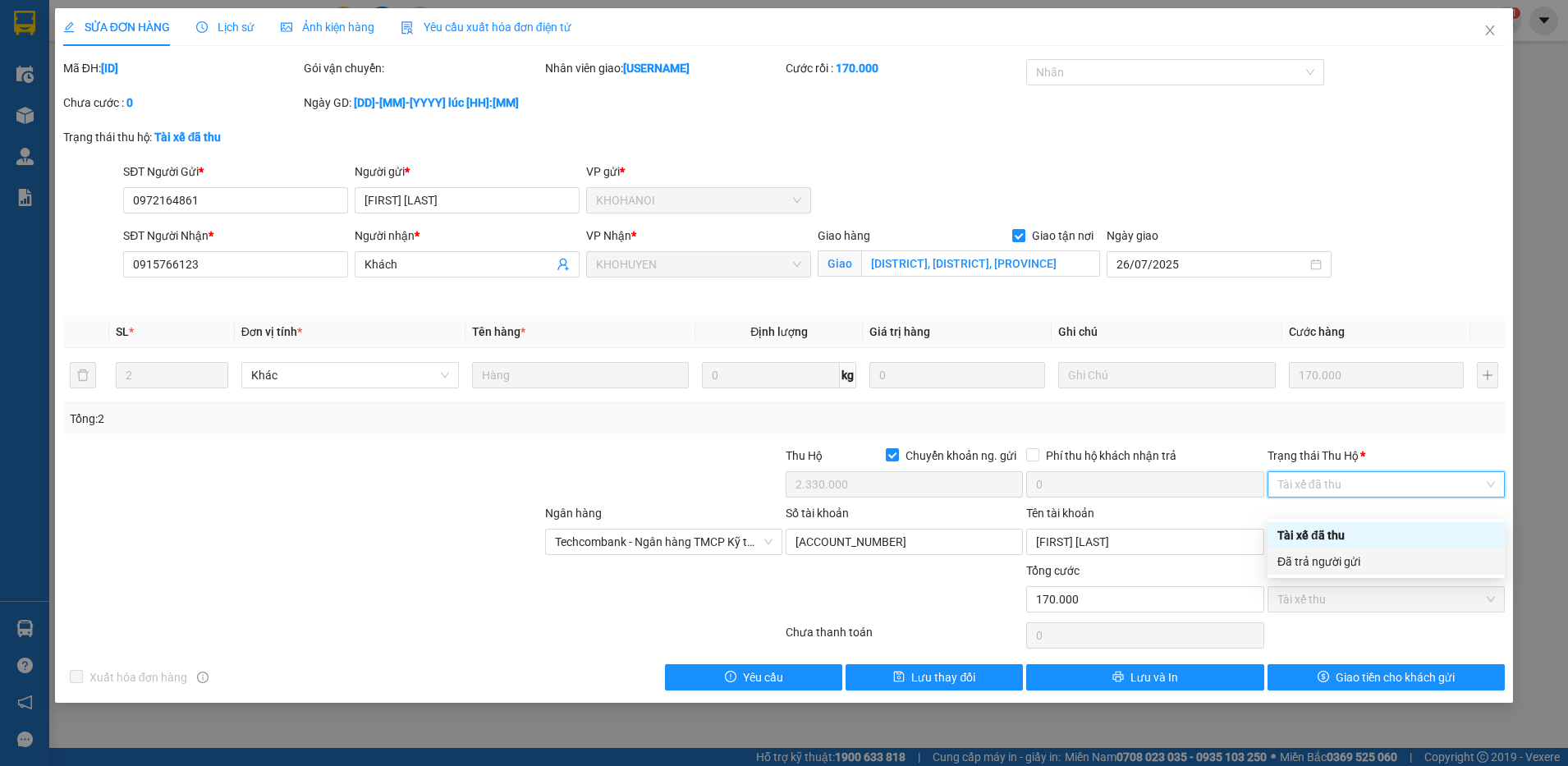 click on "Đã trả người gửi" at bounding box center [1386, 562] 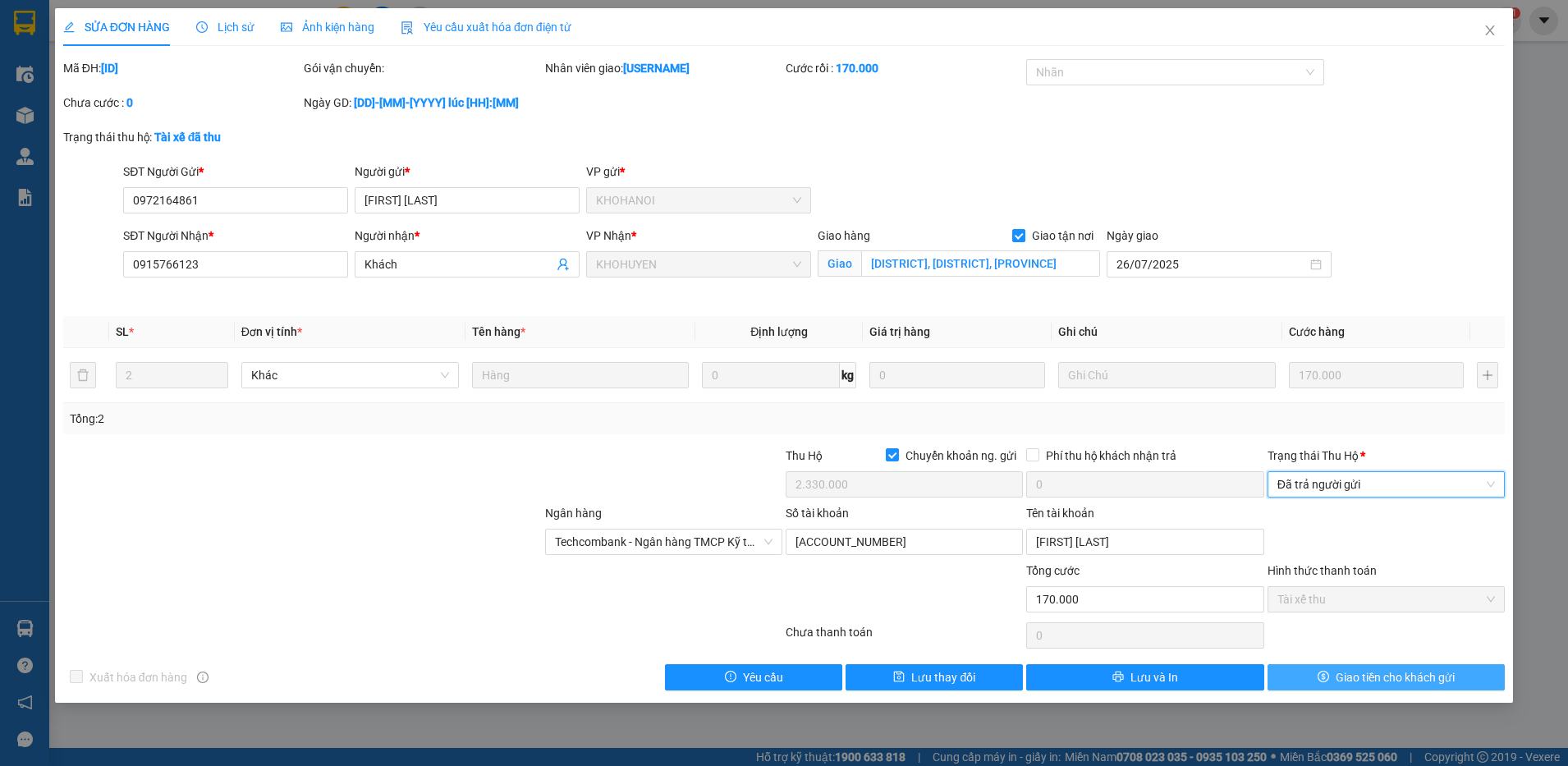 click on "Giao tiền cho khách gửi" at bounding box center (1395, 677) 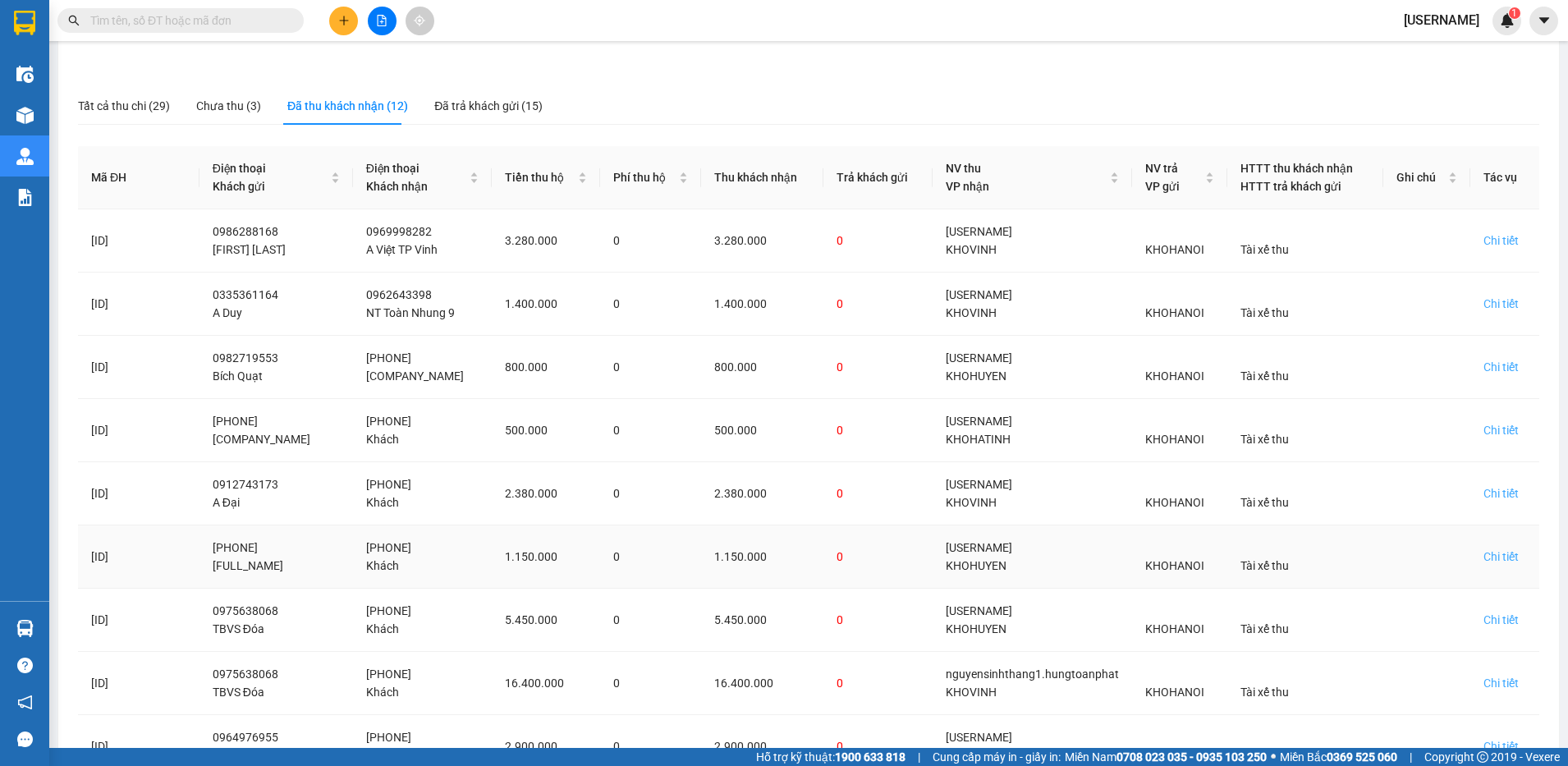 scroll, scrollTop: 441, scrollLeft: 0, axis: vertical 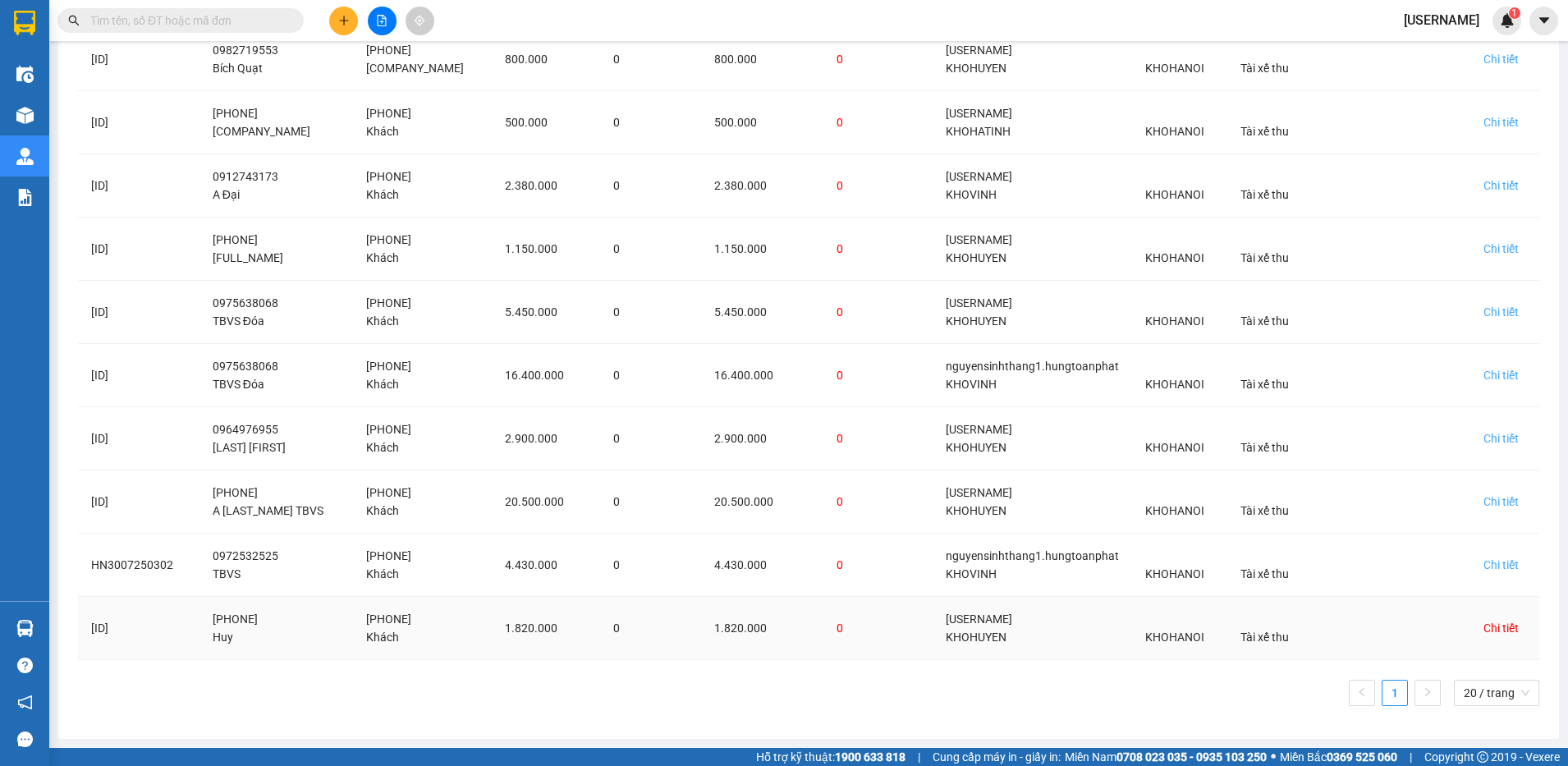 click on "Chi tiết" at bounding box center [1501, 628] 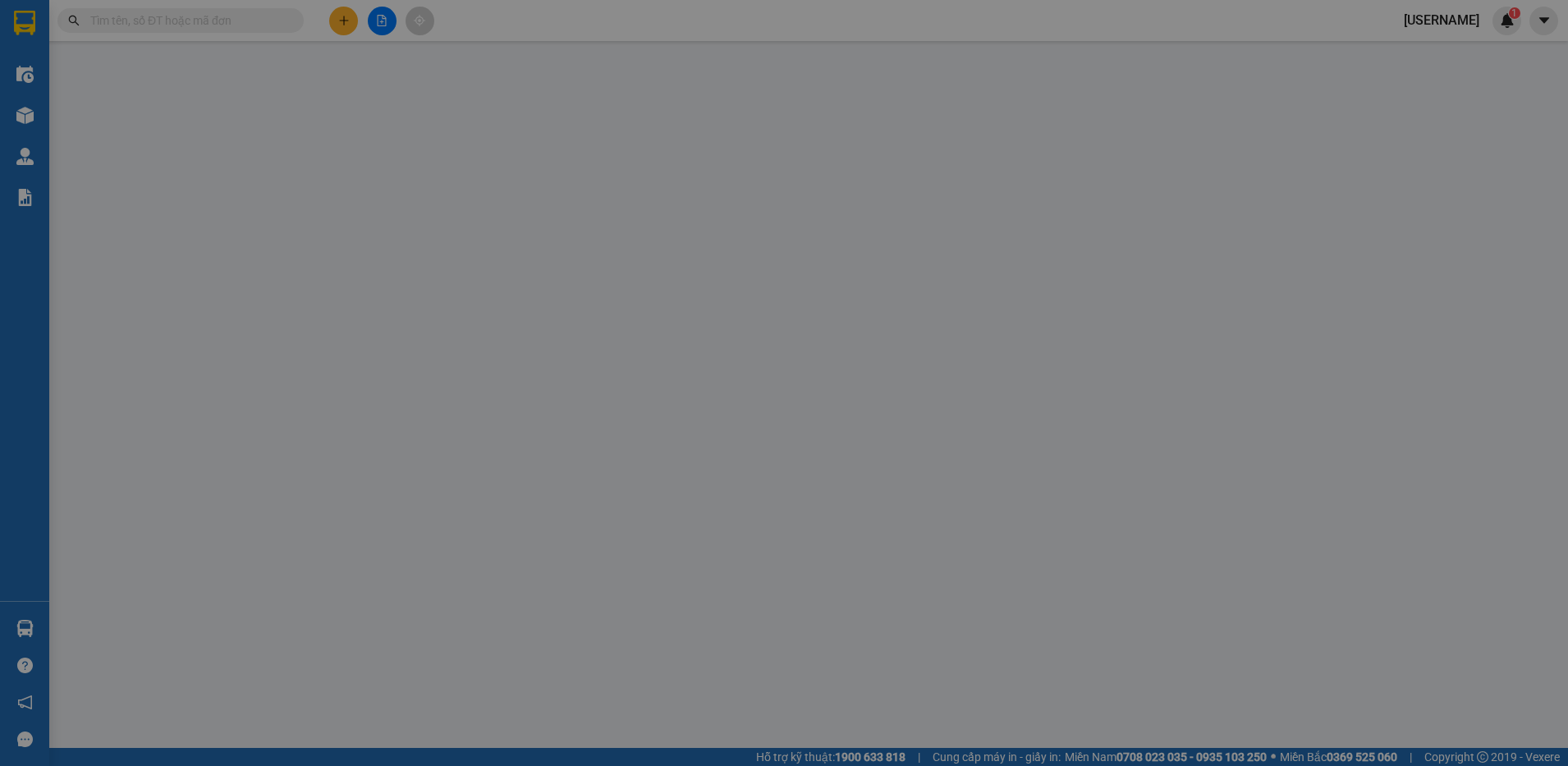 scroll, scrollTop: 0, scrollLeft: 0, axis: both 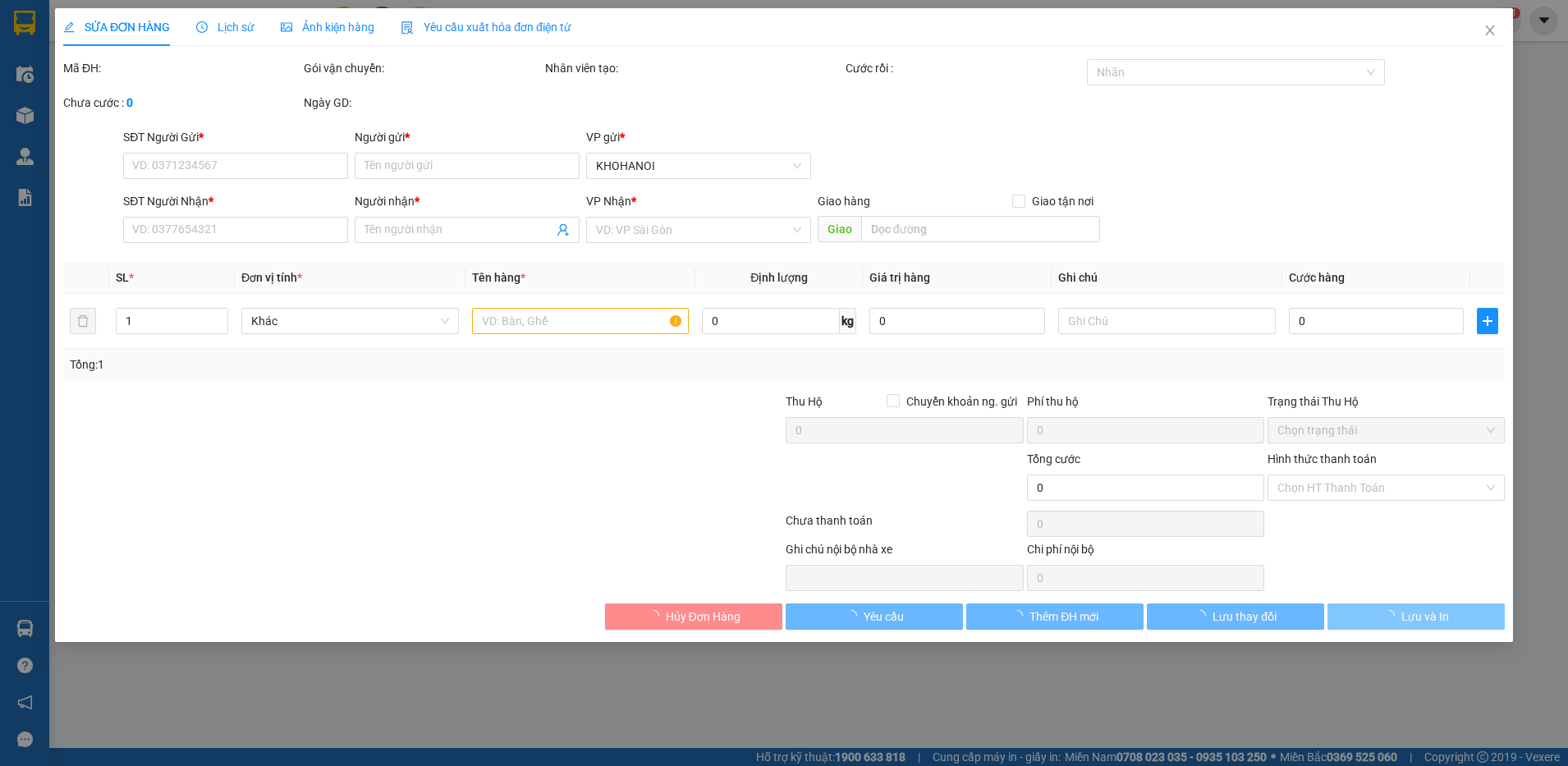 type on "[PHONE]" 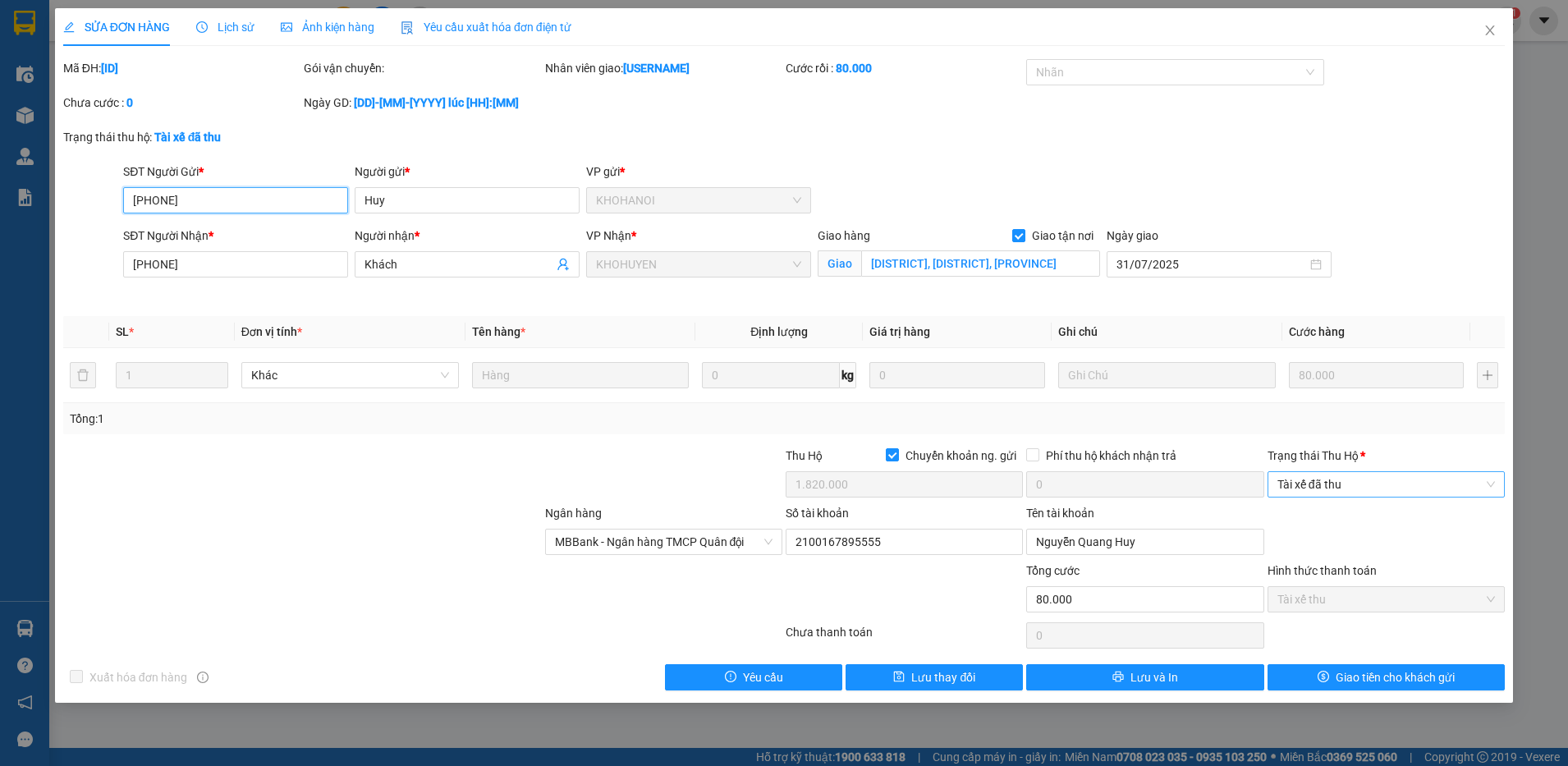 click on "Tài xế đã thu" at bounding box center [1386, 484] 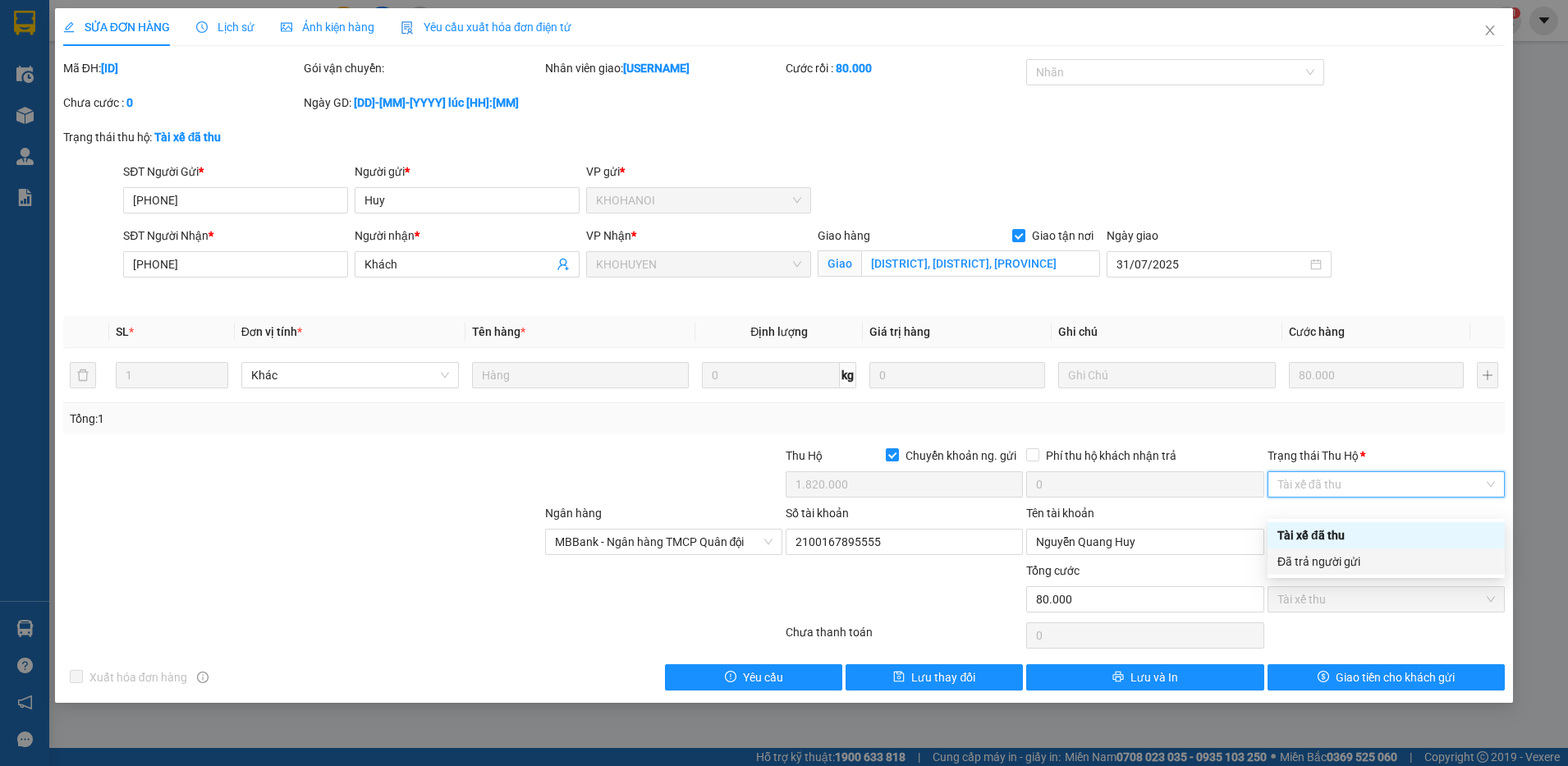 click on "Đã trả người gửi" at bounding box center (1386, 562) 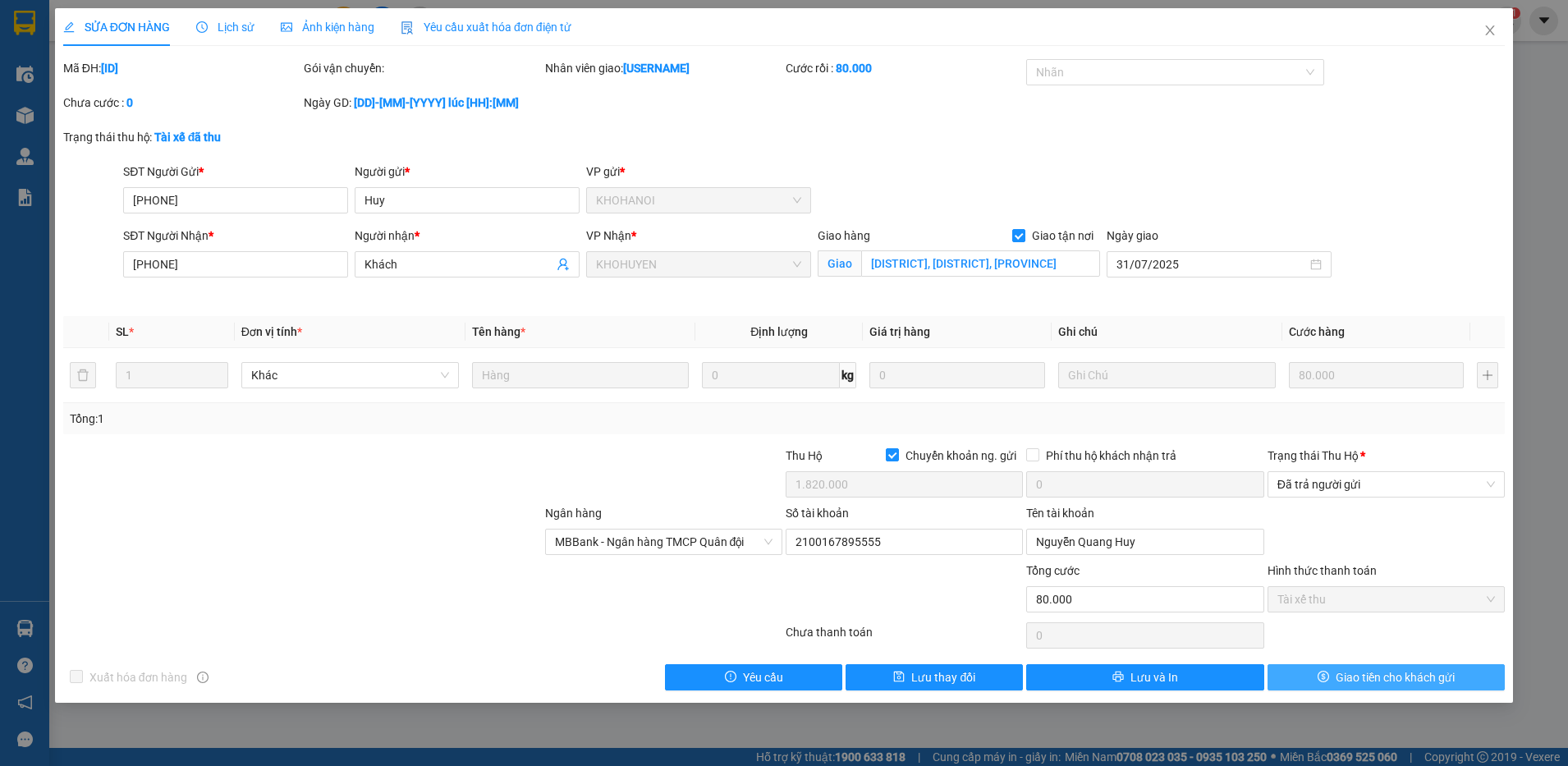 click on "Giao tiền cho khách gửi" at bounding box center [1395, 677] 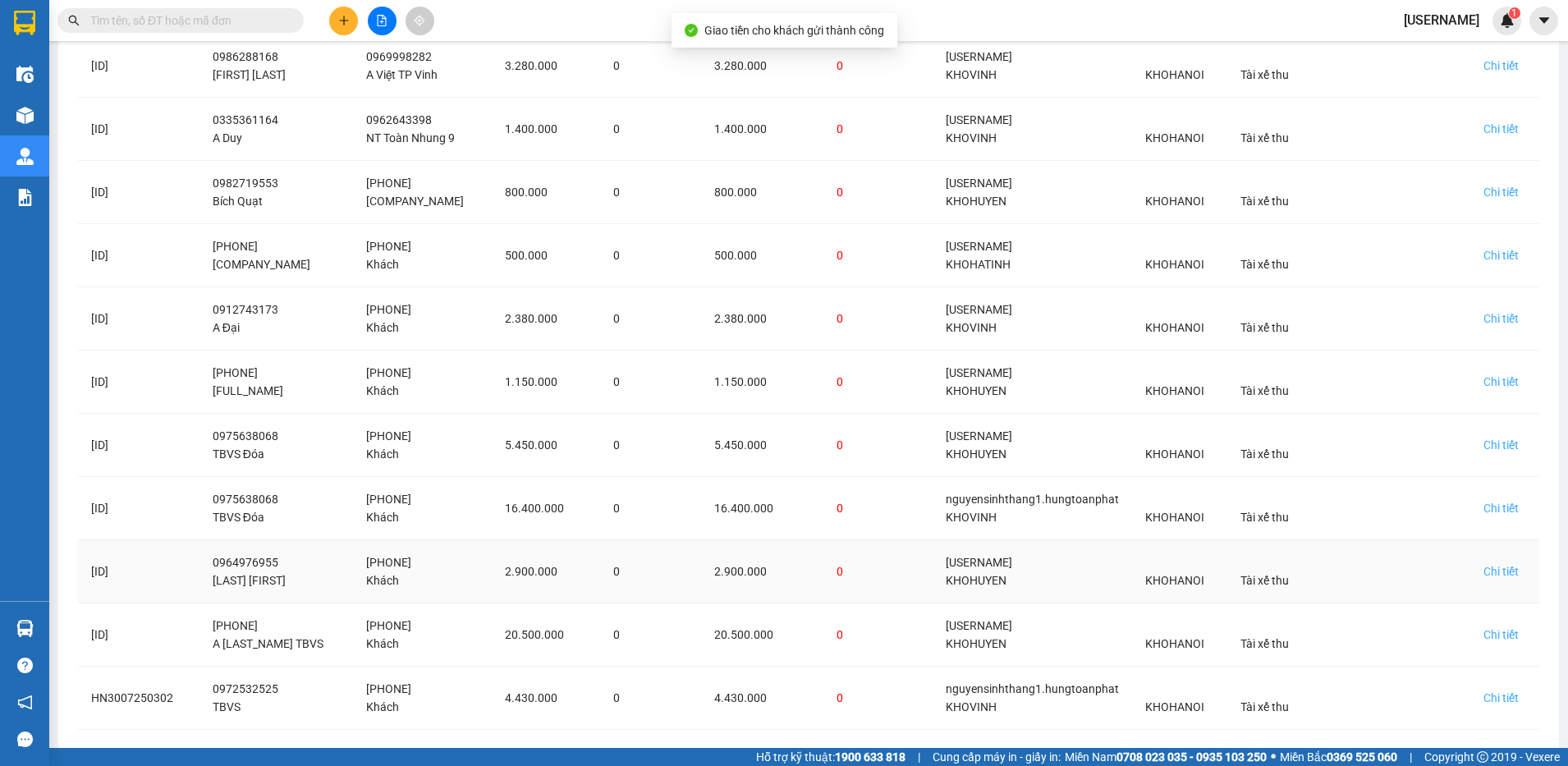 scroll, scrollTop: 378, scrollLeft: 0, axis: vertical 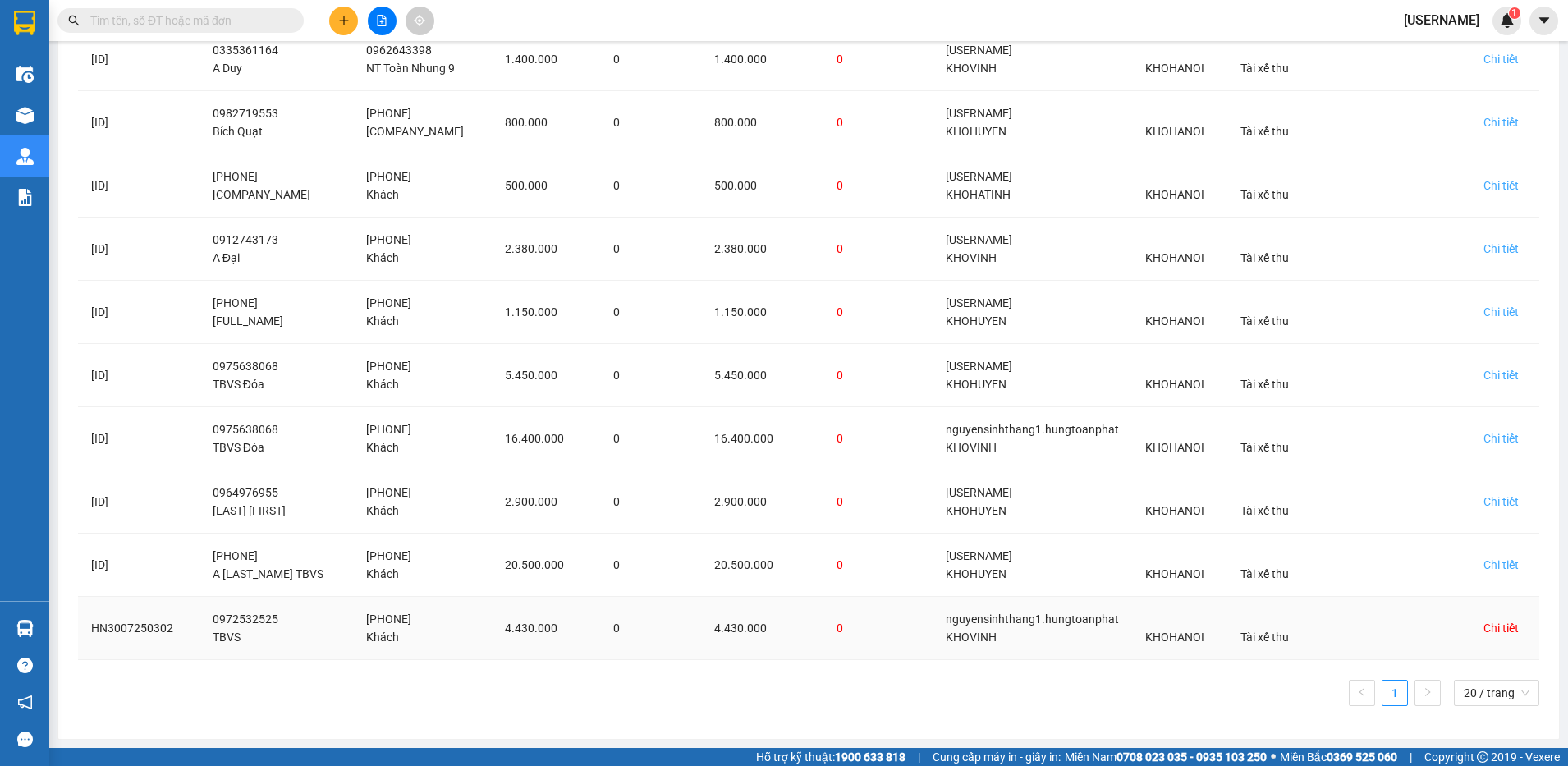 click on "Chi tiết" at bounding box center (1501, 628) 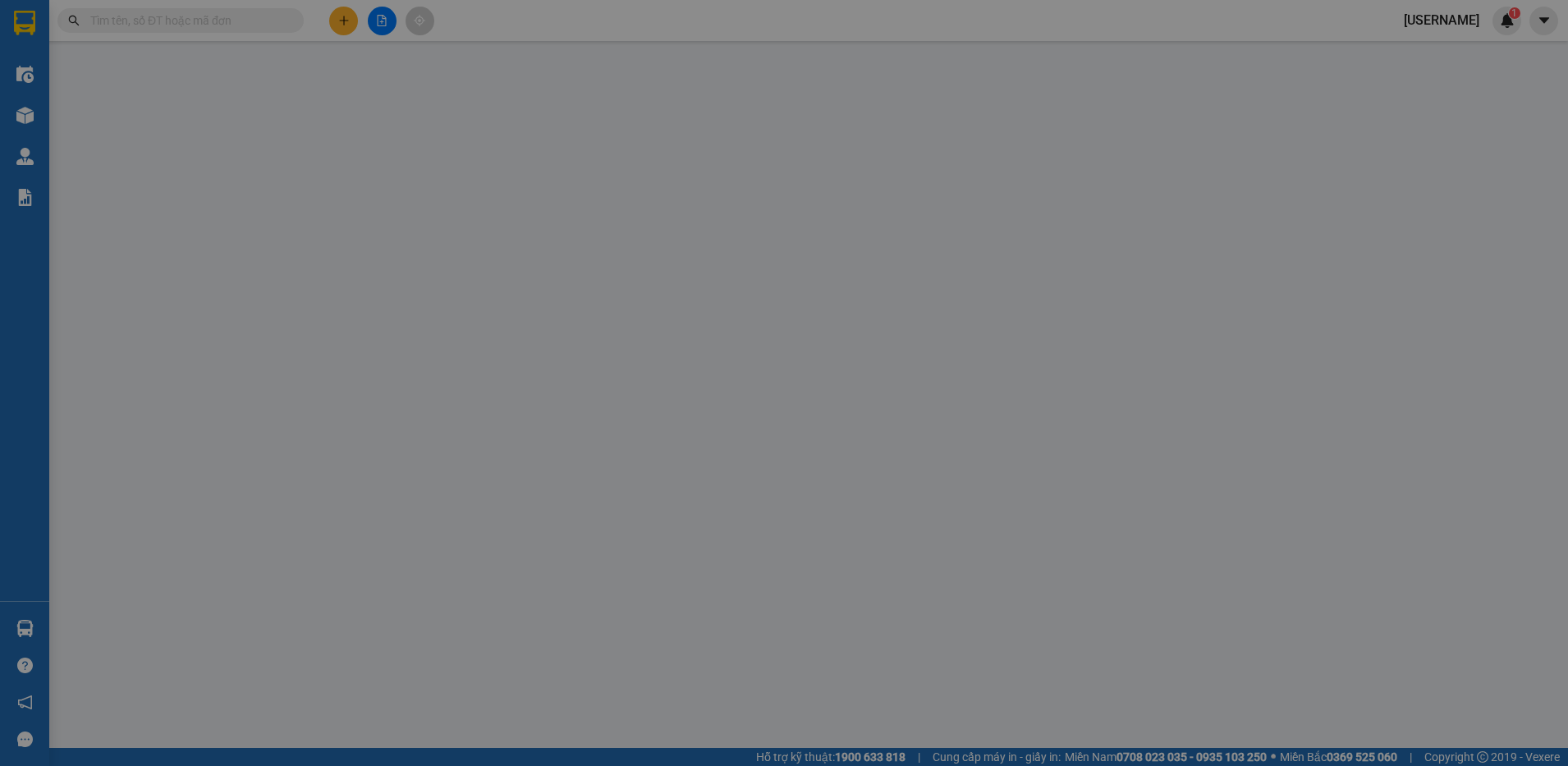 scroll, scrollTop: 0, scrollLeft: 0, axis: both 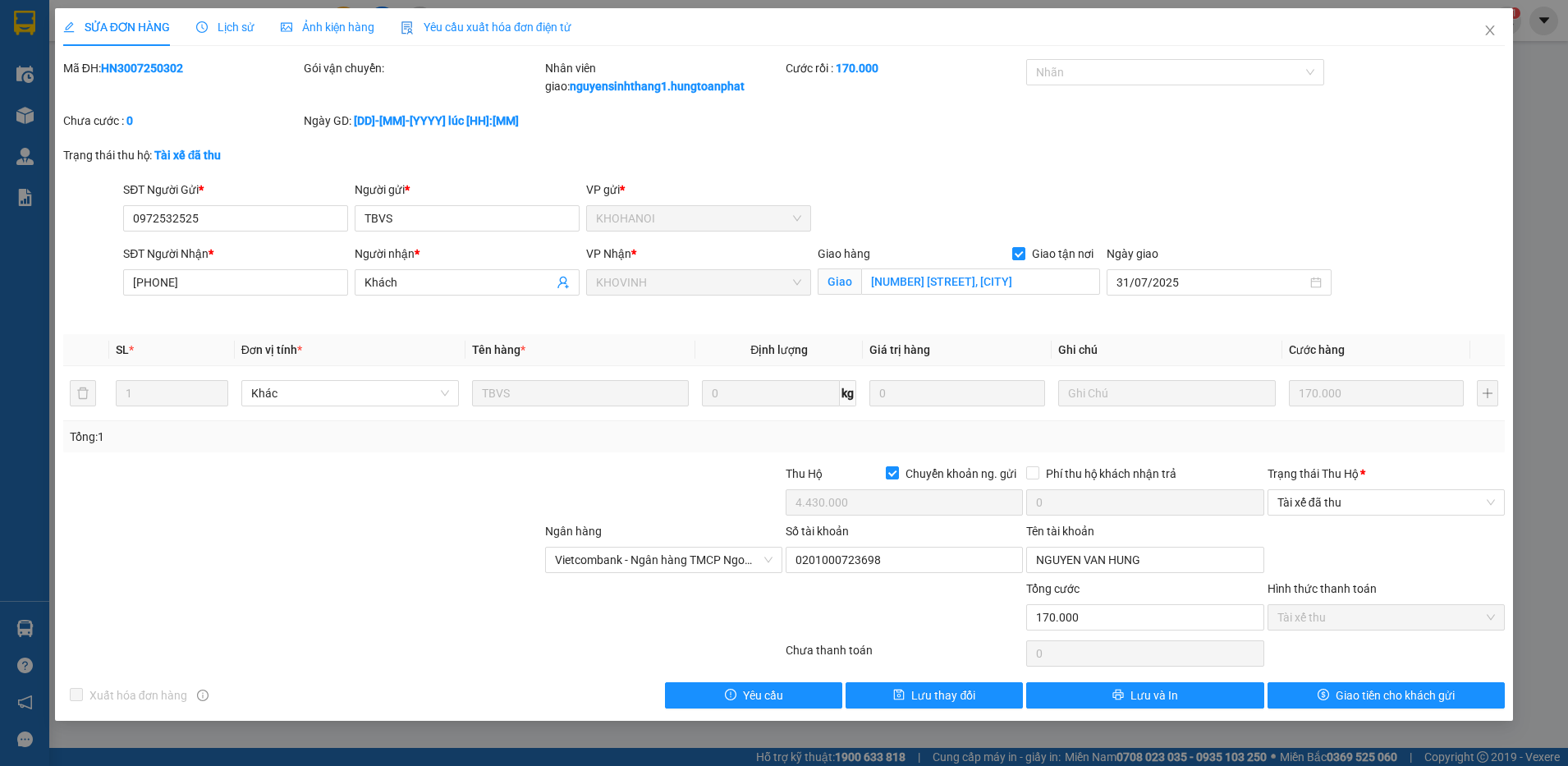 click on "4.430.000" at bounding box center [904, 506] 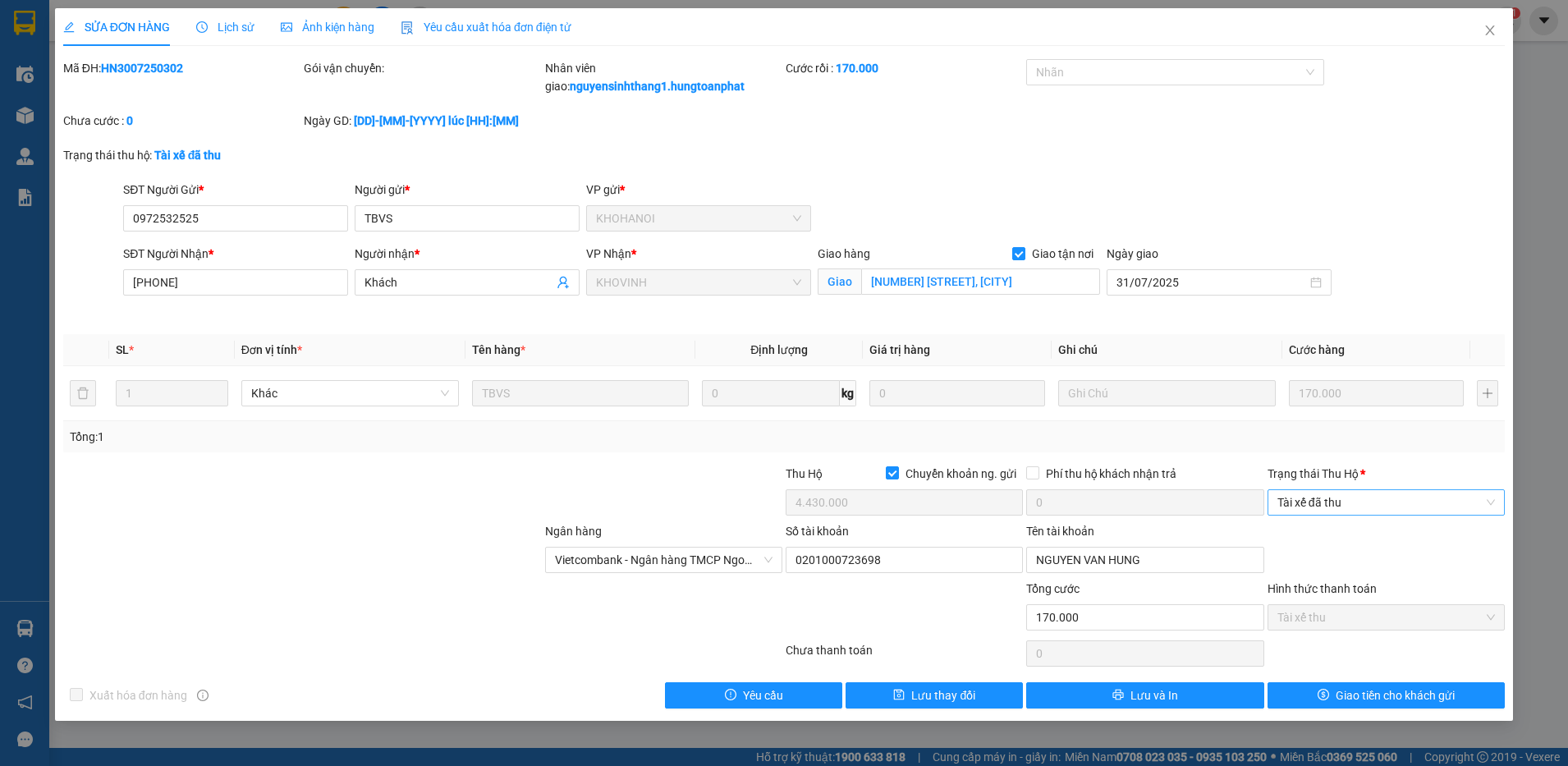 click on "Tài xế đã thu" at bounding box center [1386, 502] 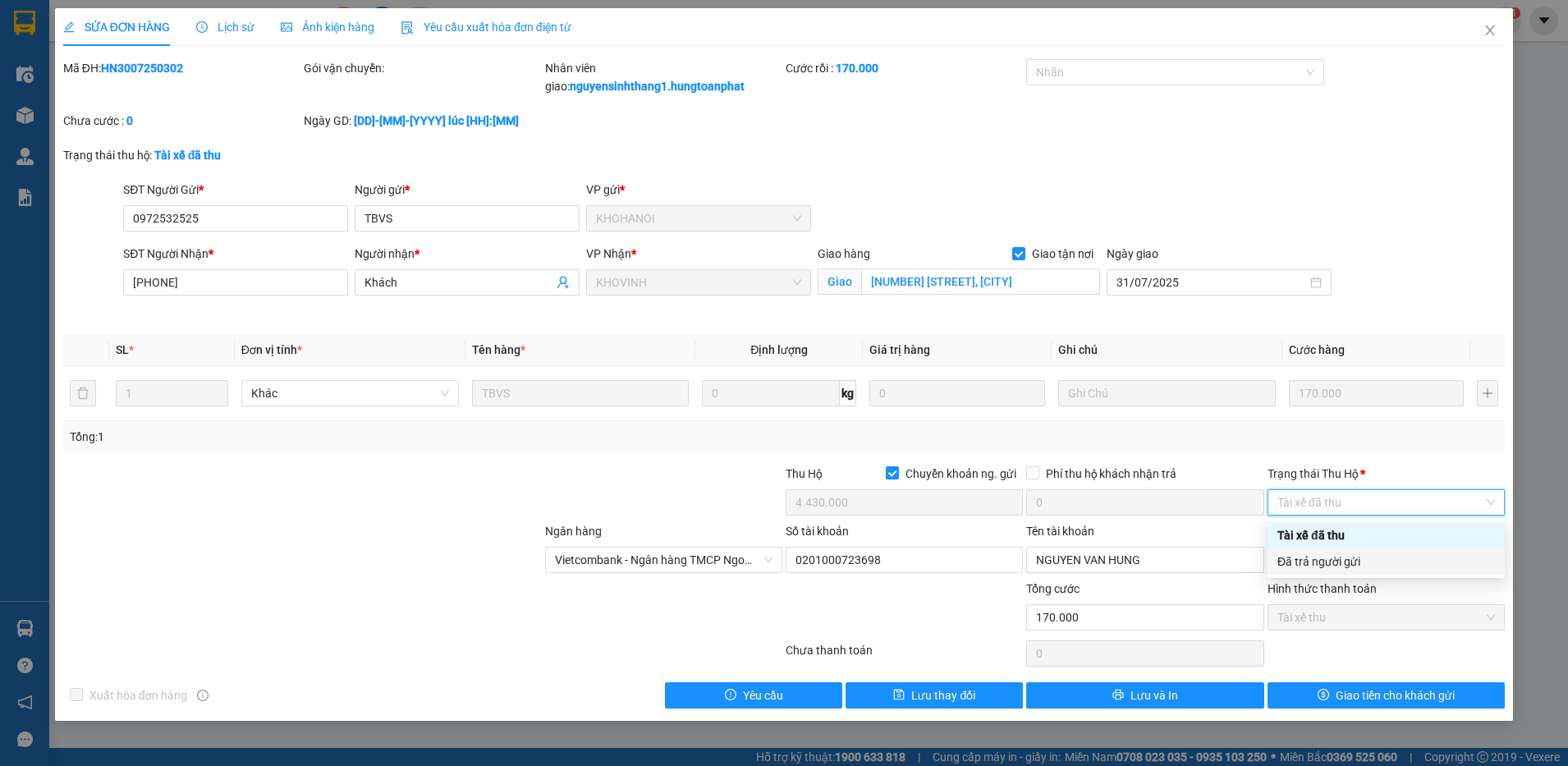 click on "Đã trả người gửi" at bounding box center [1386, 562] 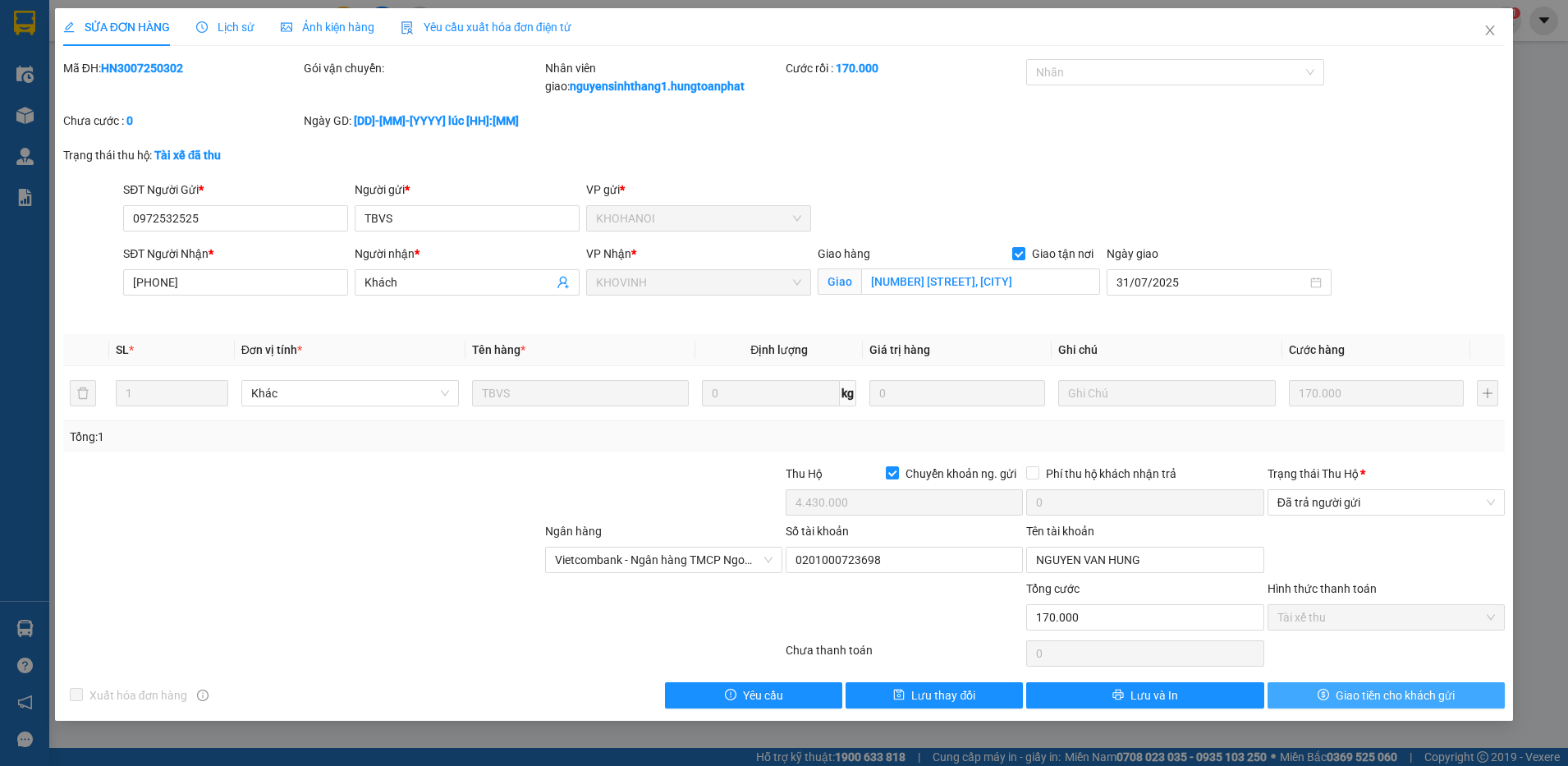 click on "Giao tiền cho khách gửi" at bounding box center (1386, 695) 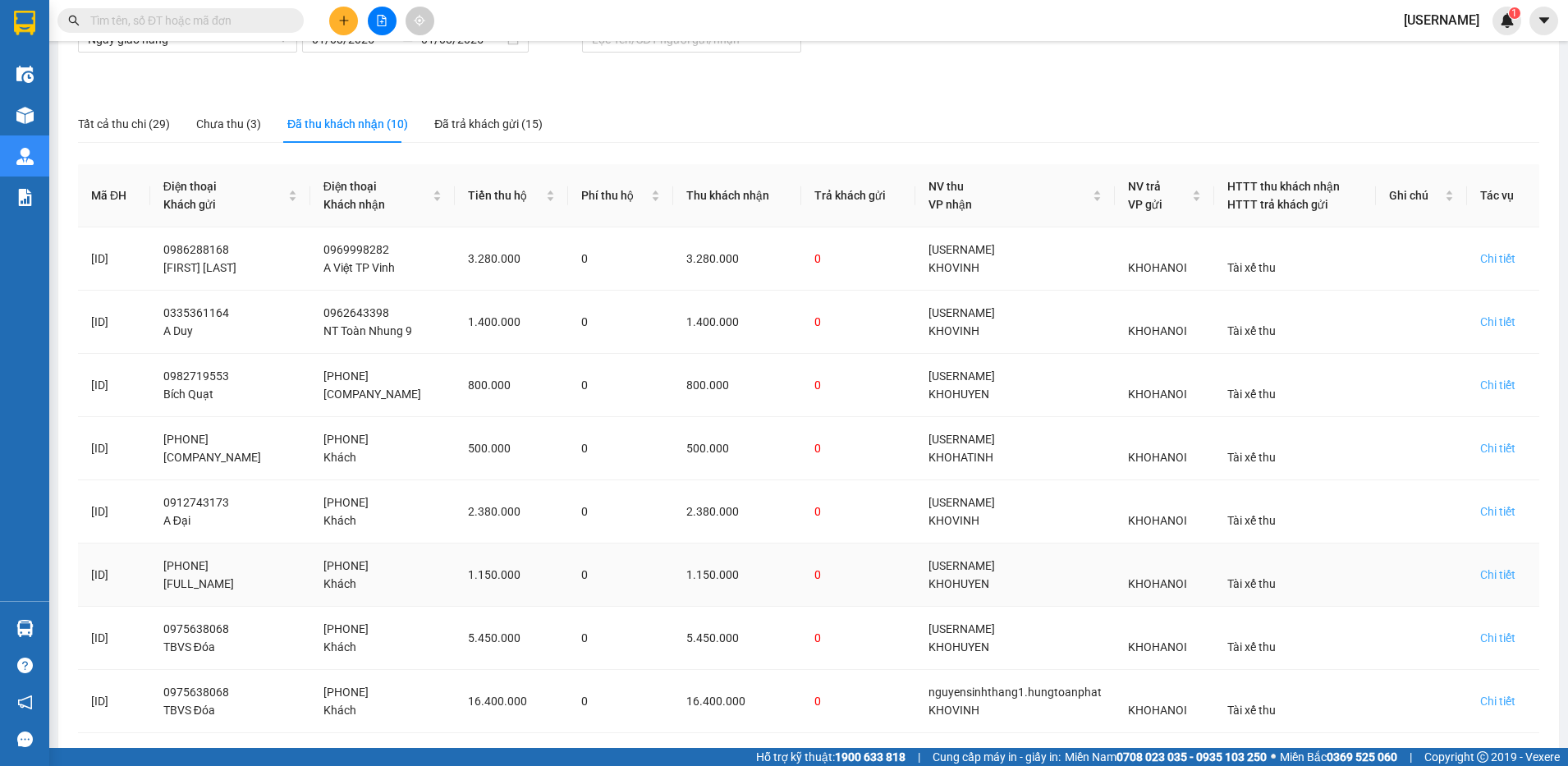 scroll, scrollTop: 314, scrollLeft: 0, axis: vertical 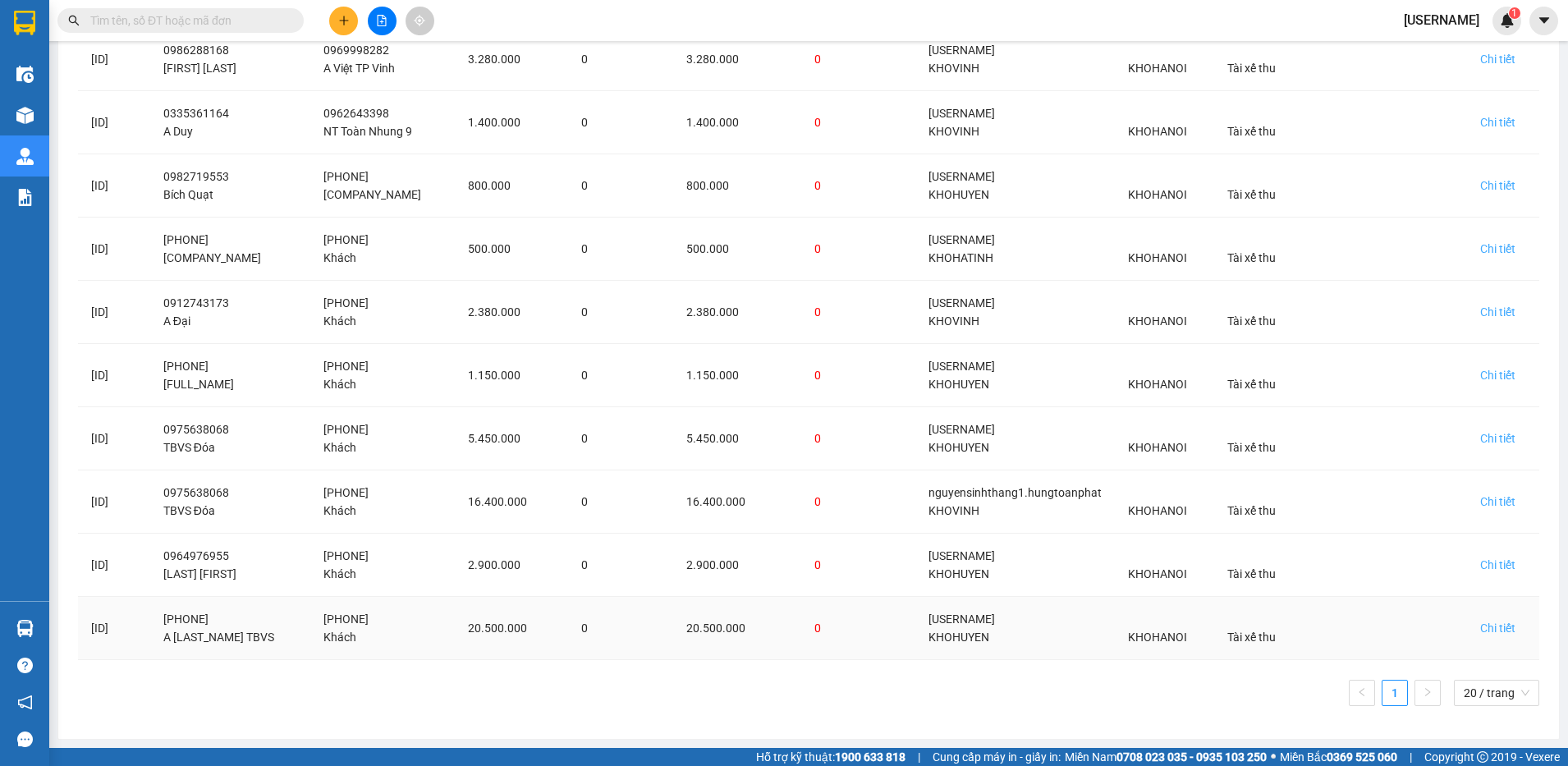 click on "Chi tiết" at bounding box center (1503, 628) 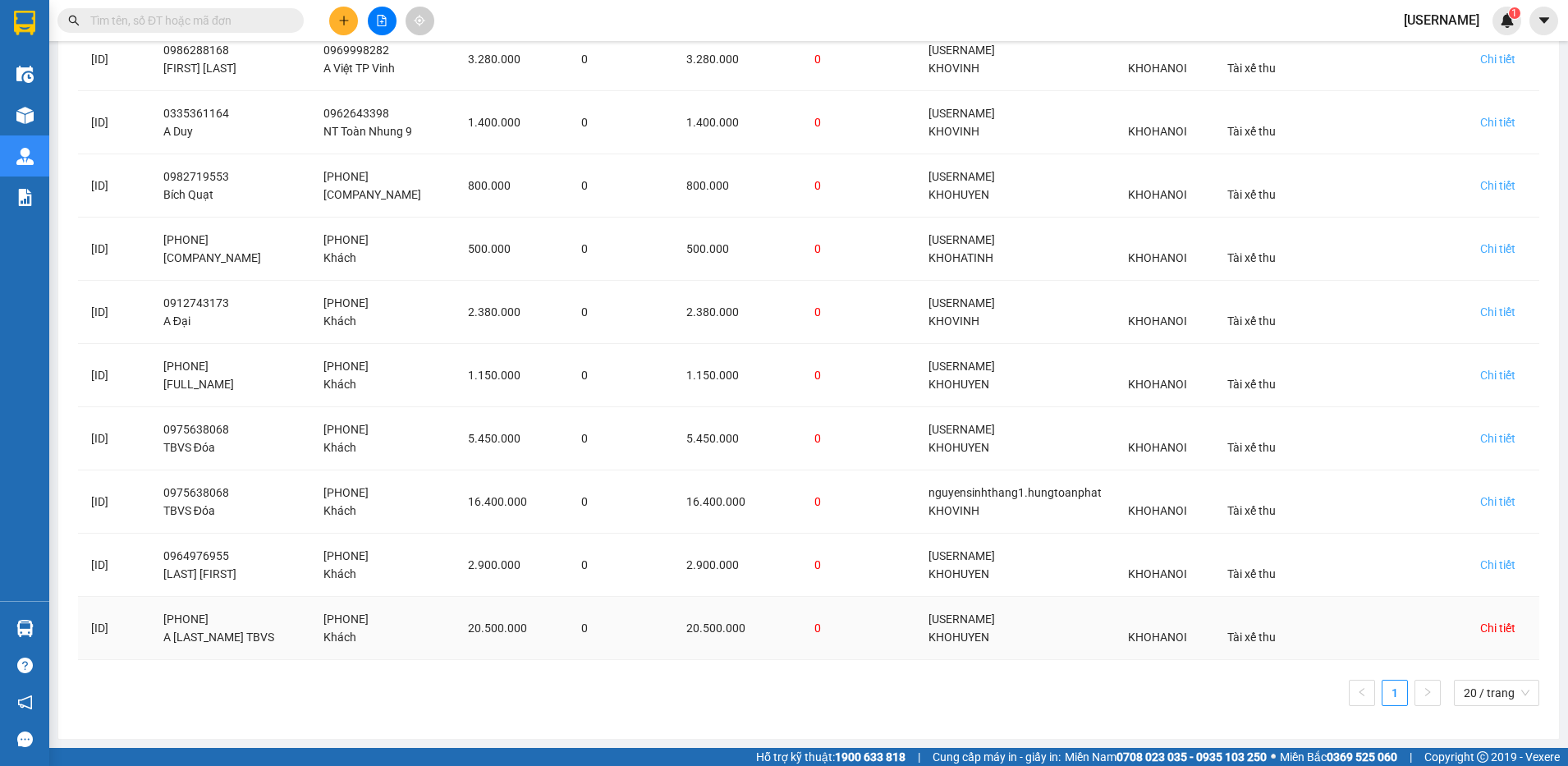 click on "Chi tiết" at bounding box center (1497, 628) 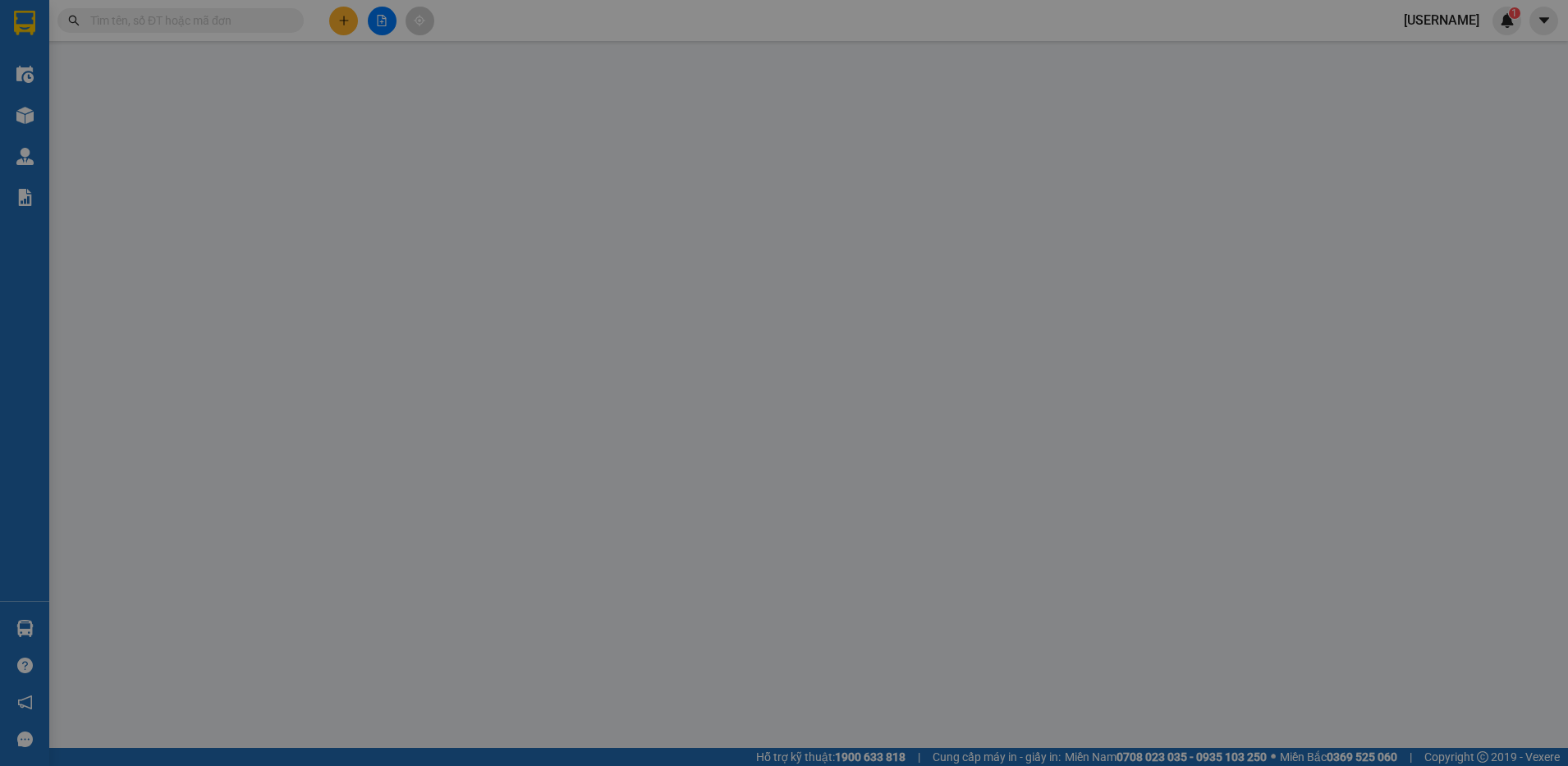 scroll, scrollTop: 0, scrollLeft: 0, axis: both 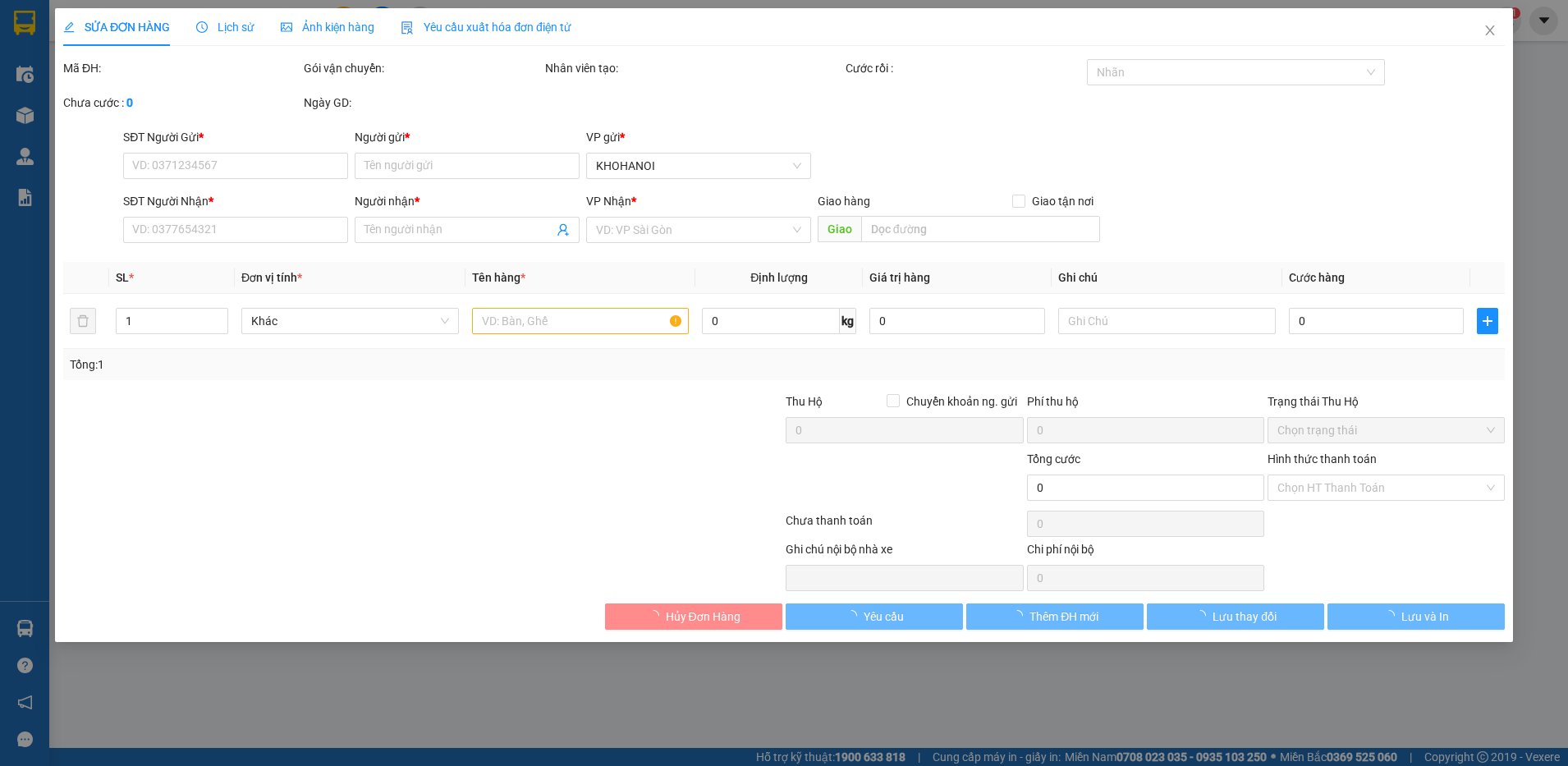 type on "[PHONE]" 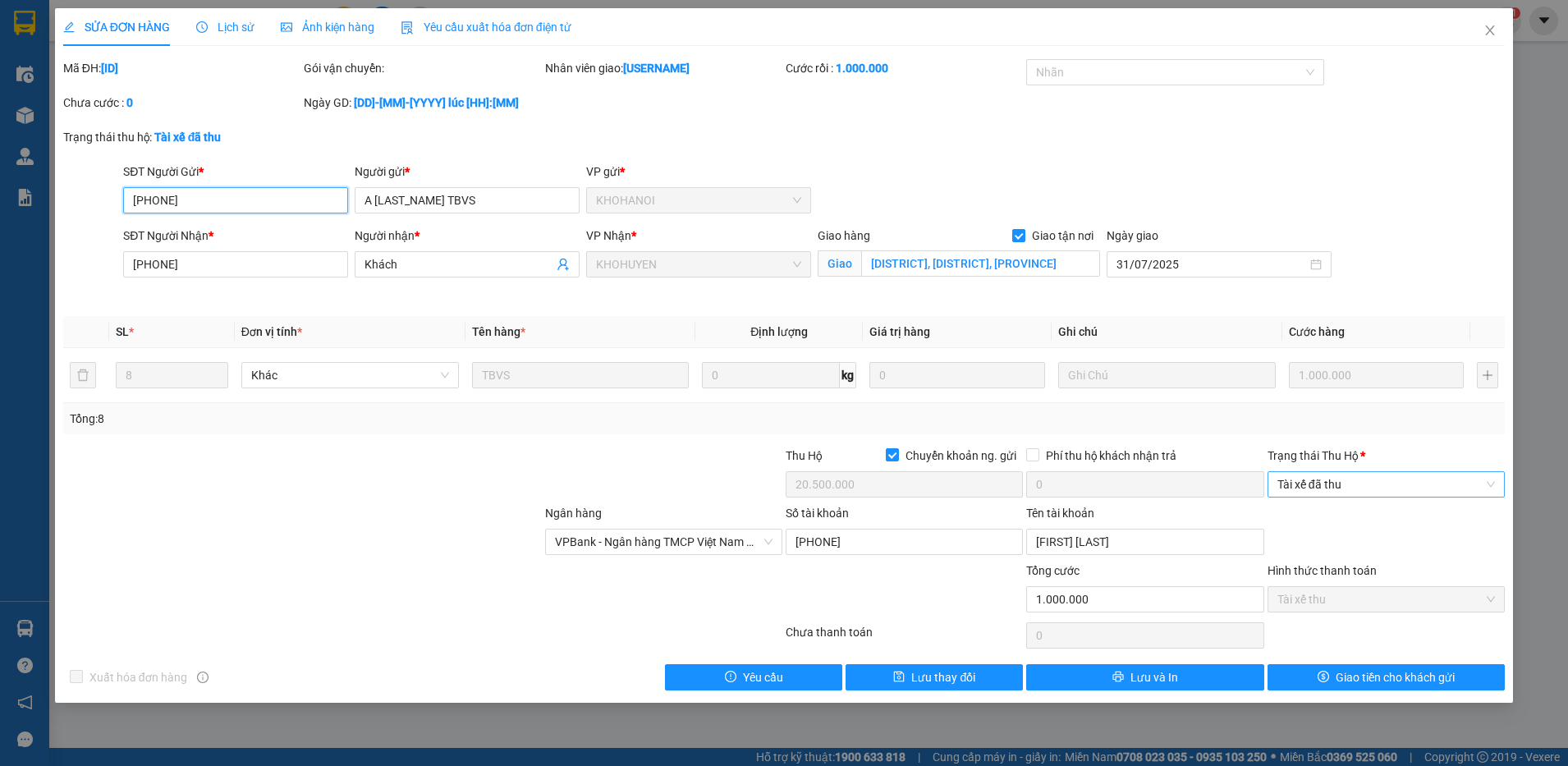 click on "Tài xế đã thu" at bounding box center [1386, 484] 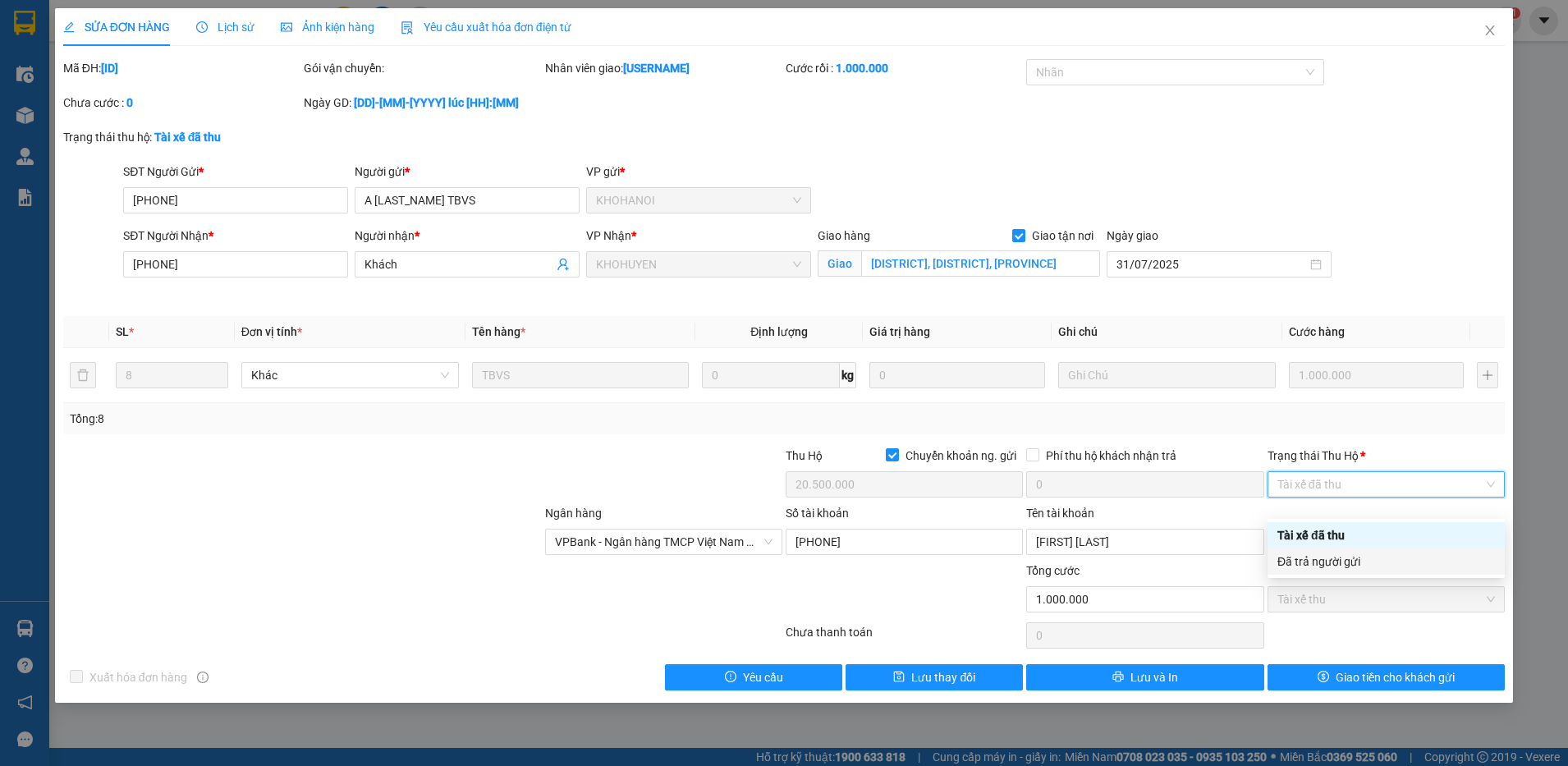 click on "Đã trả người gửi" at bounding box center (1386, 562) 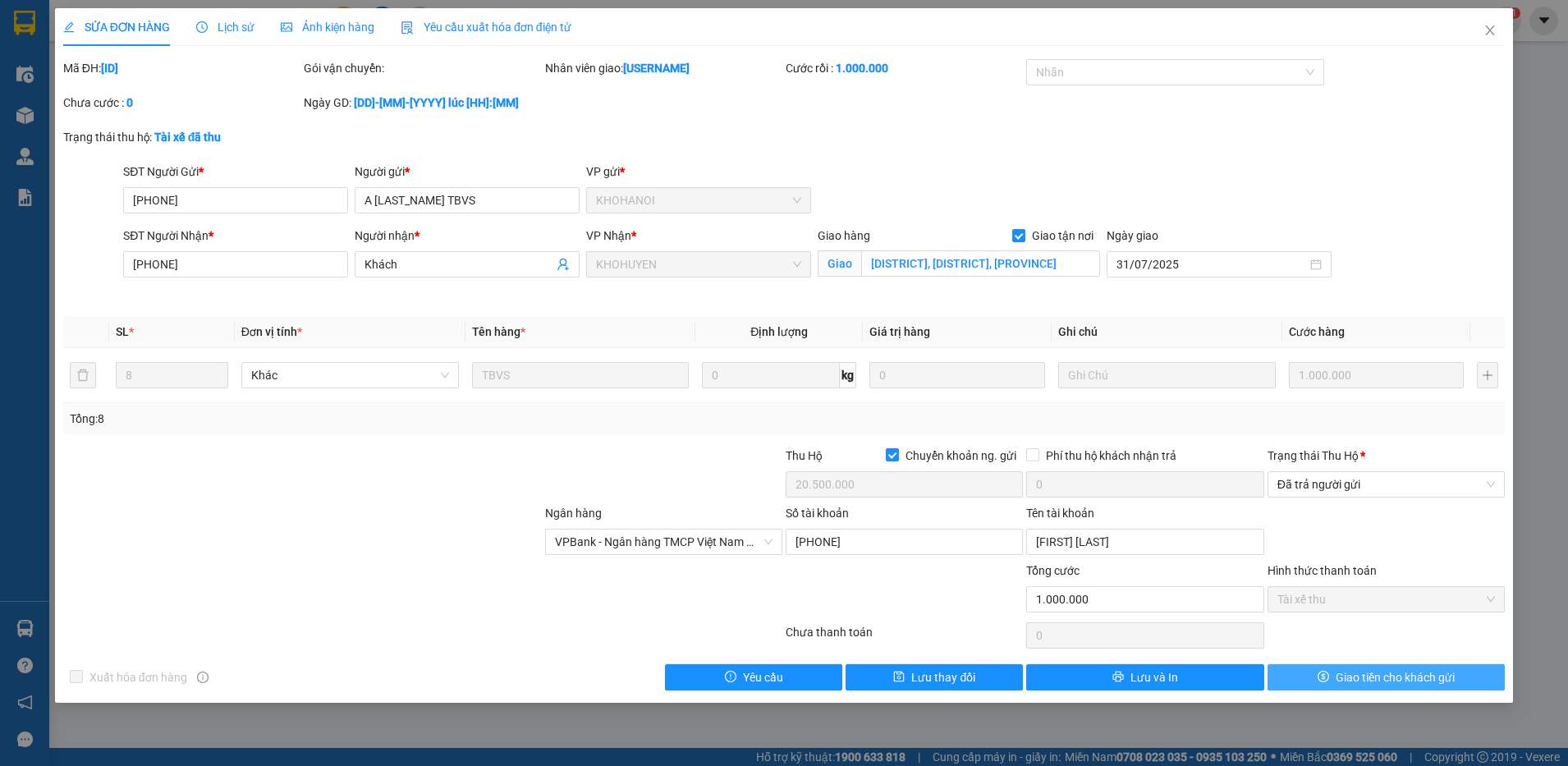 click on "Giao tiền cho khách gửi" at bounding box center [1386, 677] 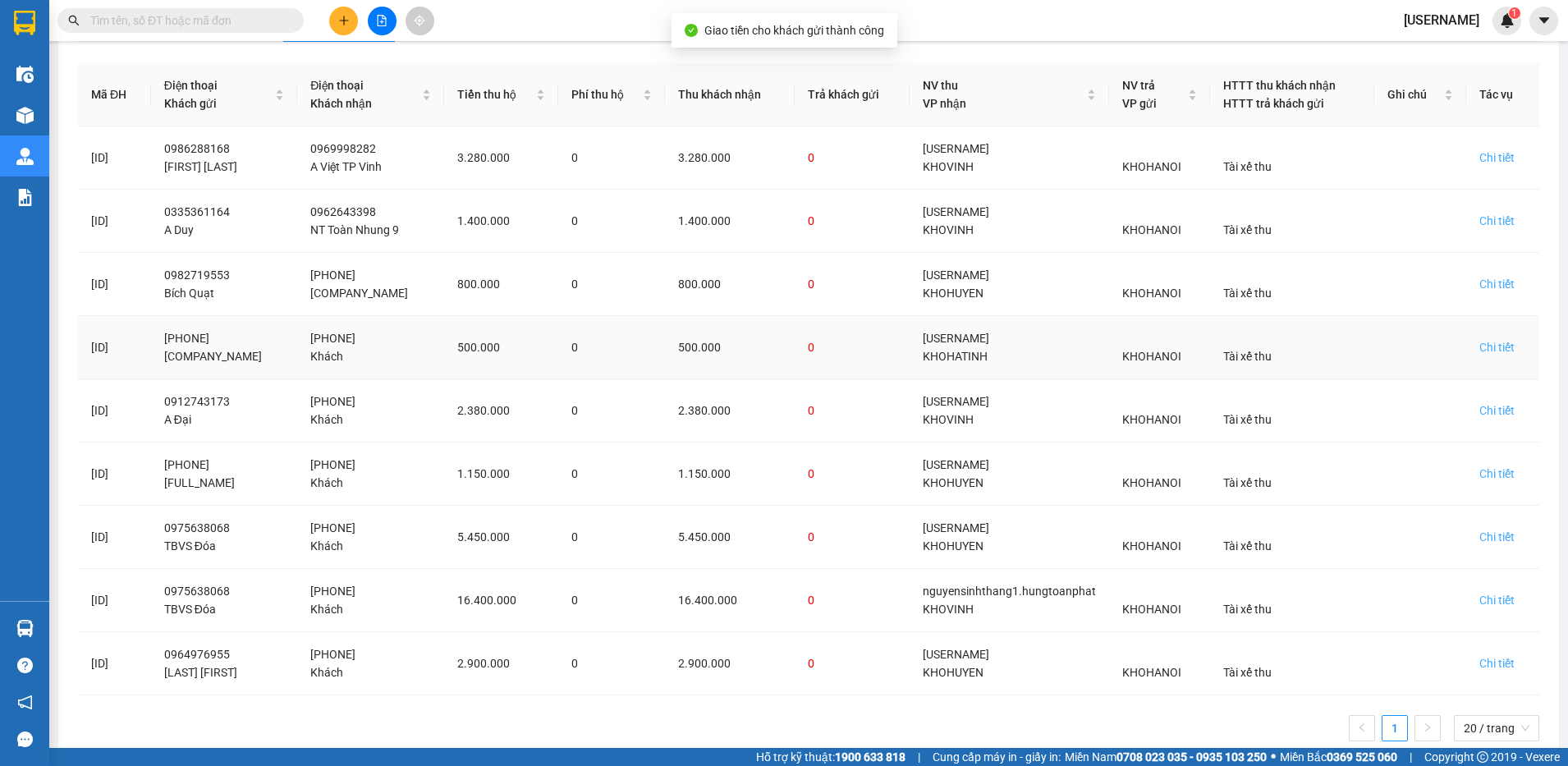 scroll, scrollTop: 251, scrollLeft: 0, axis: vertical 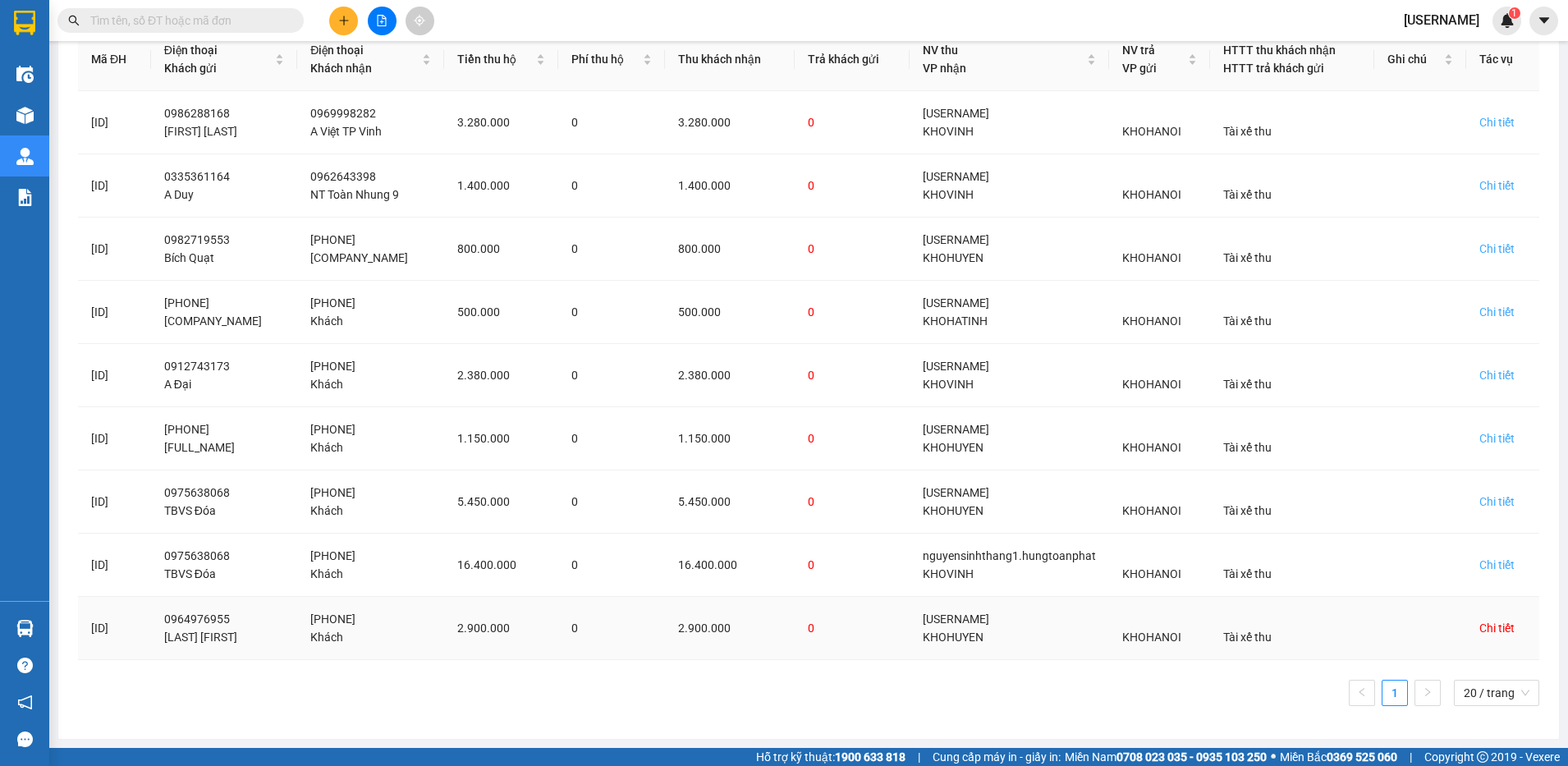 click on "Chi tiết" at bounding box center [1497, 628] 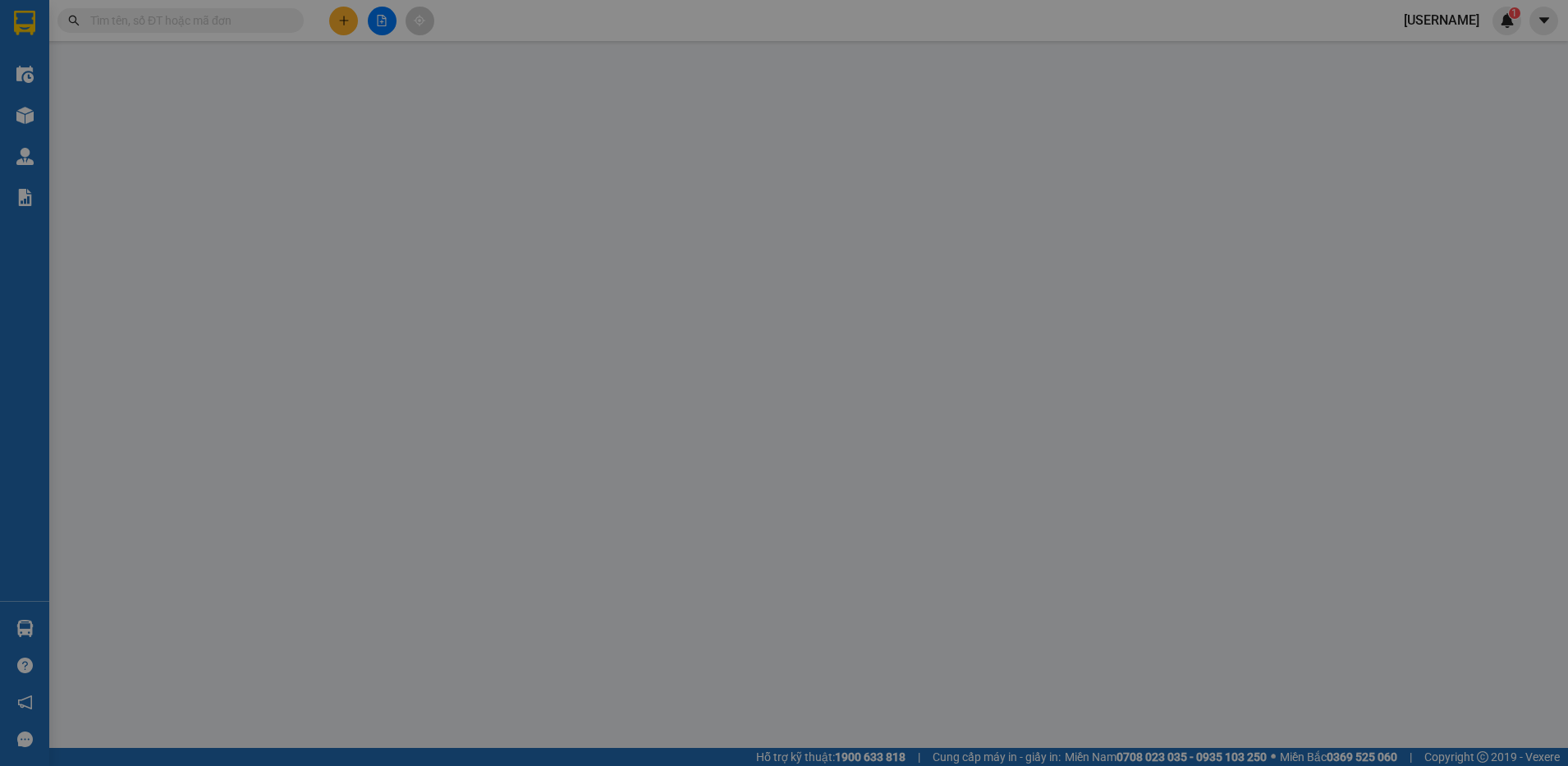 scroll, scrollTop: 0, scrollLeft: 0, axis: both 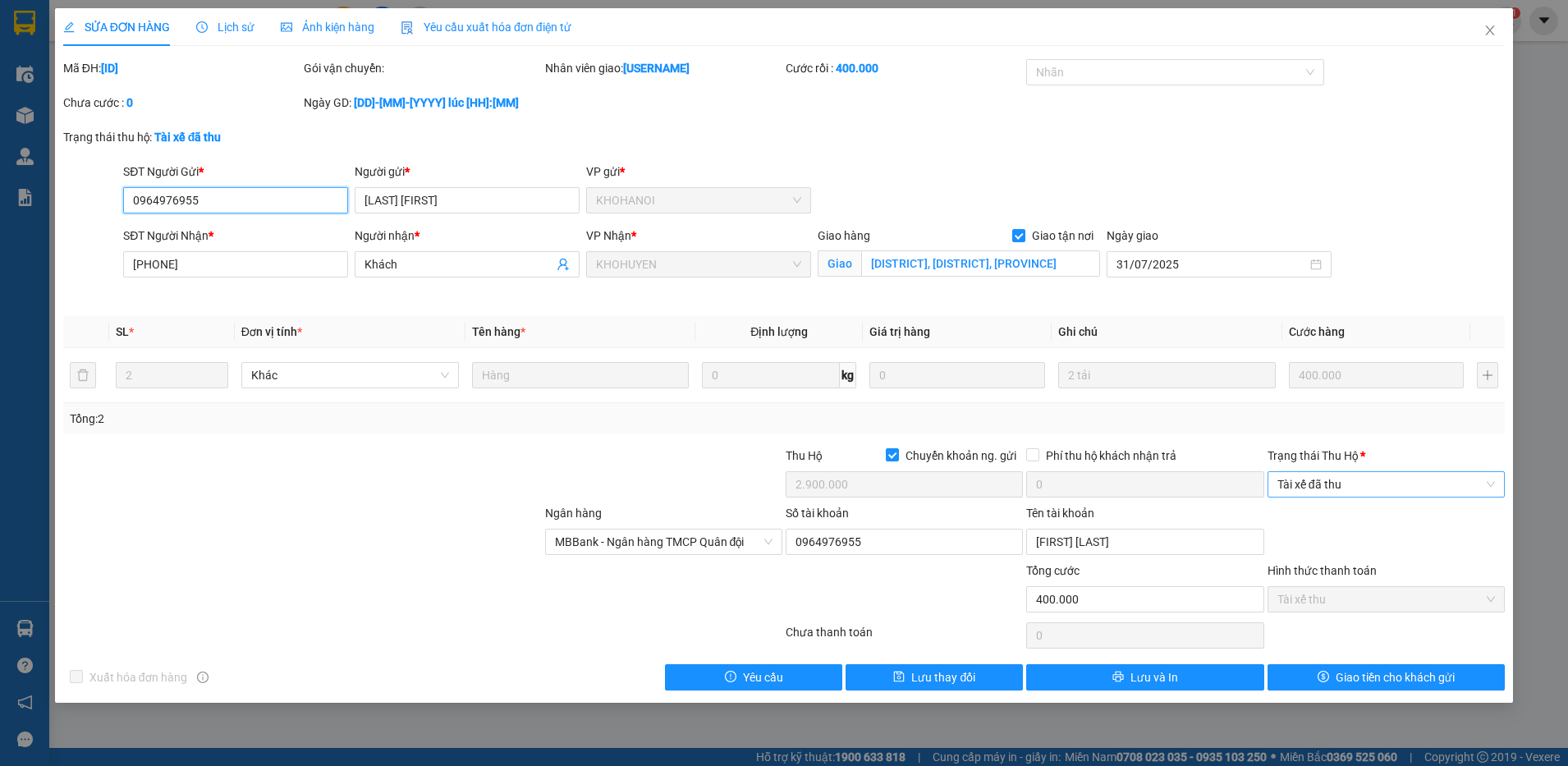 click on "Tài xế đã thu" at bounding box center [1386, 484] 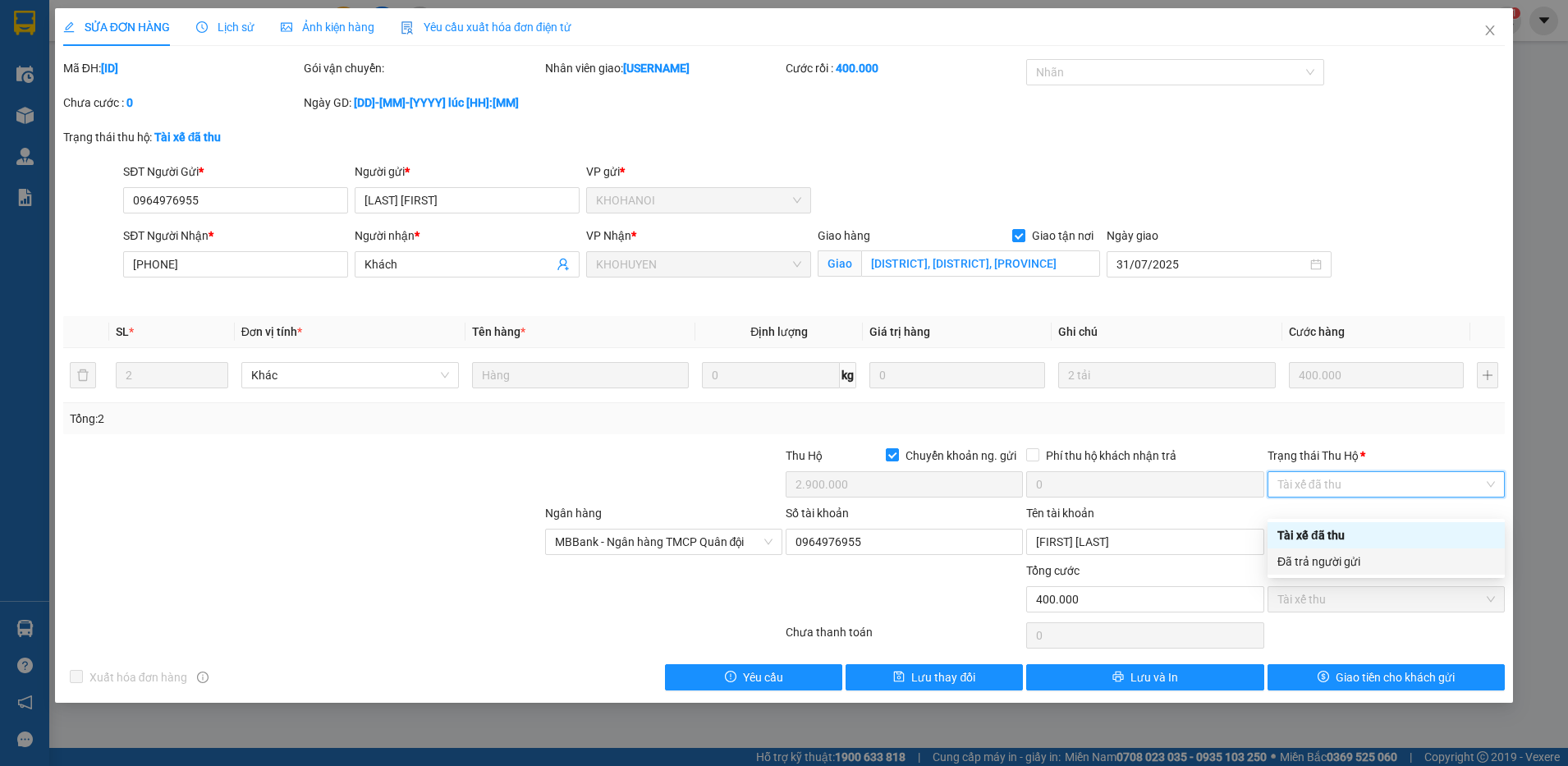 click on "Đã trả người gửi" at bounding box center (1386, 562) 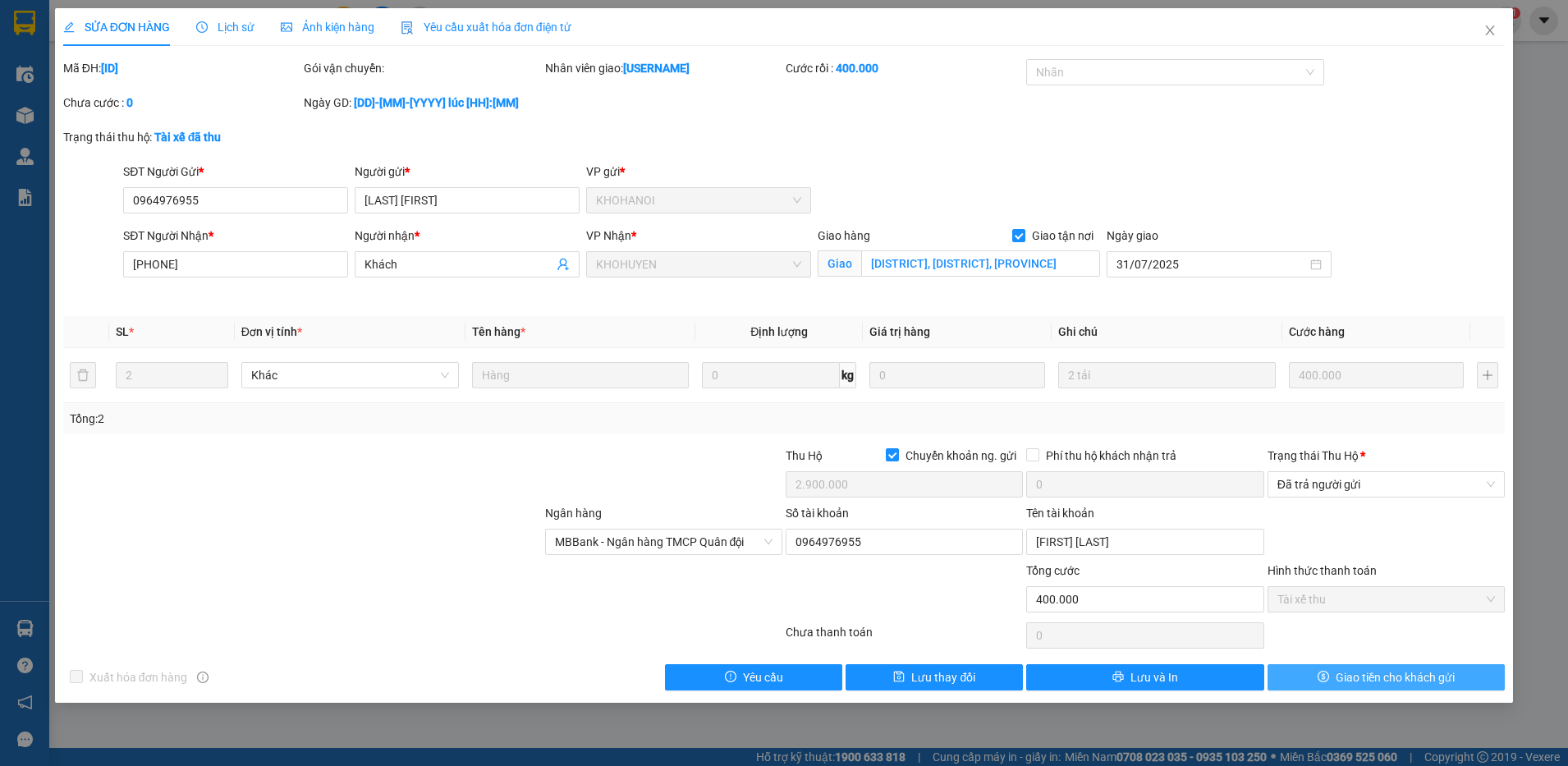 click on "Giao tiền cho khách gửi" at bounding box center [1395, 677] 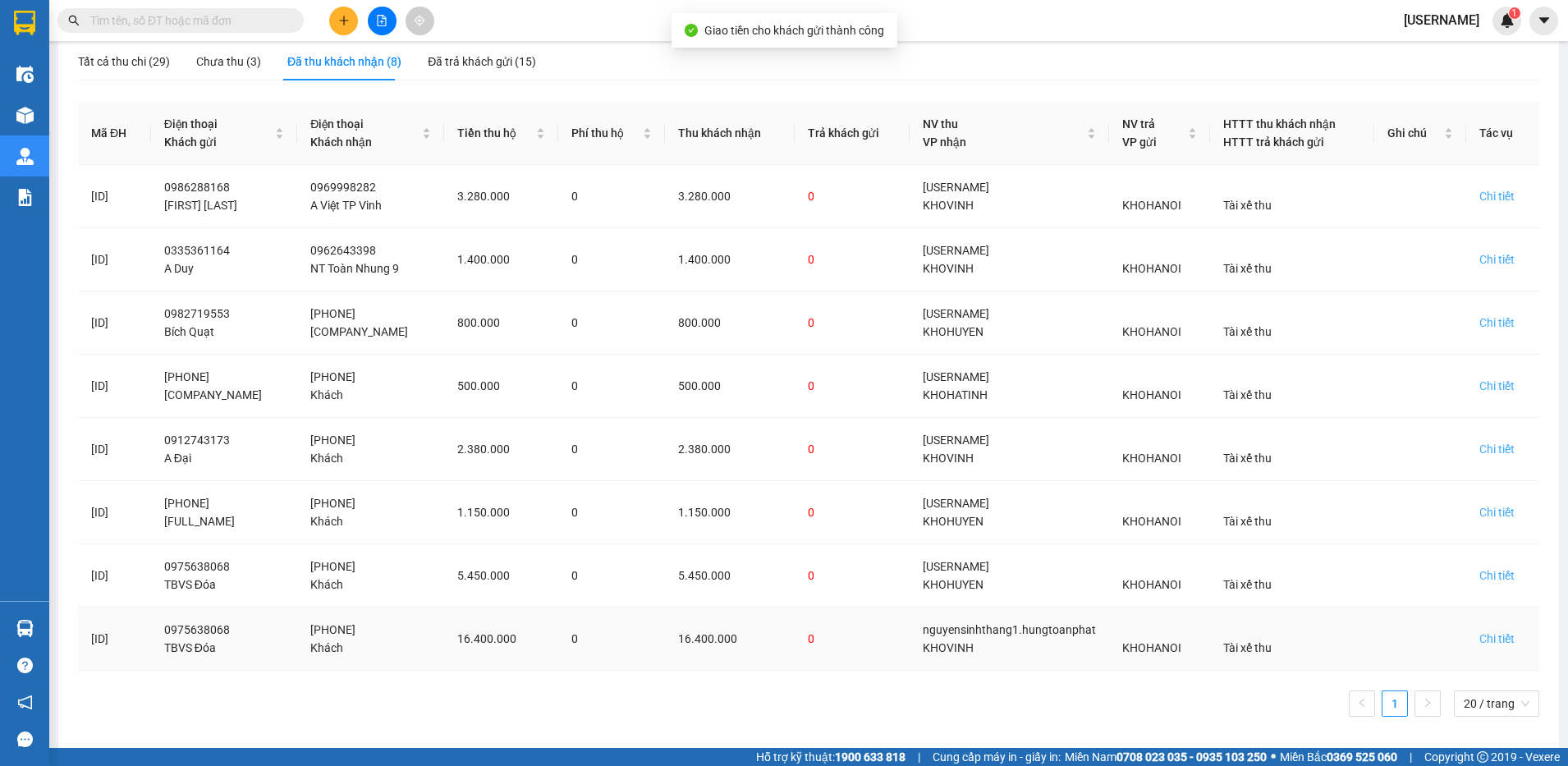 scroll, scrollTop: 188, scrollLeft: 0, axis: vertical 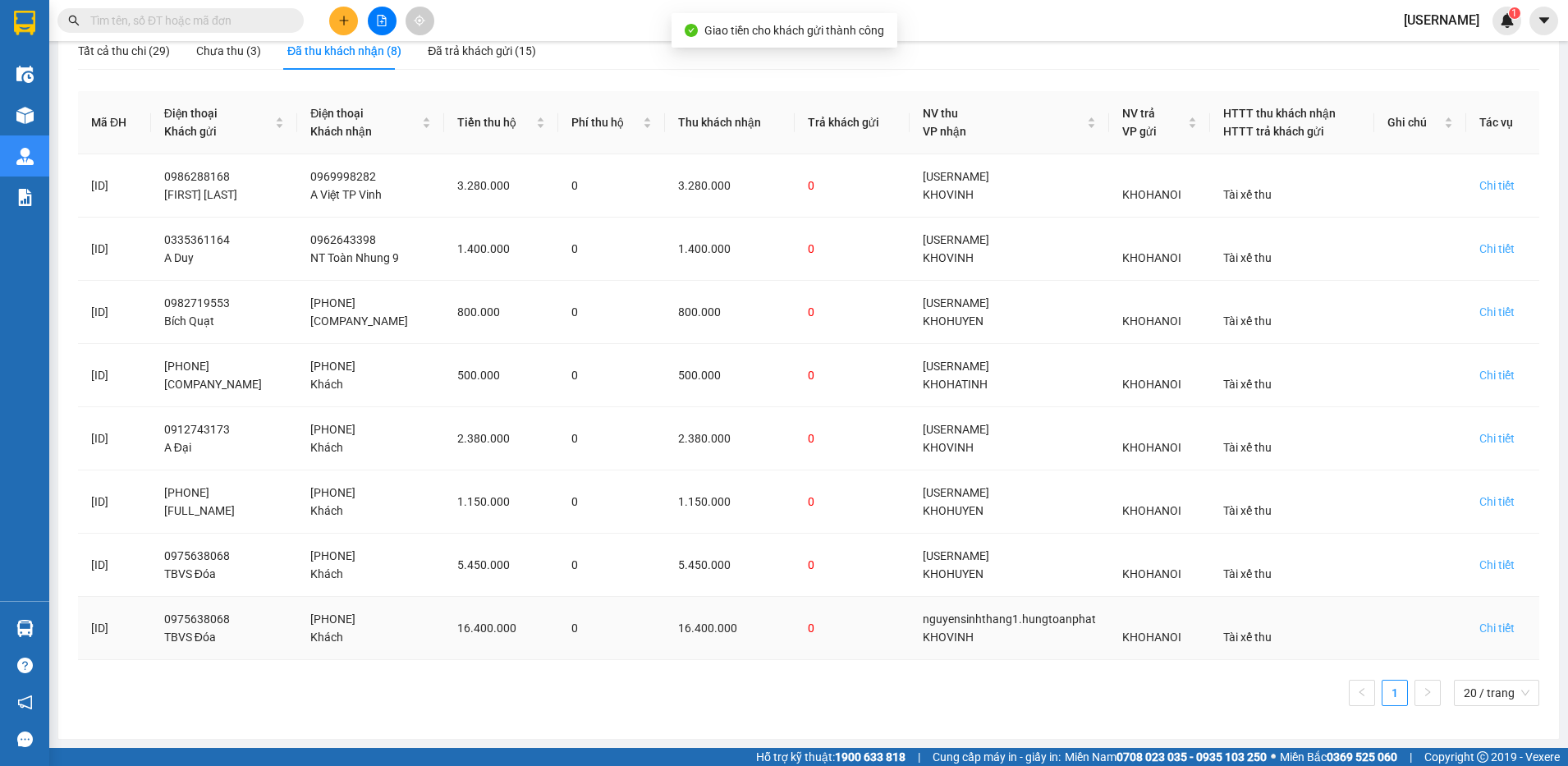 click on "Chi tiết" at bounding box center [1502, 628] 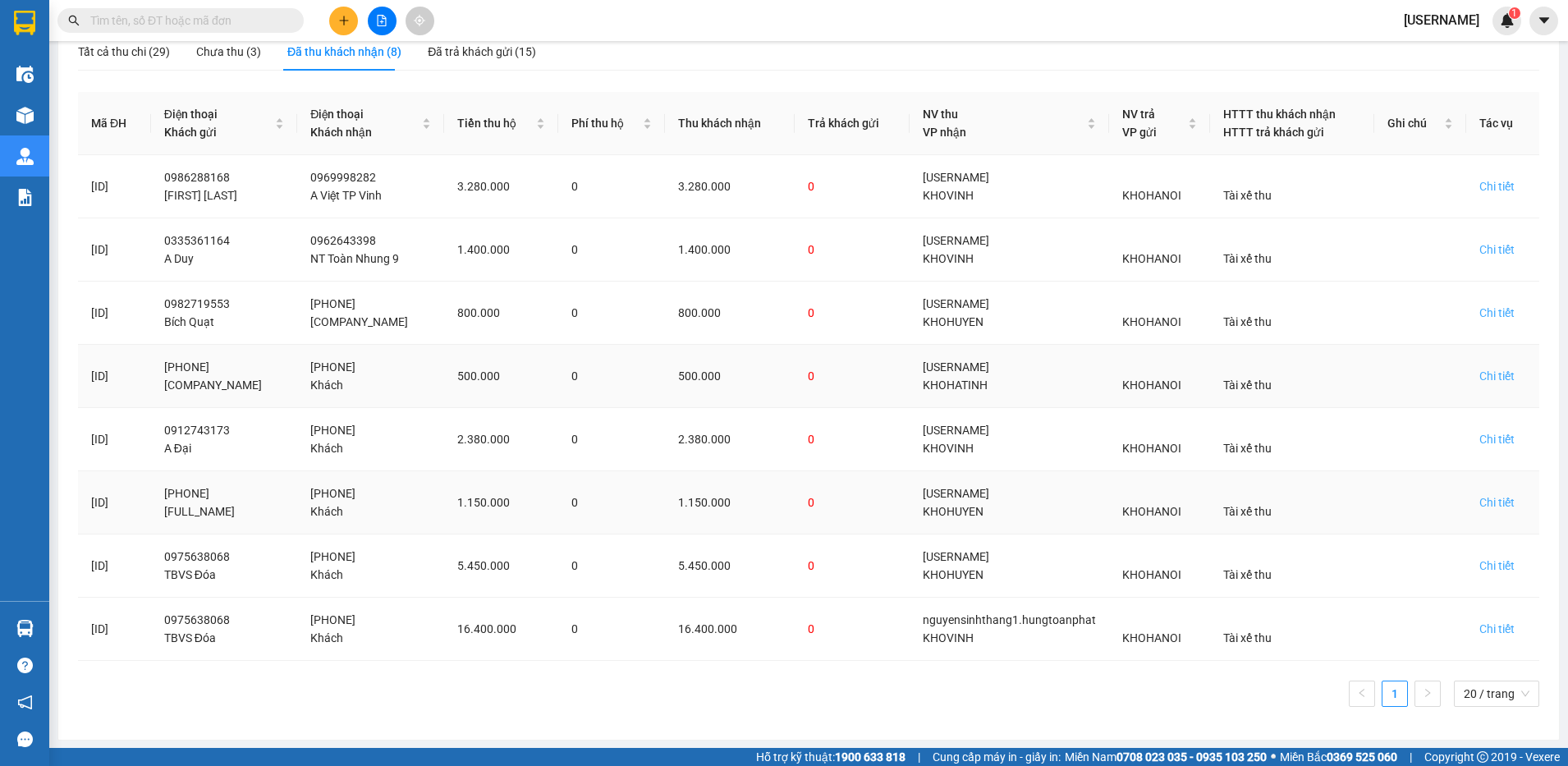 scroll, scrollTop: 188, scrollLeft: 0, axis: vertical 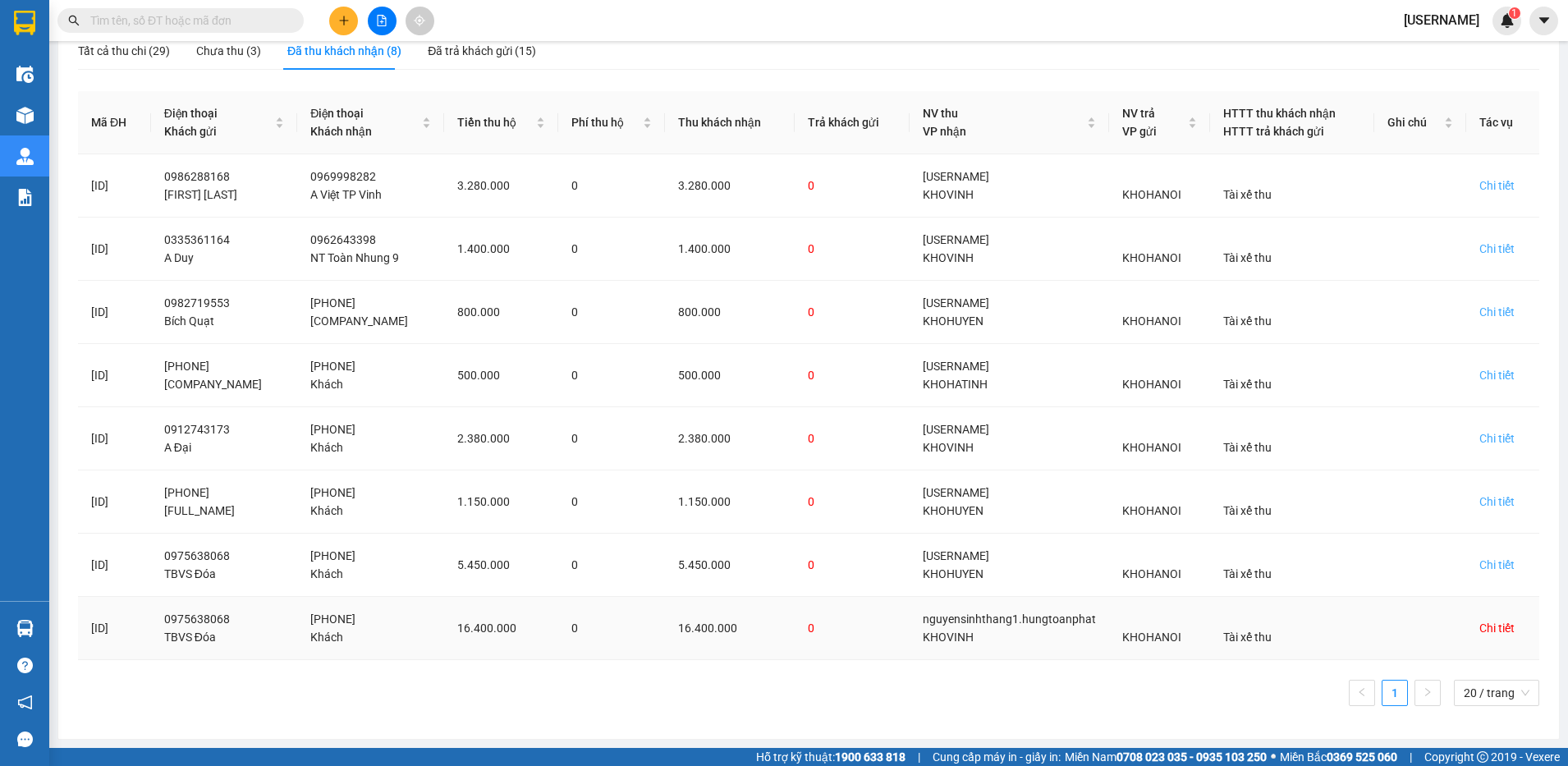 click on "Chi tiết" at bounding box center (1497, 628) 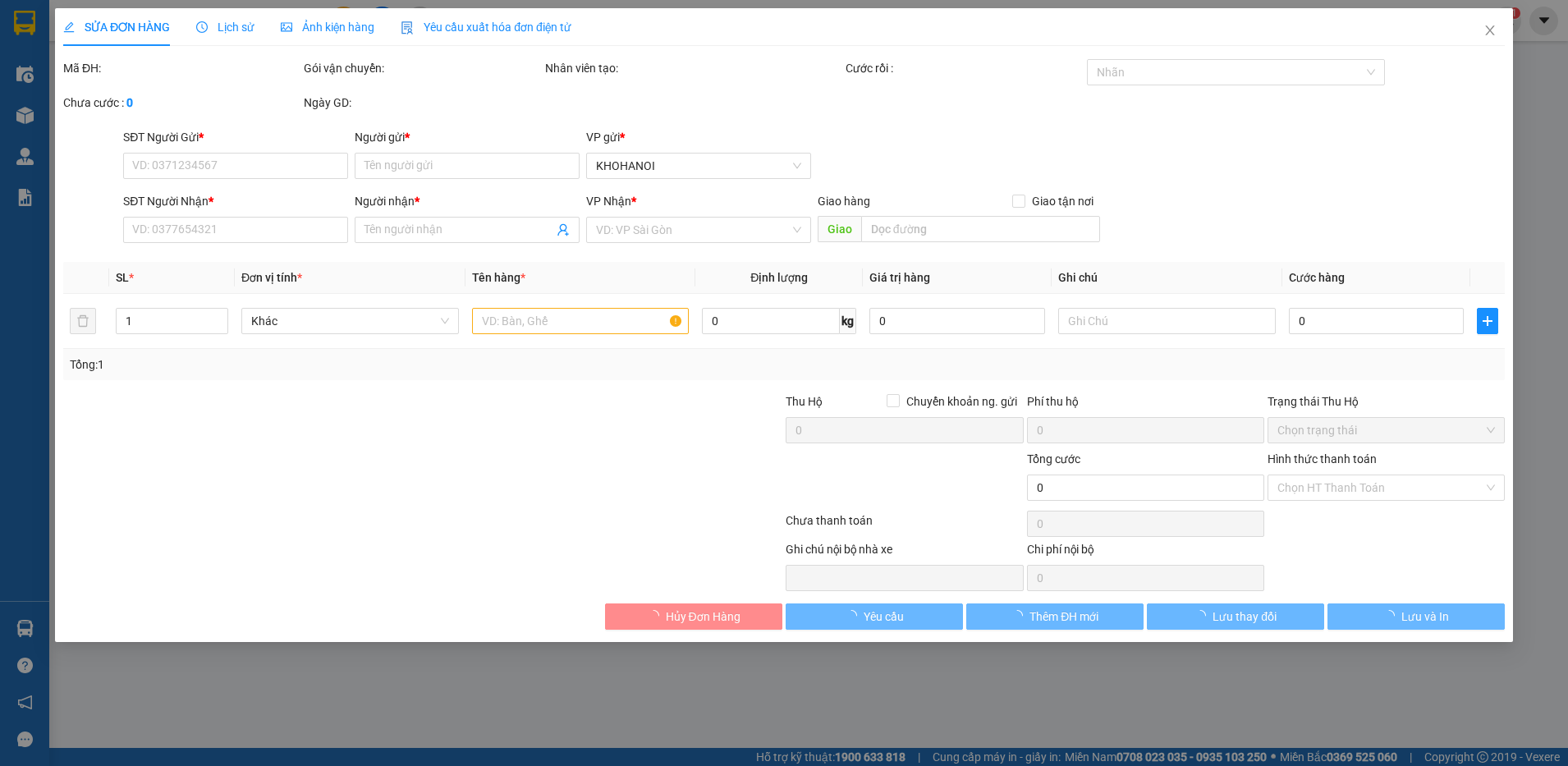 scroll, scrollTop: 0, scrollLeft: 0, axis: both 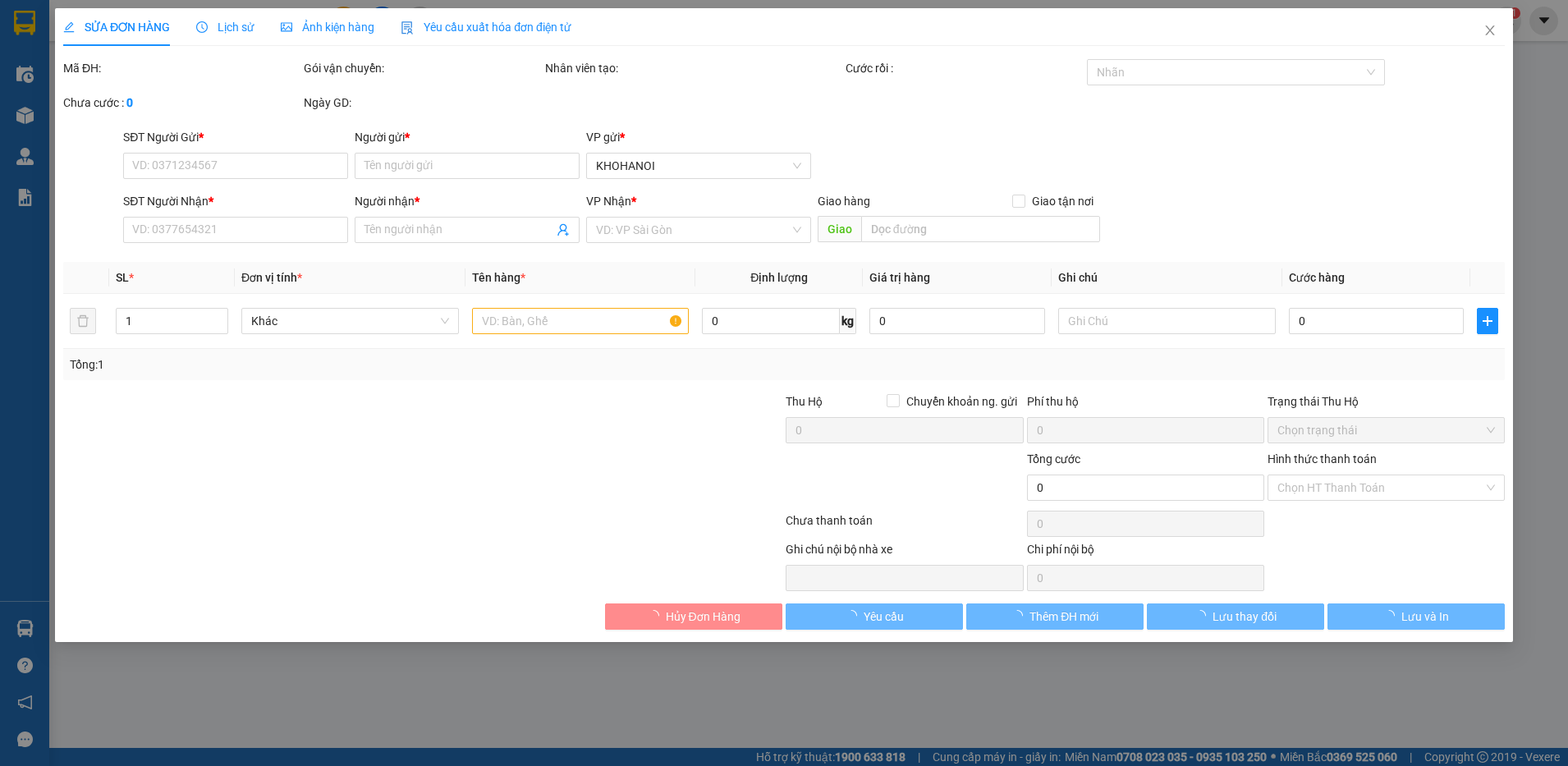 type on "0975638068" 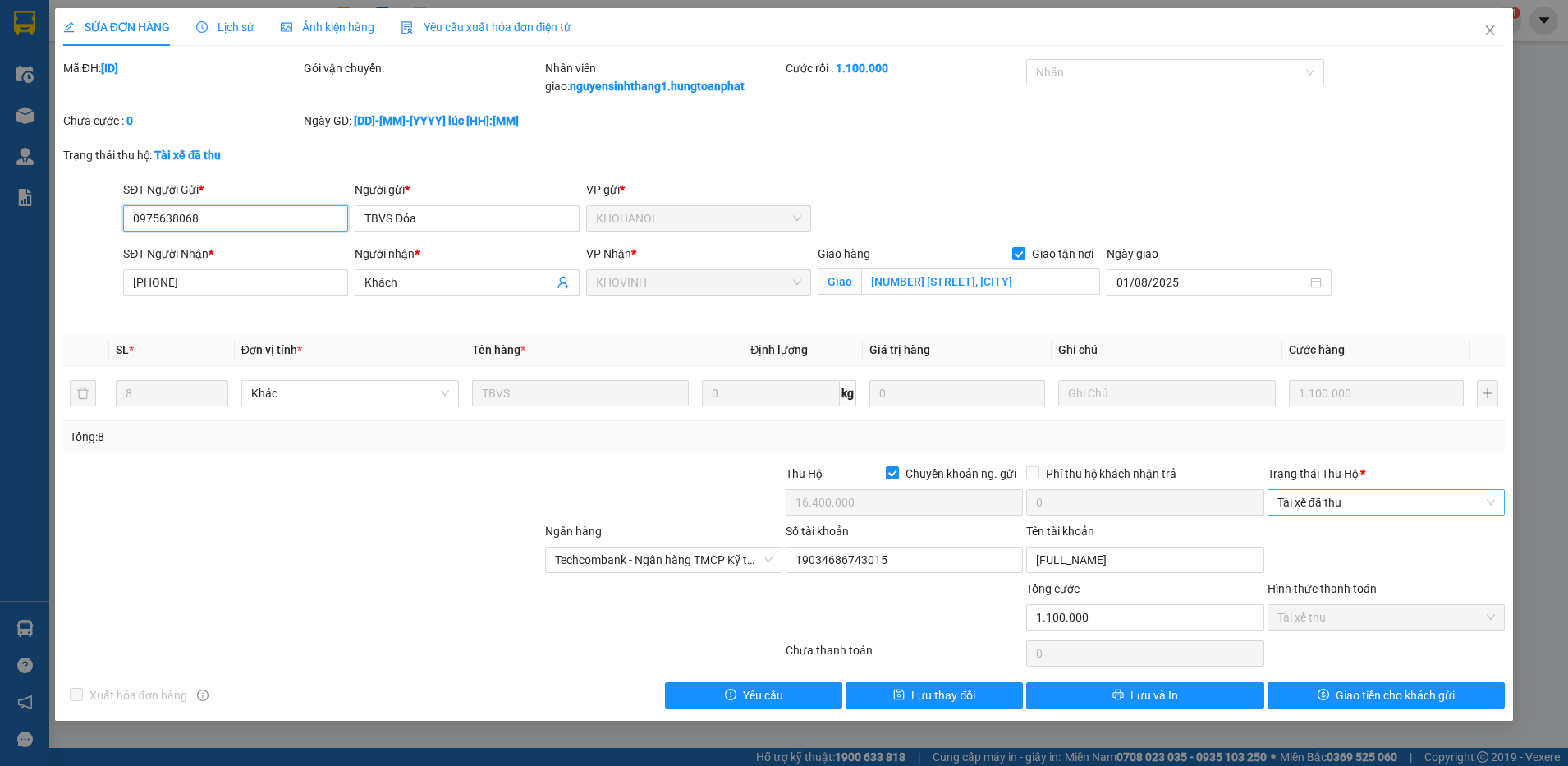 click on "Tài xế đã thu" at bounding box center [1386, 502] 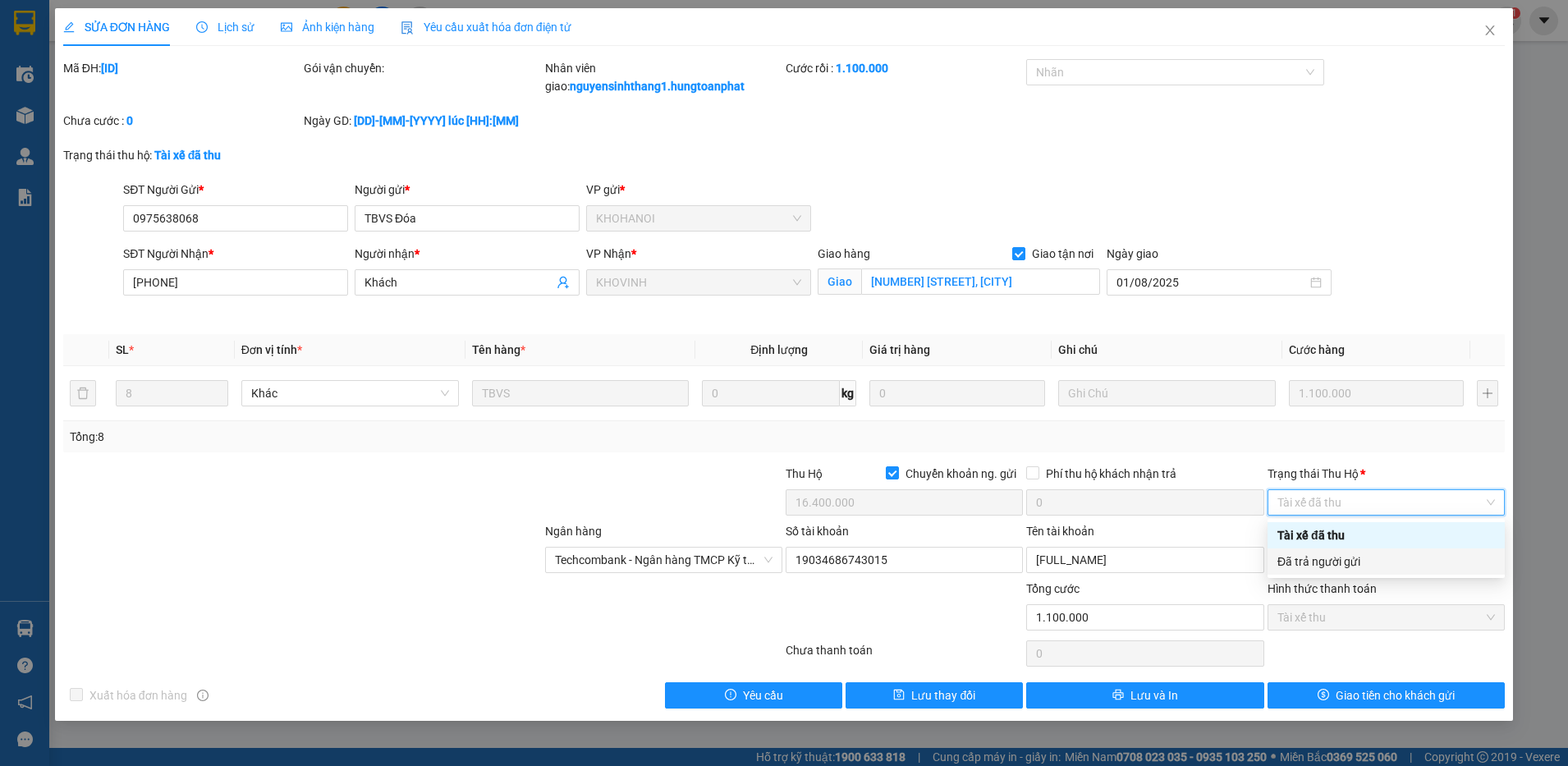 click on "Đã trả người gửi" at bounding box center [1386, 562] 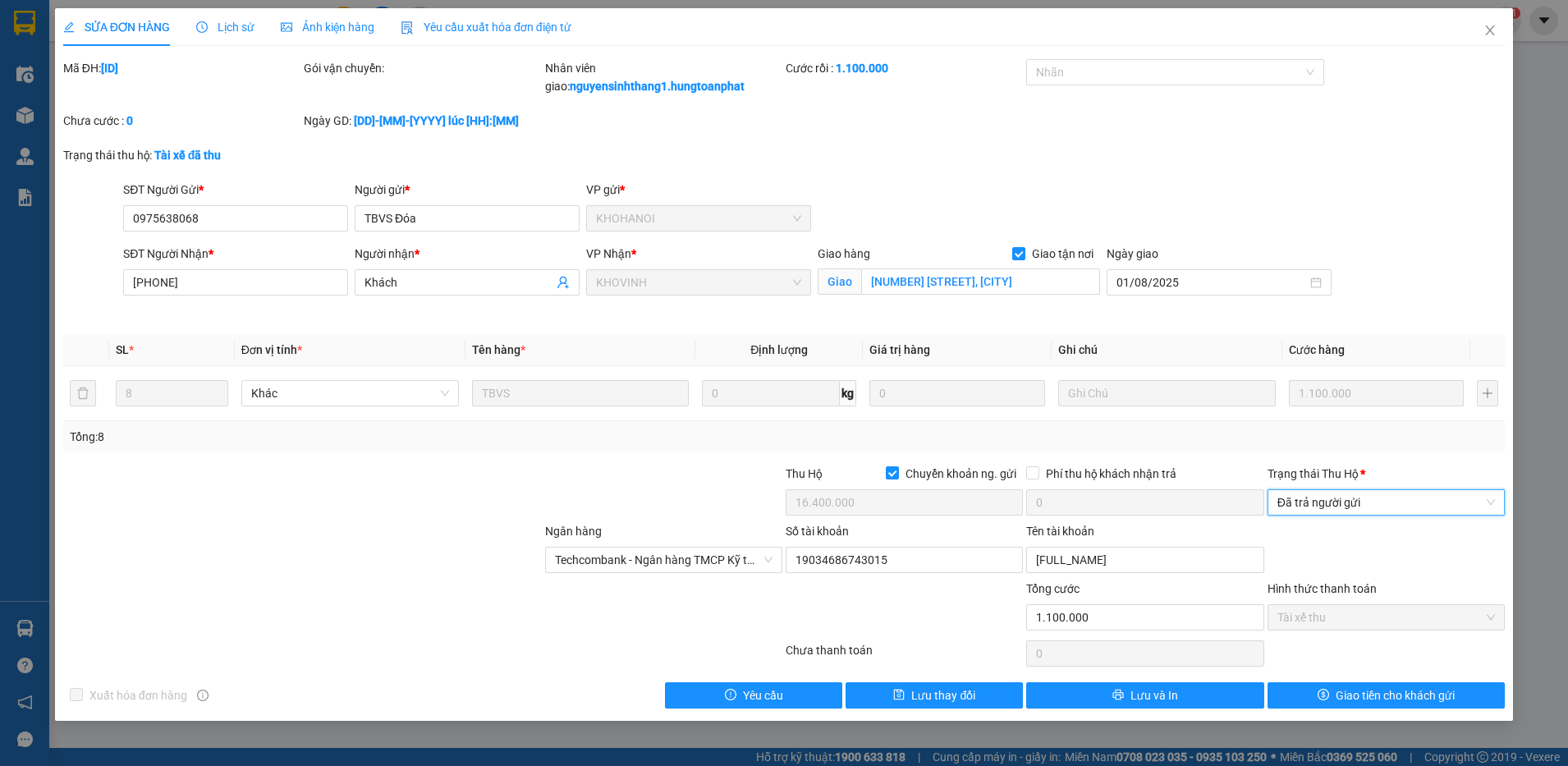 click on "Total Paid Fee [AMOUNT] Total UnPaid Fee 0 Cash Collection Total Fee Mã ĐH:  [ID] Gói vận chuyển:   Nhân viên giao: [USERNAME] Cước rồi :   [AMOUNT]   Nhãn Chưa cước :   0 Ngày GD:   [DD]-[MM]-[YYYY] lúc [HH]:[MM] Trạng thái thu hộ:   Tài xế đã thu SĐT Người Gửi  * [PHONE] Người gửi  * TBVS Đóa VP gửi  * KHOHANOI SĐT Người Nhận  * [PHONE] Người nhận  * Khách VP Nhận  * KHOVINH Giao hàng Giao tận nơi Giao [NUMBER] [STREET], [CITY] Ngày giao [DD]/[MM]/[YYYY] SL  * Đơn vị tính  * Tên hàng  * Định lượng Giá trị hàng Ghi chú Cước hàng                   8 Khác TBVS 0 kg 0 [AMOUNT] Tổng:  8 Thu Hộ Chuyển khoản ng. gửi [AMOUNT] Phí thu hộ khách nhận trả 0 Trạng thái Thu Hộ    * Đã trả người gửi Đã trả người gửi Ngân hàng Techcombank - Ngân hàng TMCP Kỹ thương Việt Nam Số tài khoản [ACCOUNT_NUMBER] Tên tài khoản [FULL_NAME] 0" at bounding box center (784, 383) 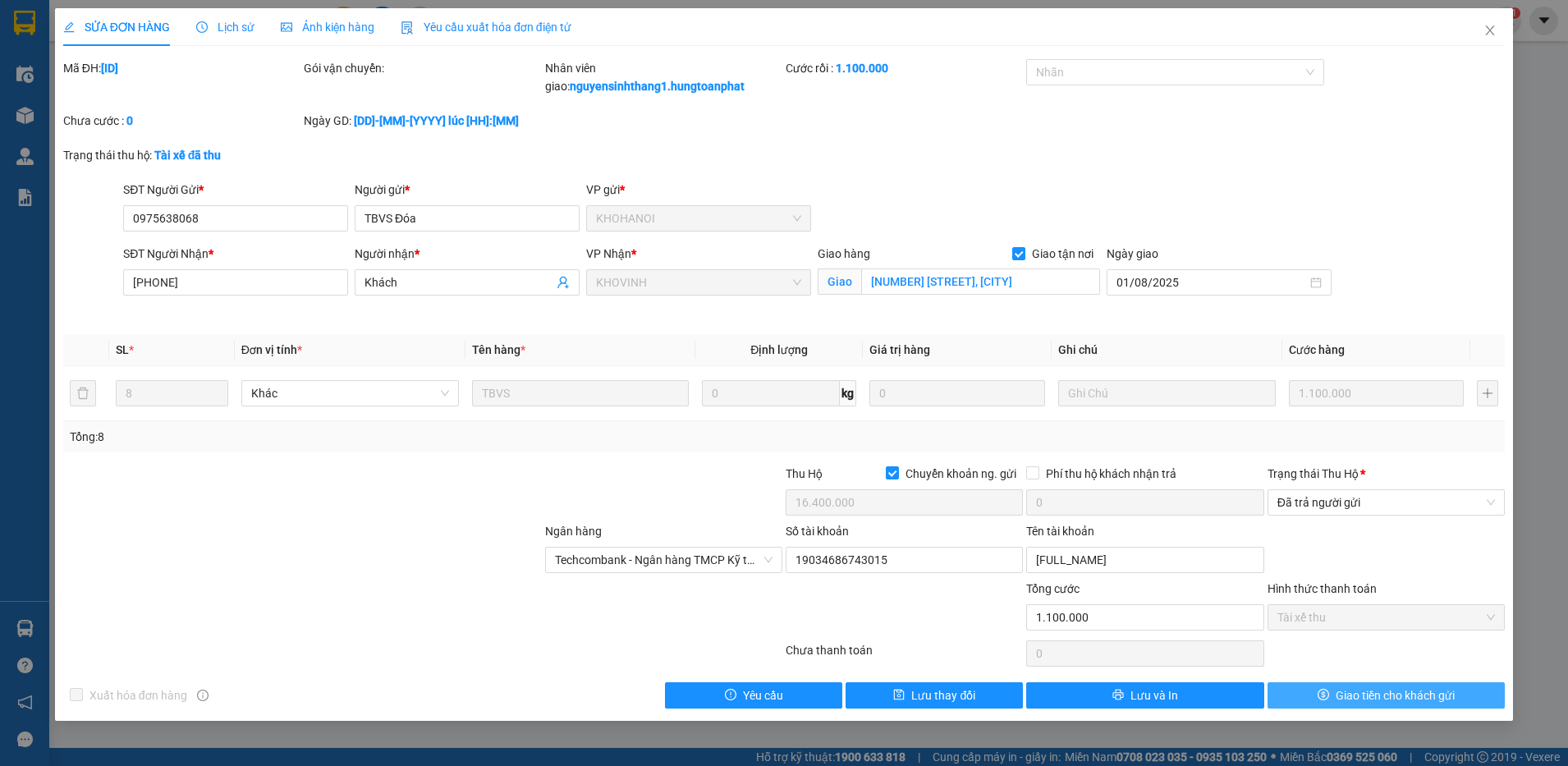 click on "Giao tiền cho khách gửi" at bounding box center [1395, 695] 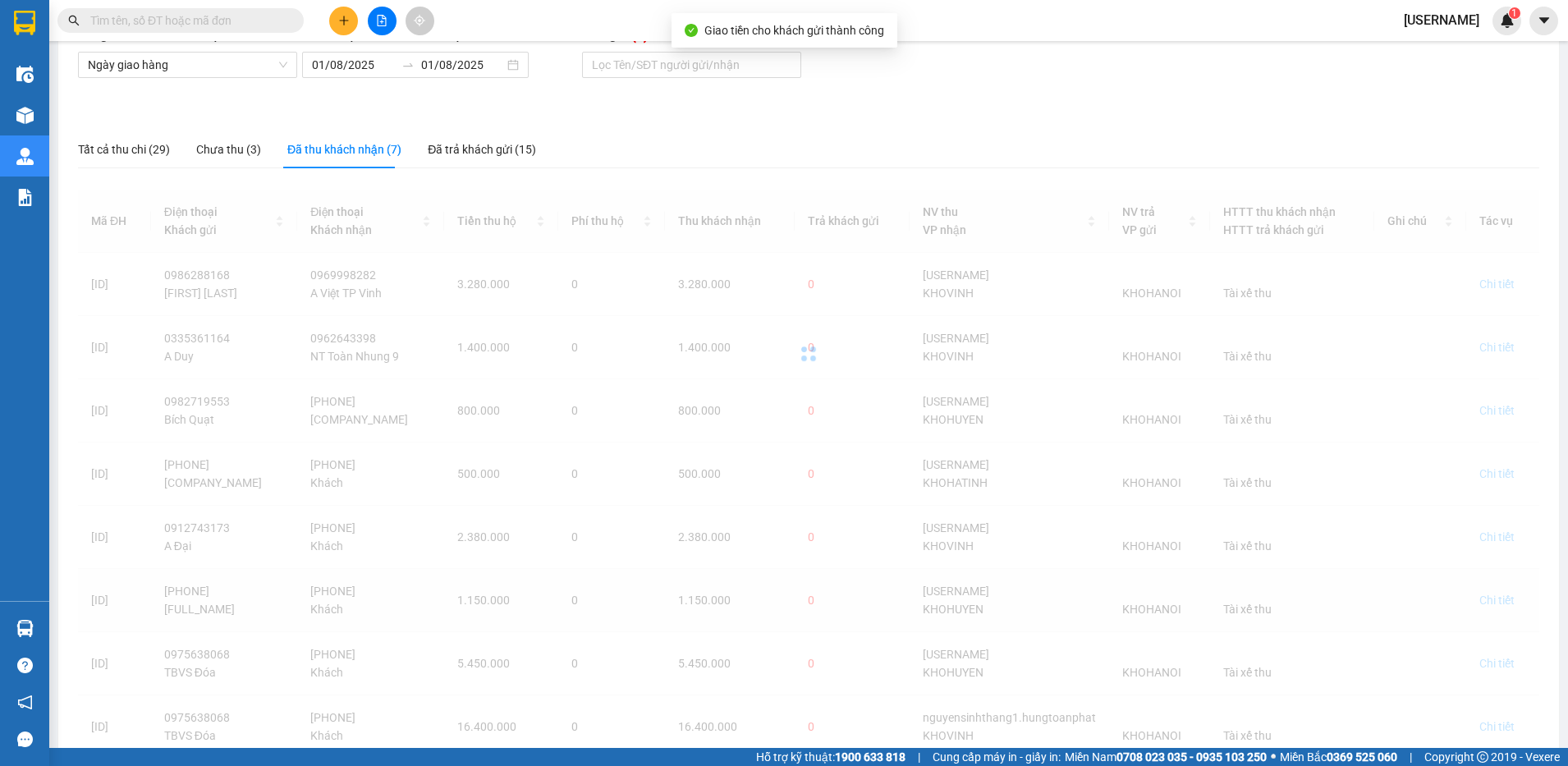 scroll, scrollTop: 125, scrollLeft: 0, axis: vertical 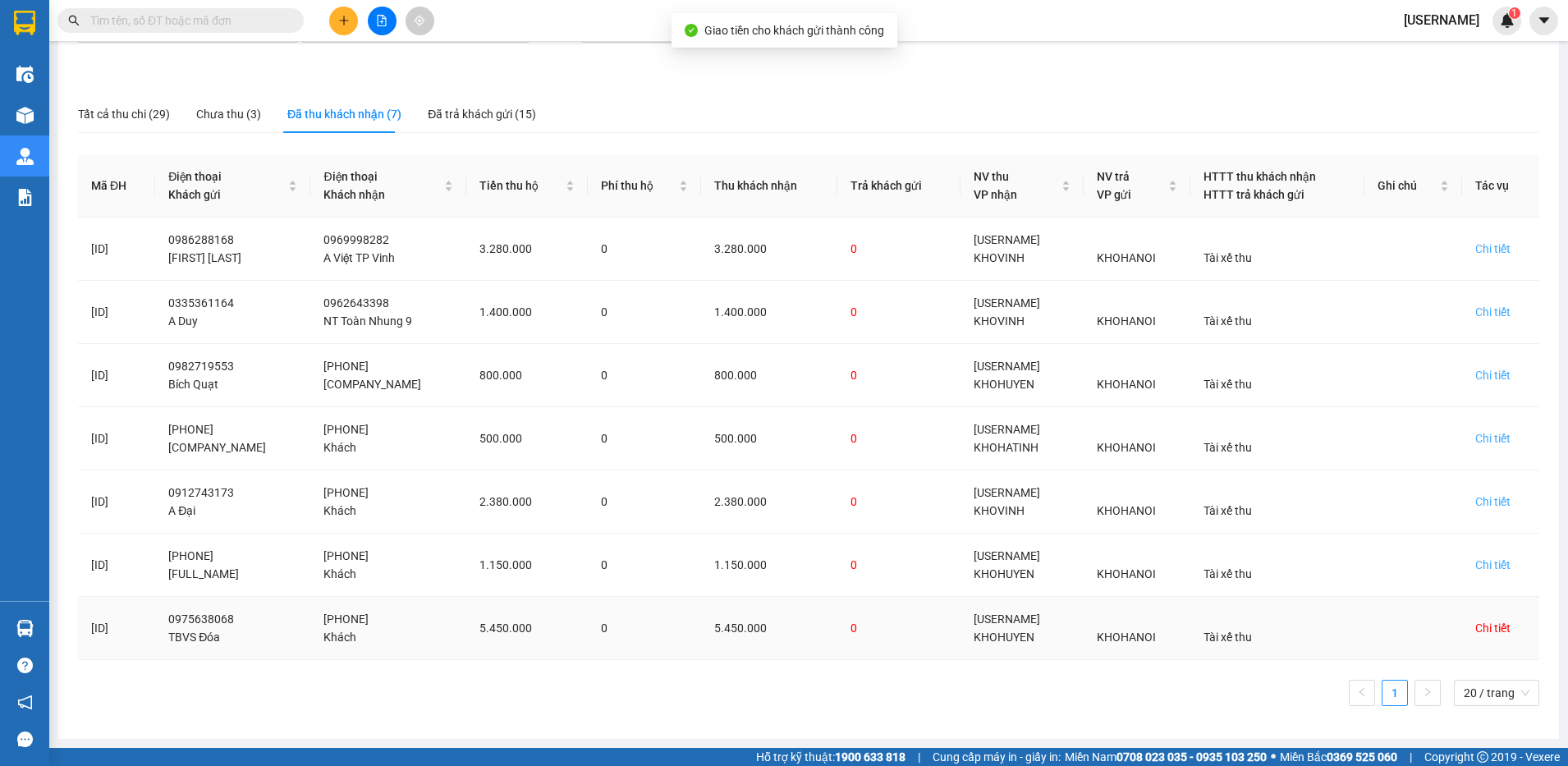 click on "Chi tiết" at bounding box center (1492, 628) 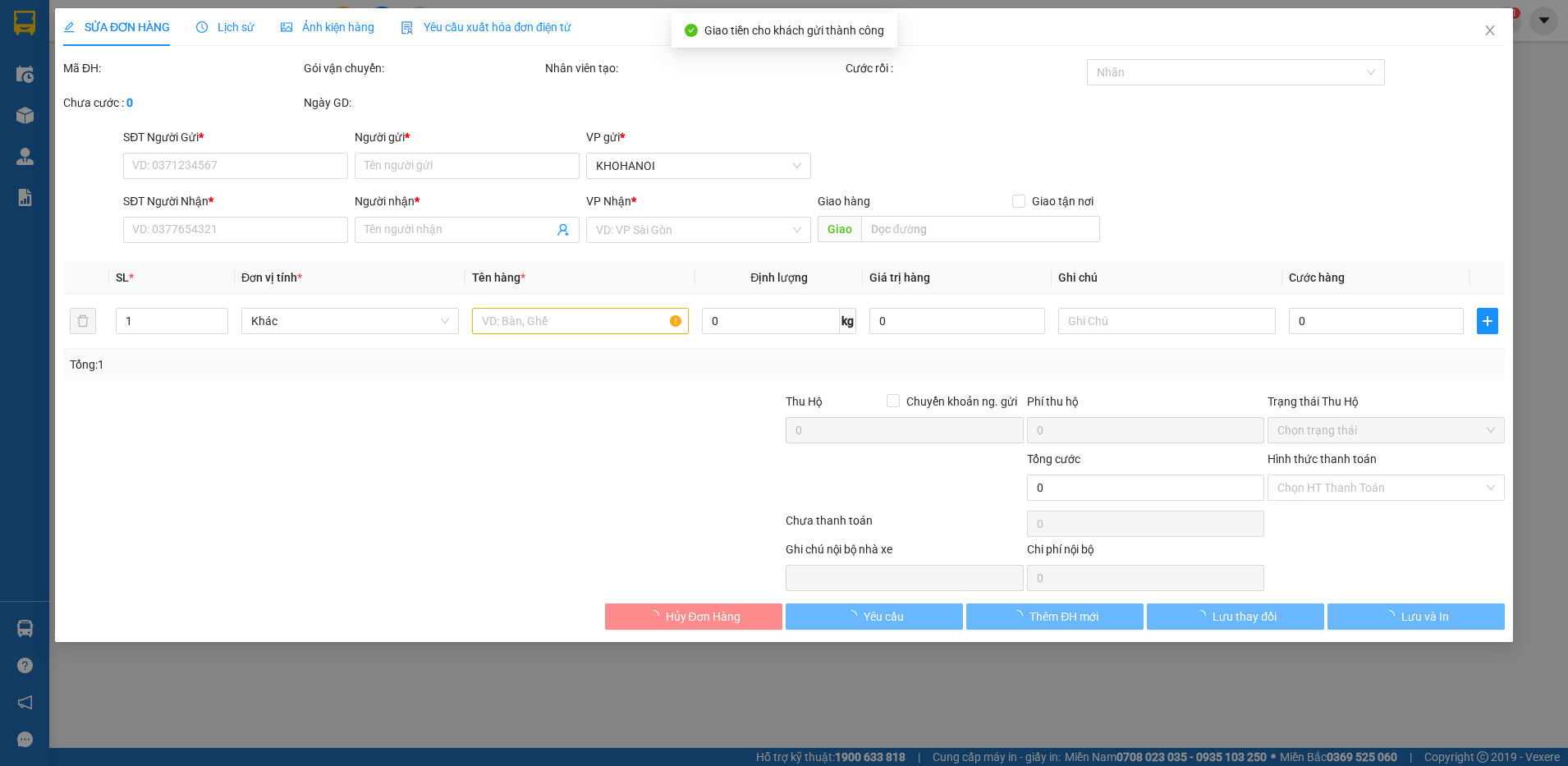 type on "0975638068" 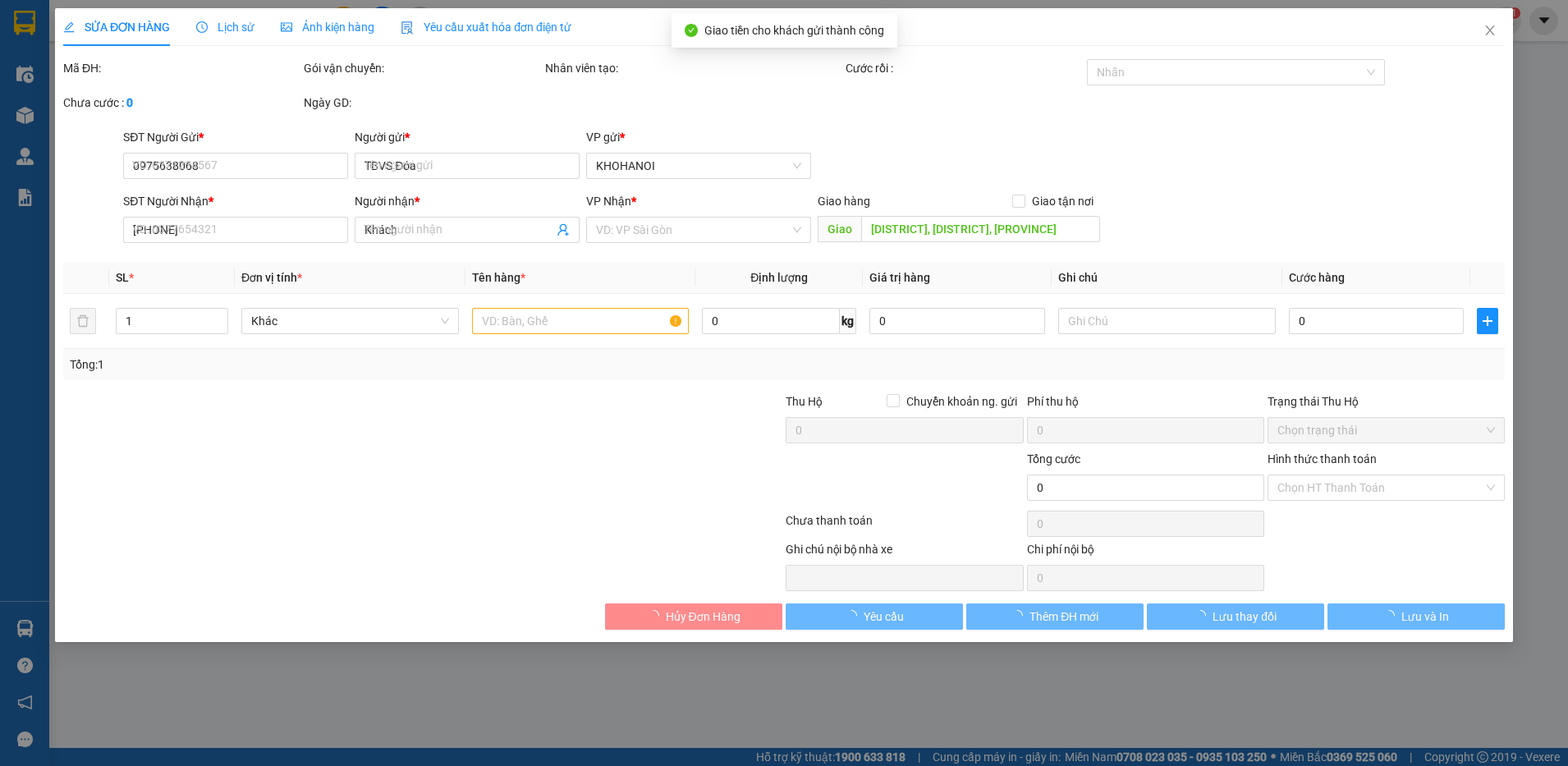 checkbox on "true" 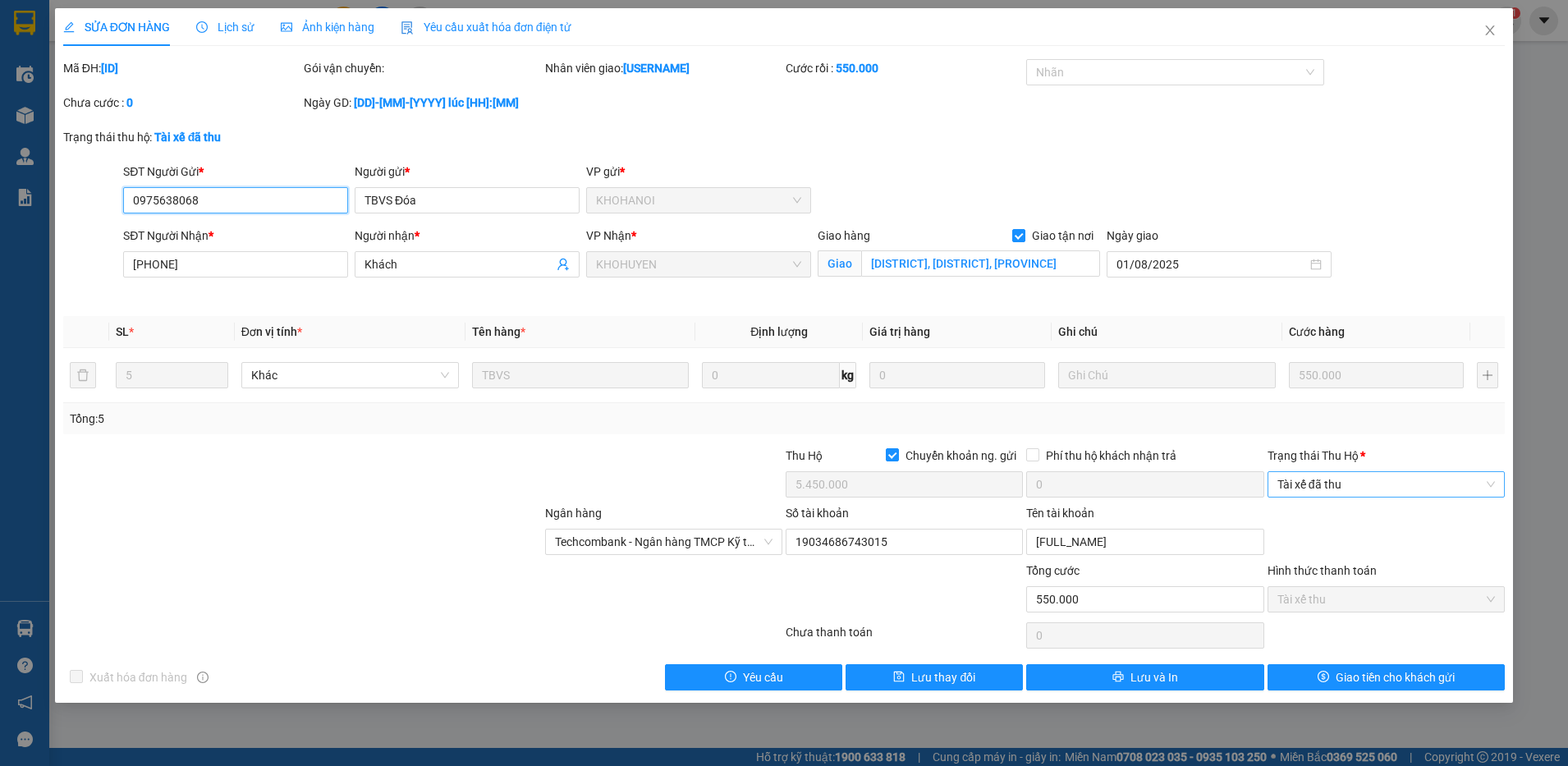 click on "Tài xế đã thu" at bounding box center (1386, 484) 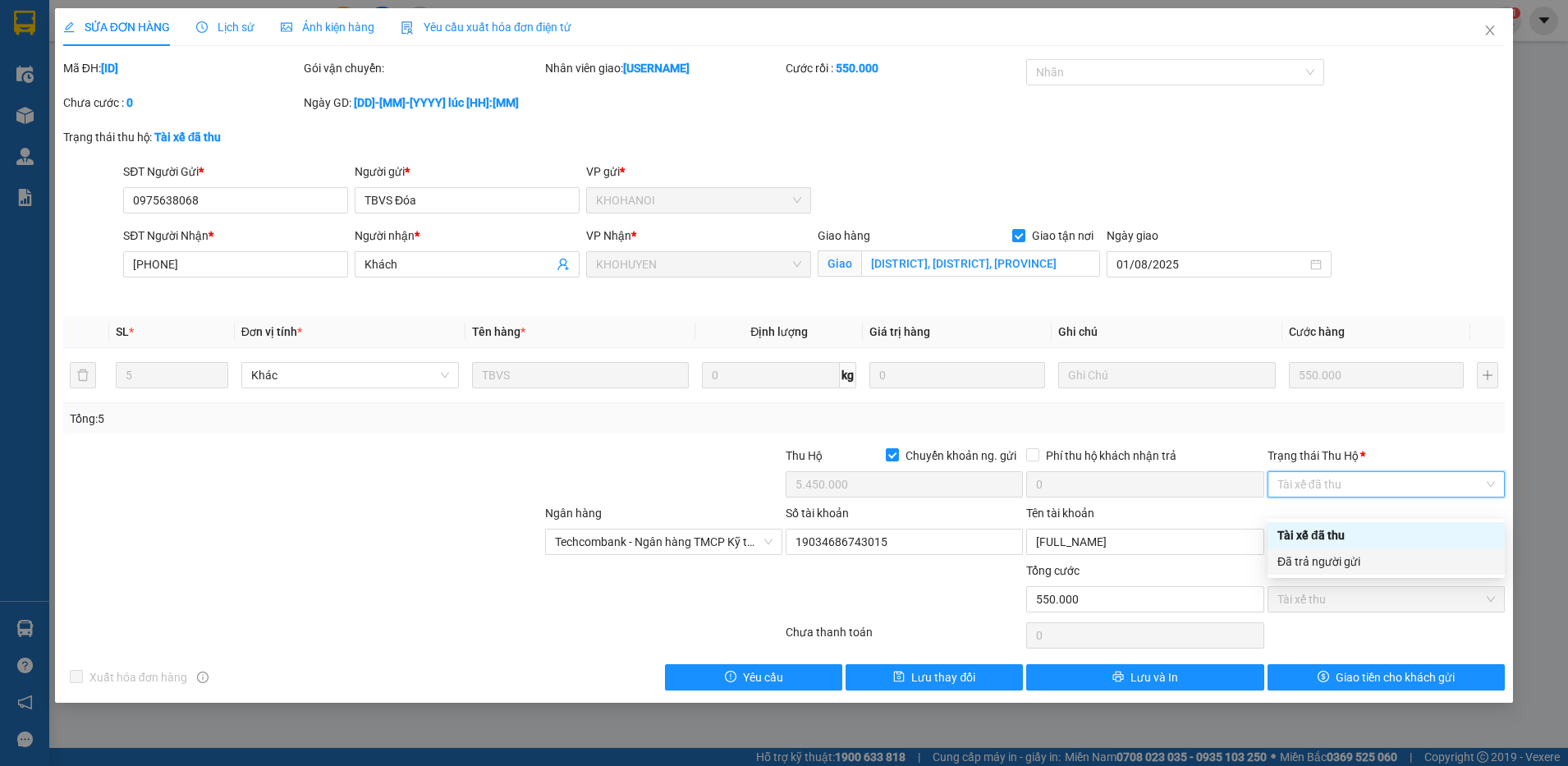 click on "Đã trả người gửi" at bounding box center [1386, 562] 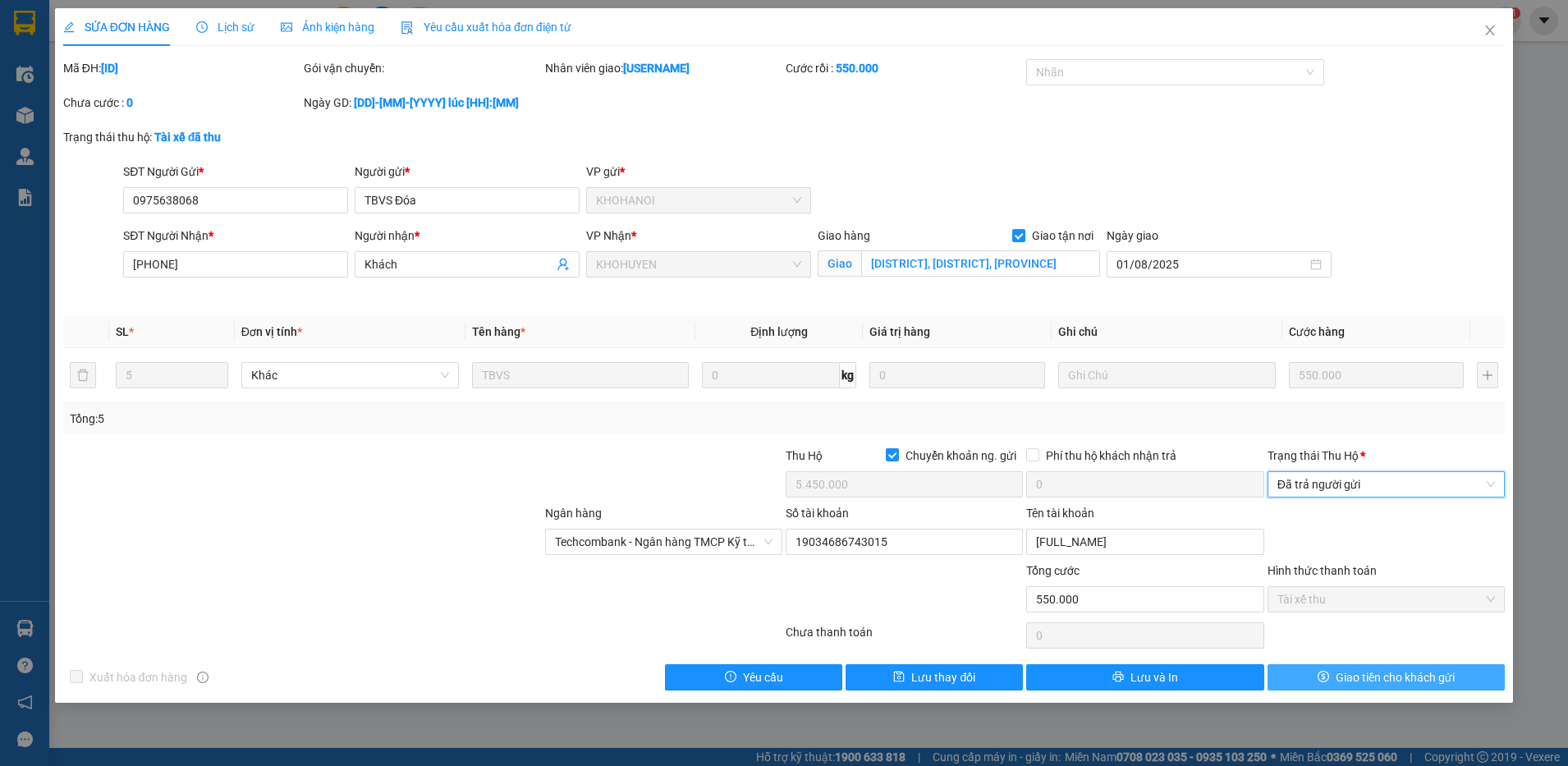 click on "Giao tiền cho khách gửi" at bounding box center (1386, 677) 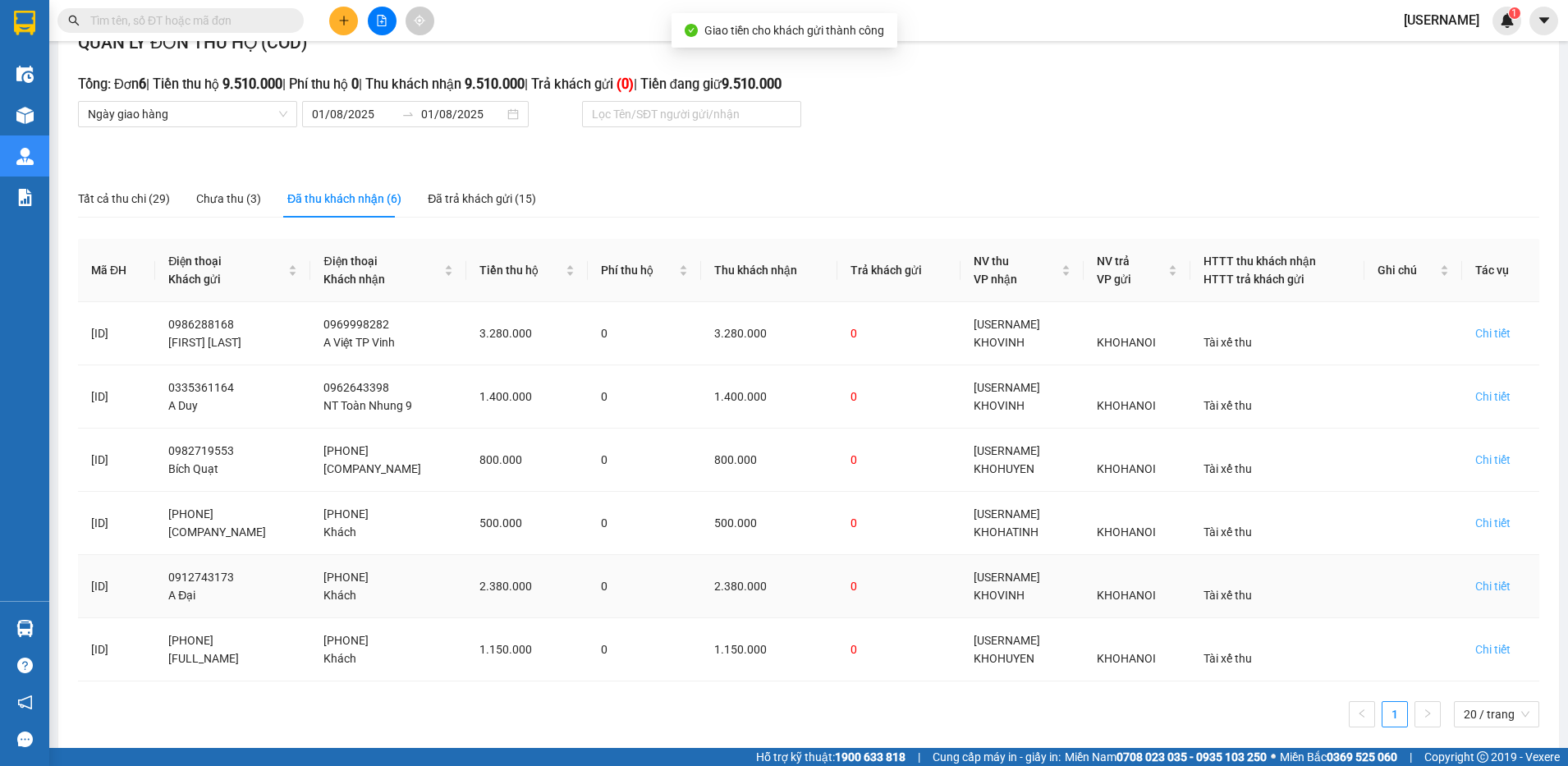scroll, scrollTop: 62, scrollLeft: 0, axis: vertical 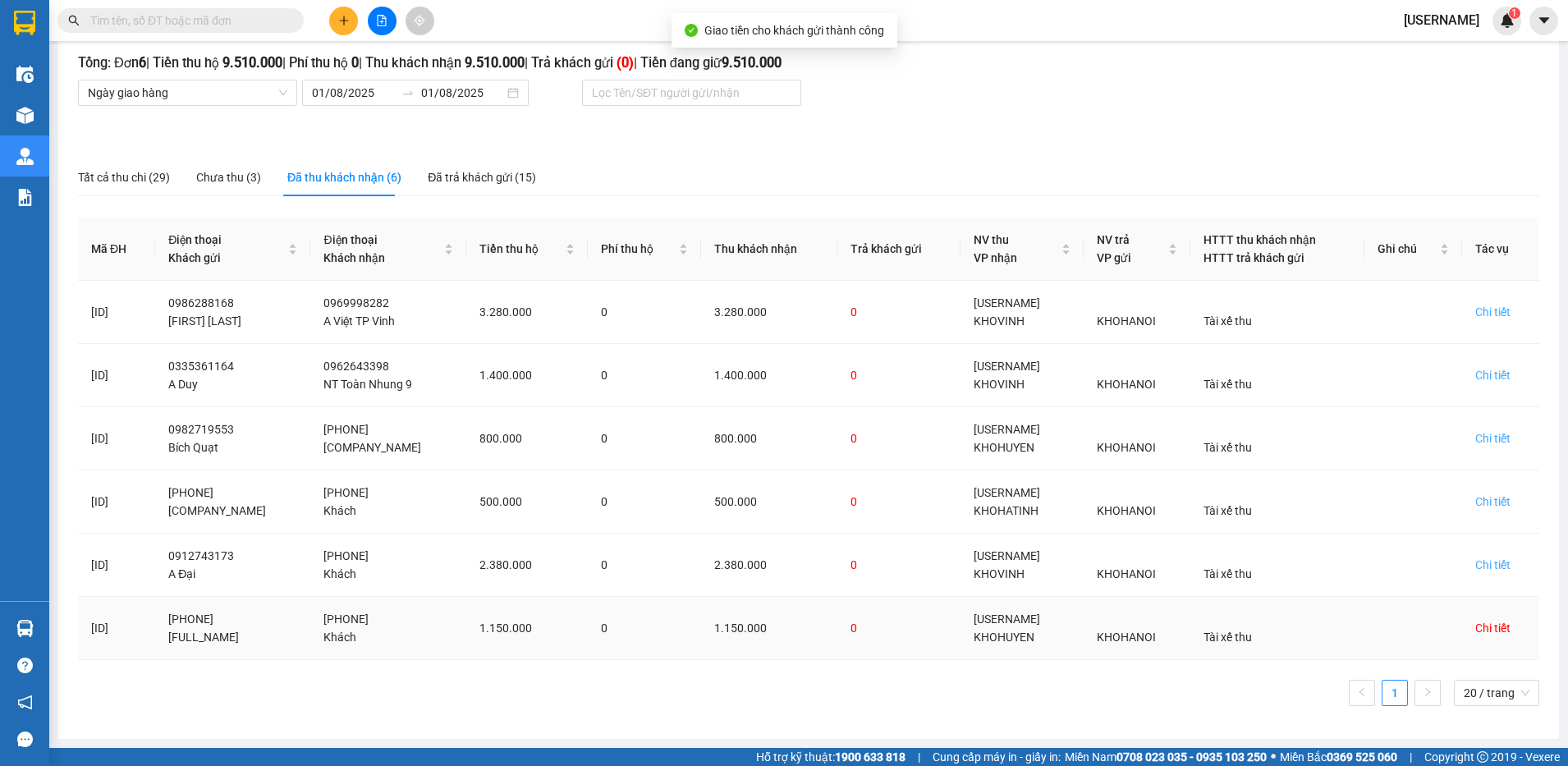 click on "Chi tiết" at bounding box center [1492, 628] 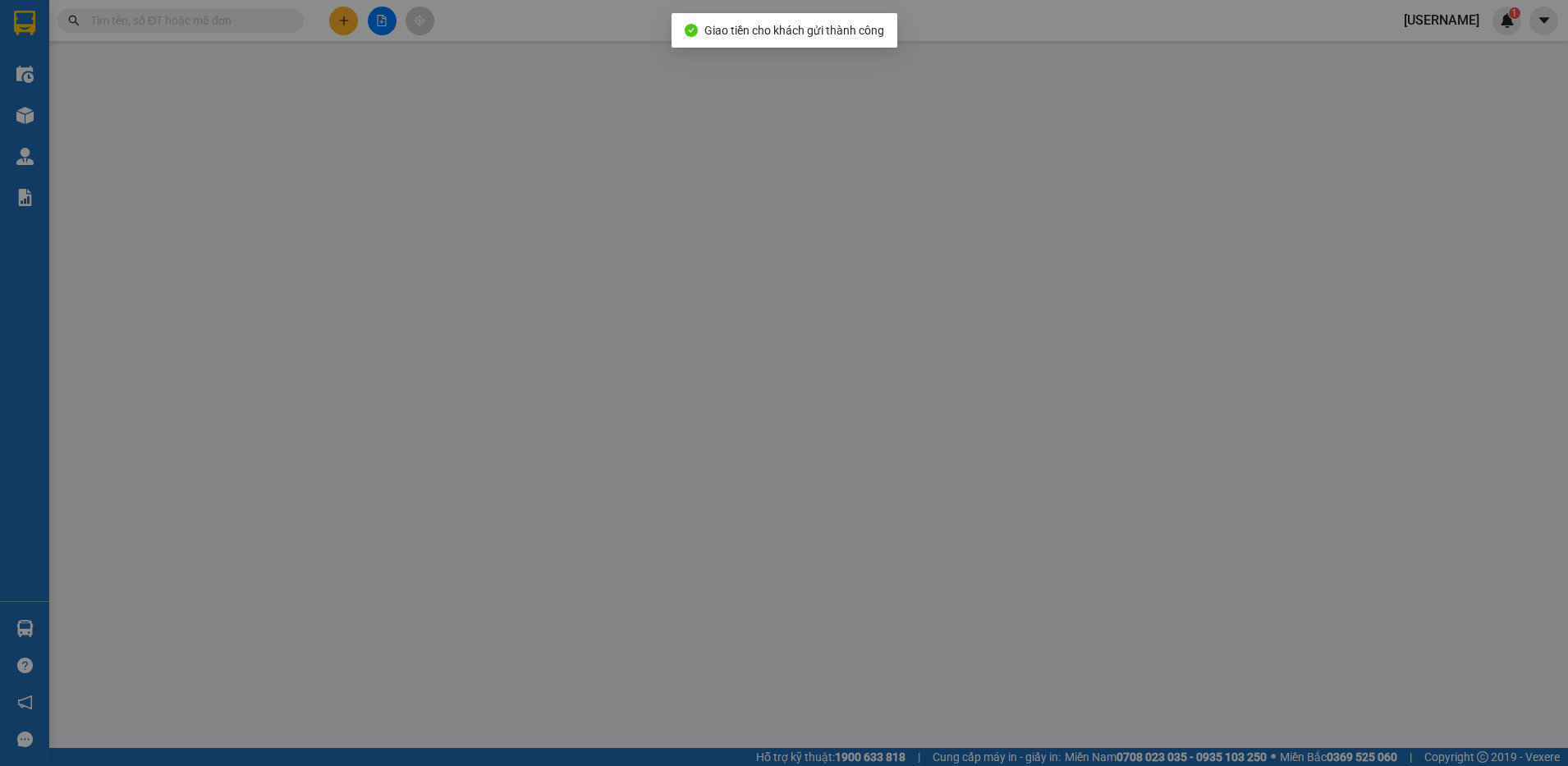 scroll, scrollTop: 0, scrollLeft: 0, axis: both 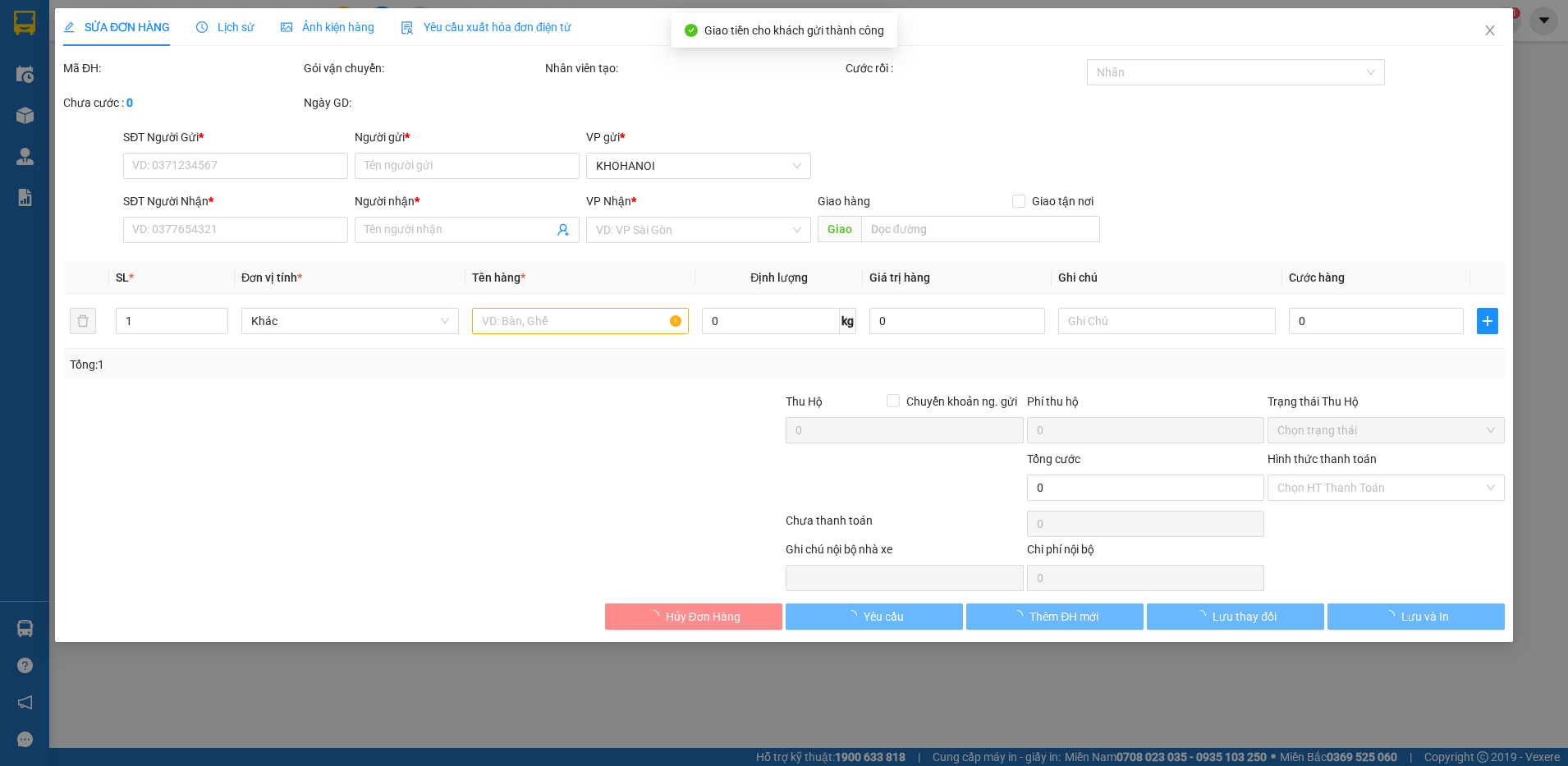 type on "[PHONE]" 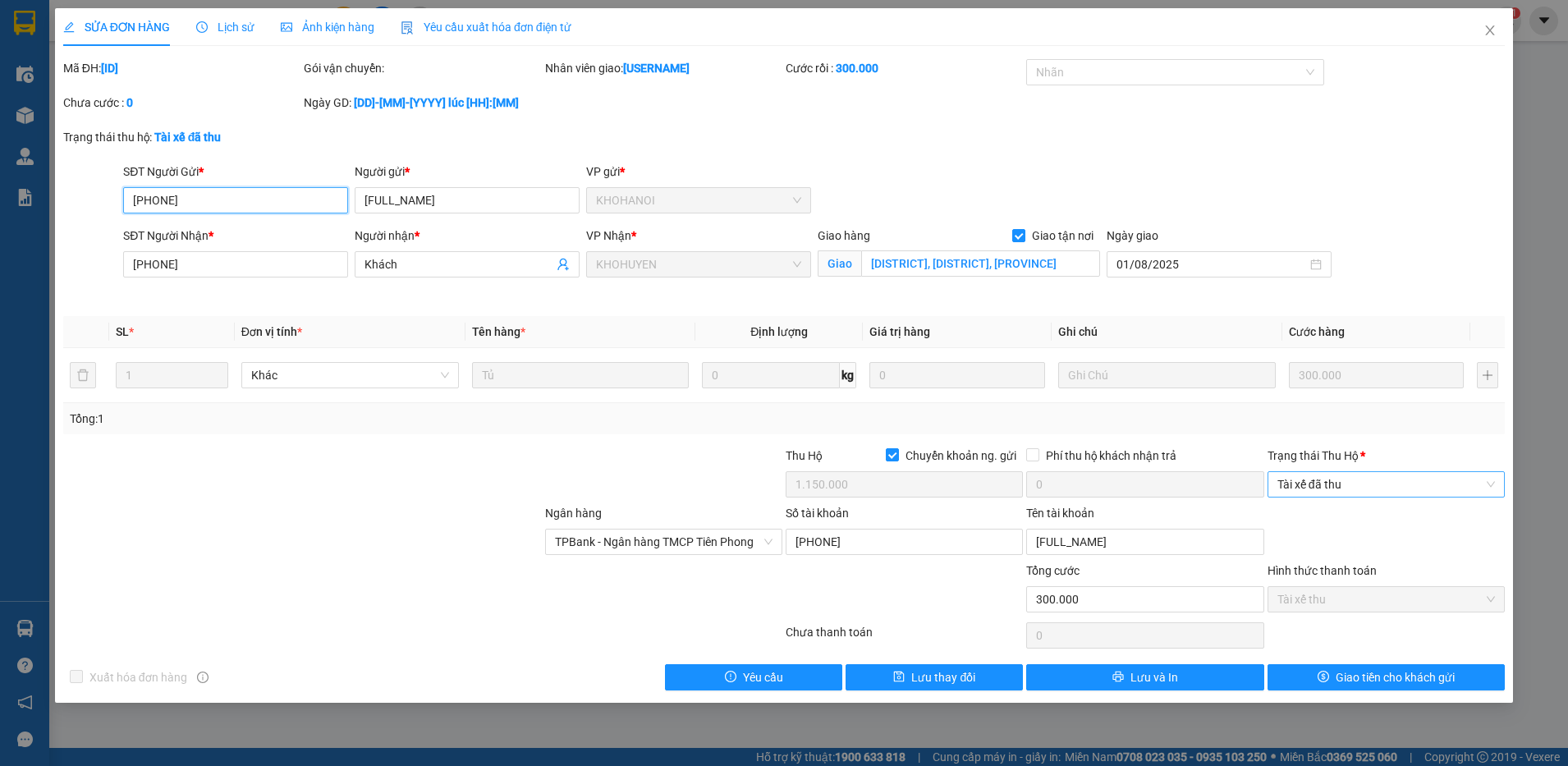 click on "Tài xế đã thu" at bounding box center [1386, 484] 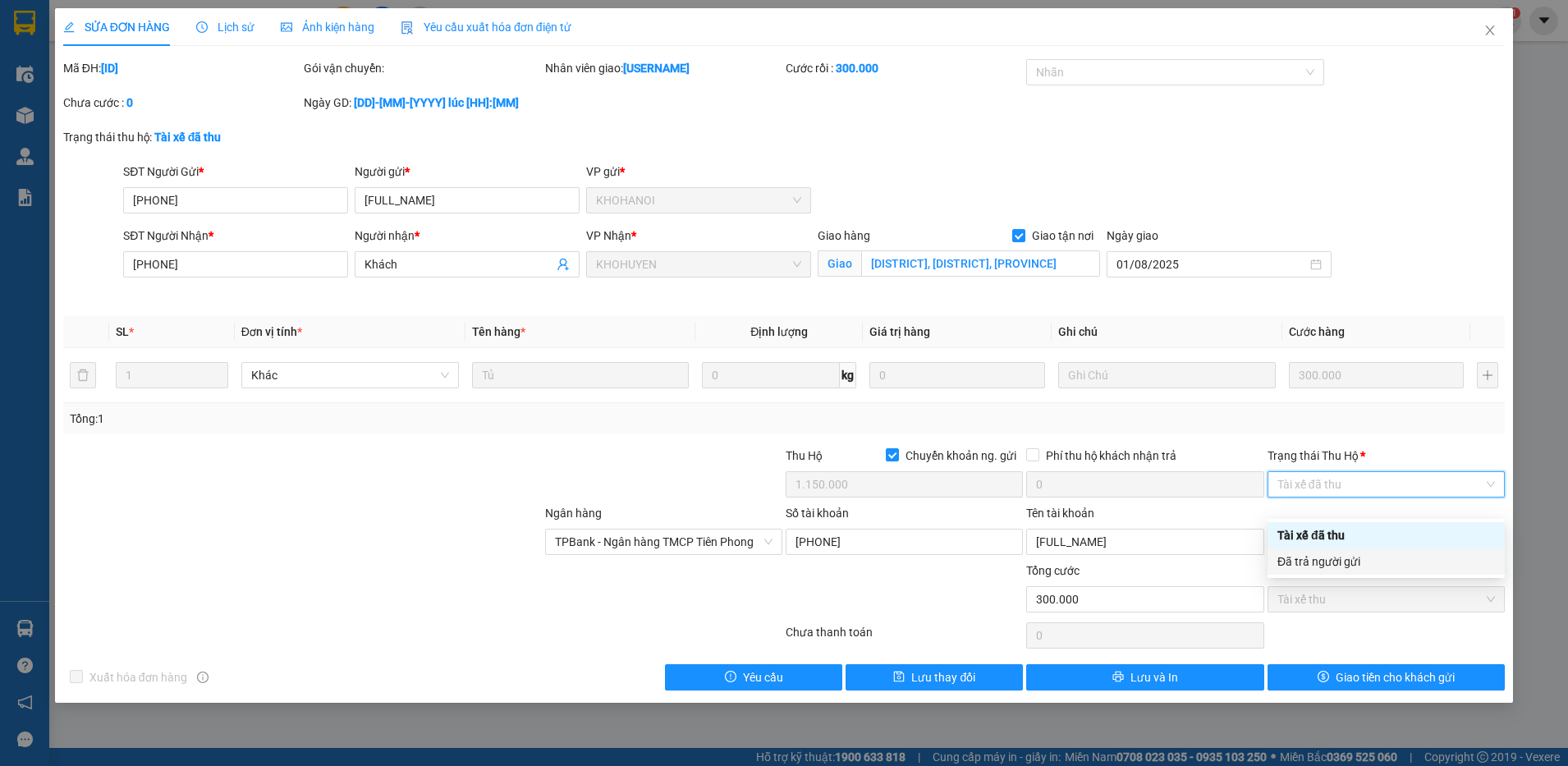 click on "Đã trả người gửi" at bounding box center (1386, 562) 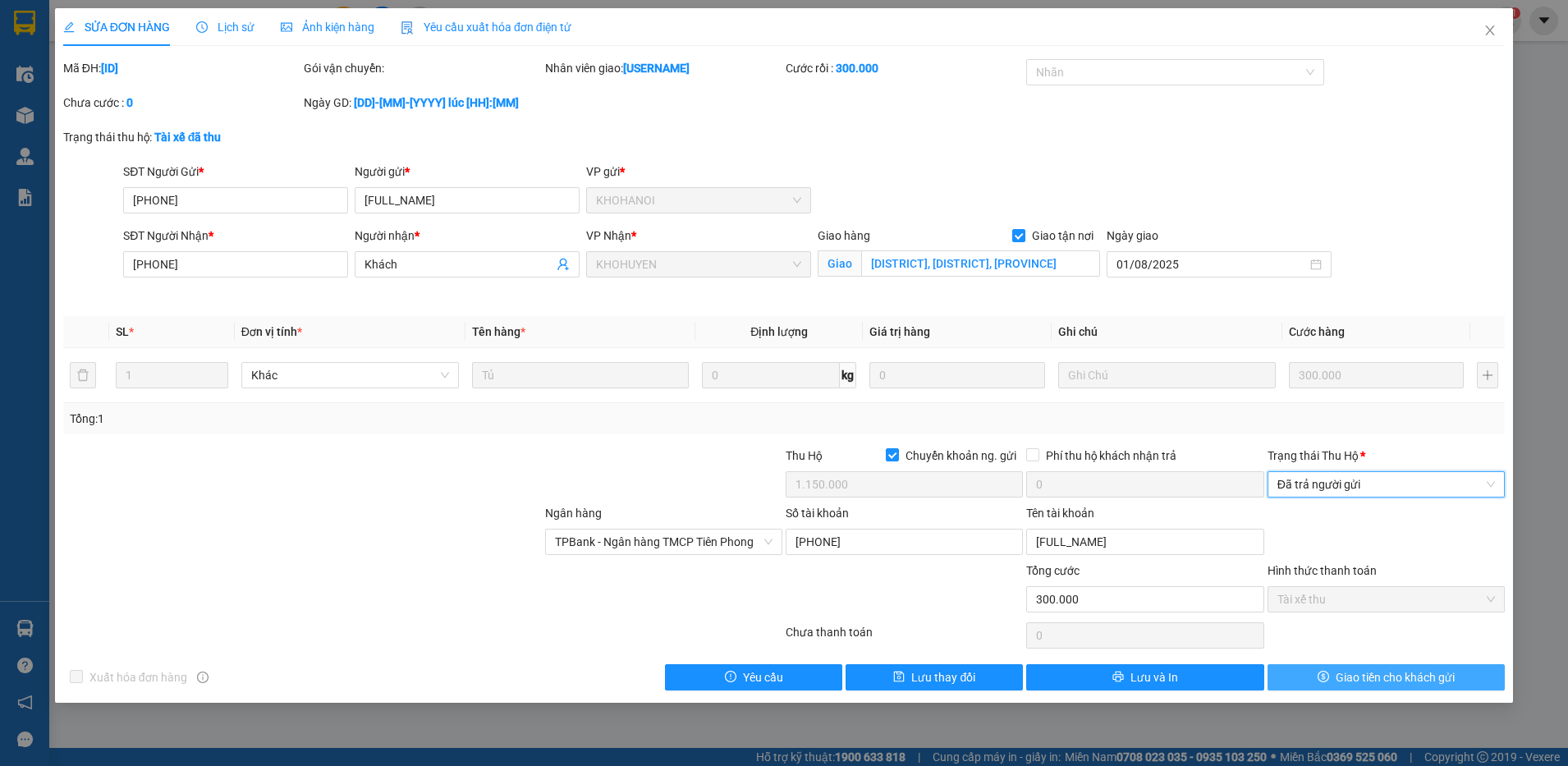 click on "Giao tiền cho khách gửi" at bounding box center [1395, 677] 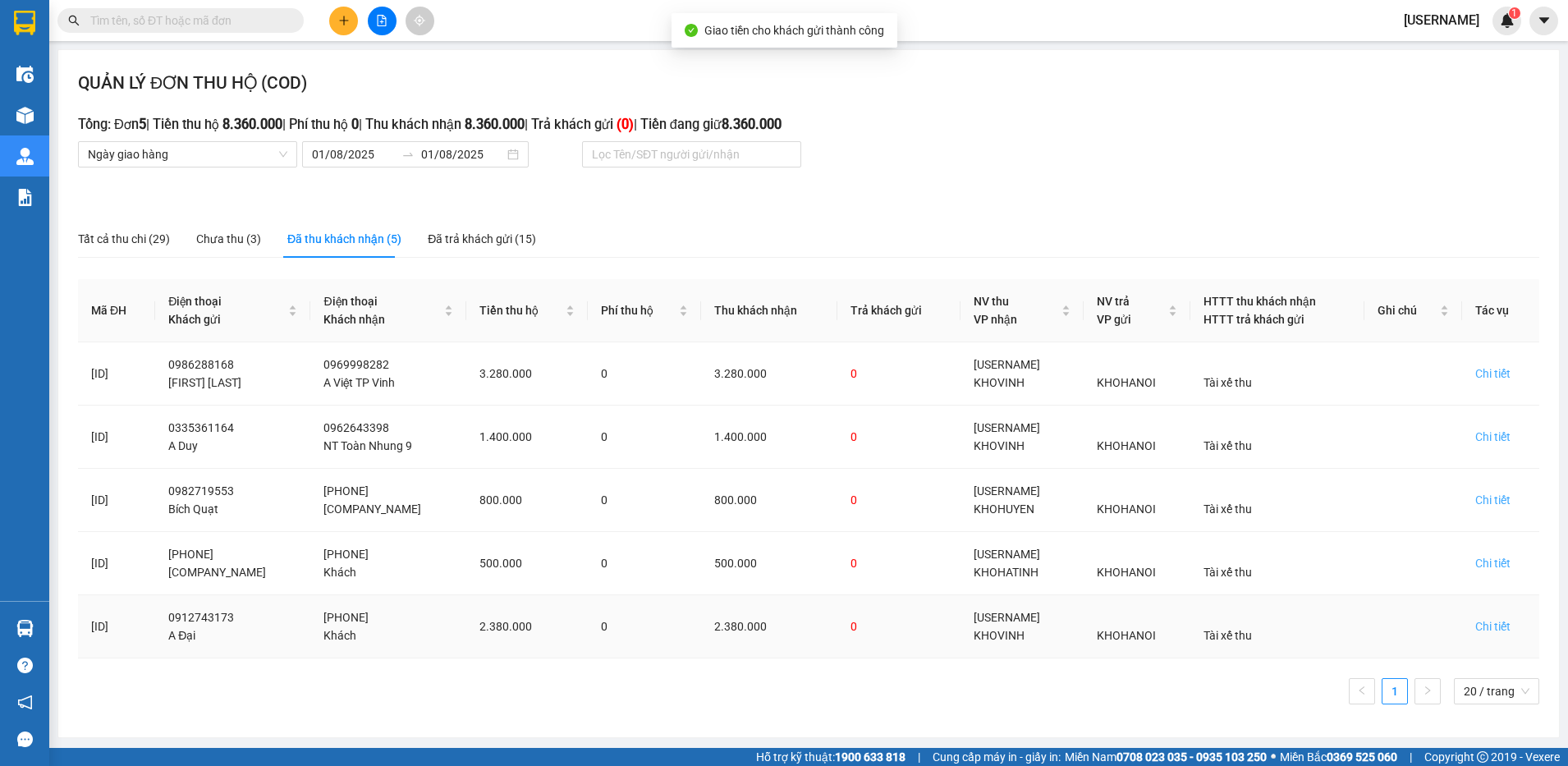 click on "Chi tiết" at bounding box center (1501, 626) 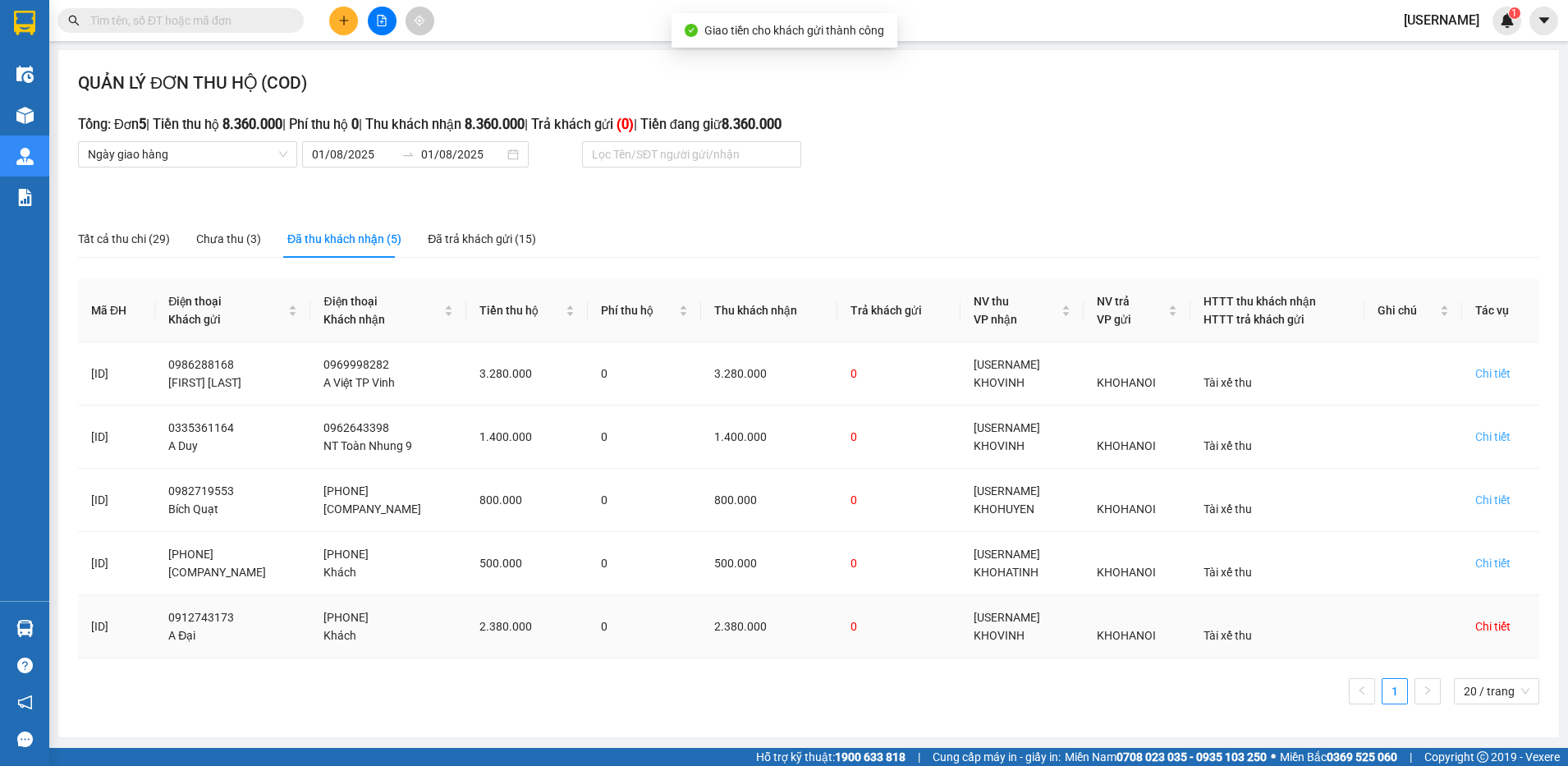 click on "Chi tiết" at bounding box center (1492, 626) 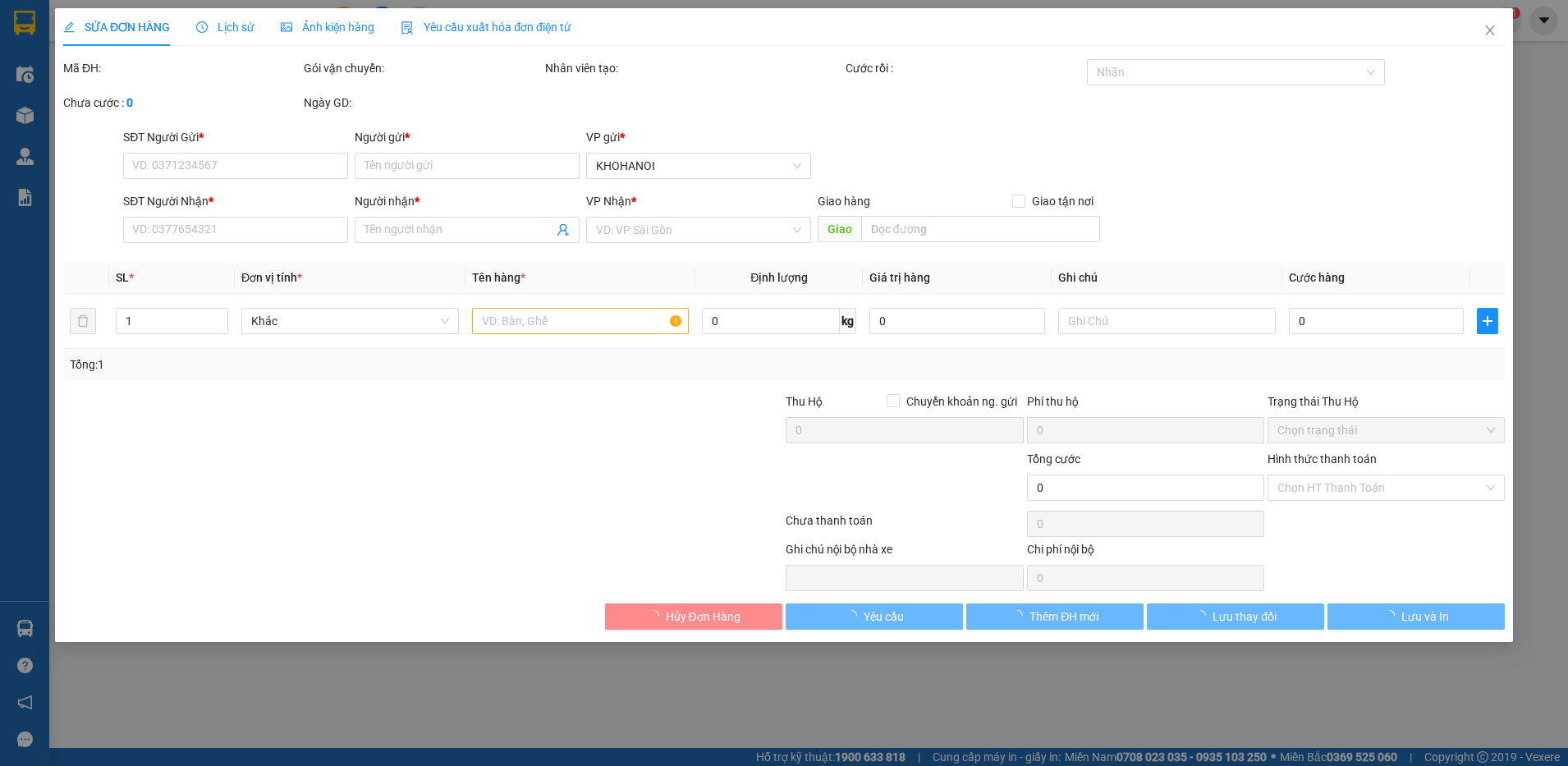 type on "0912743173" 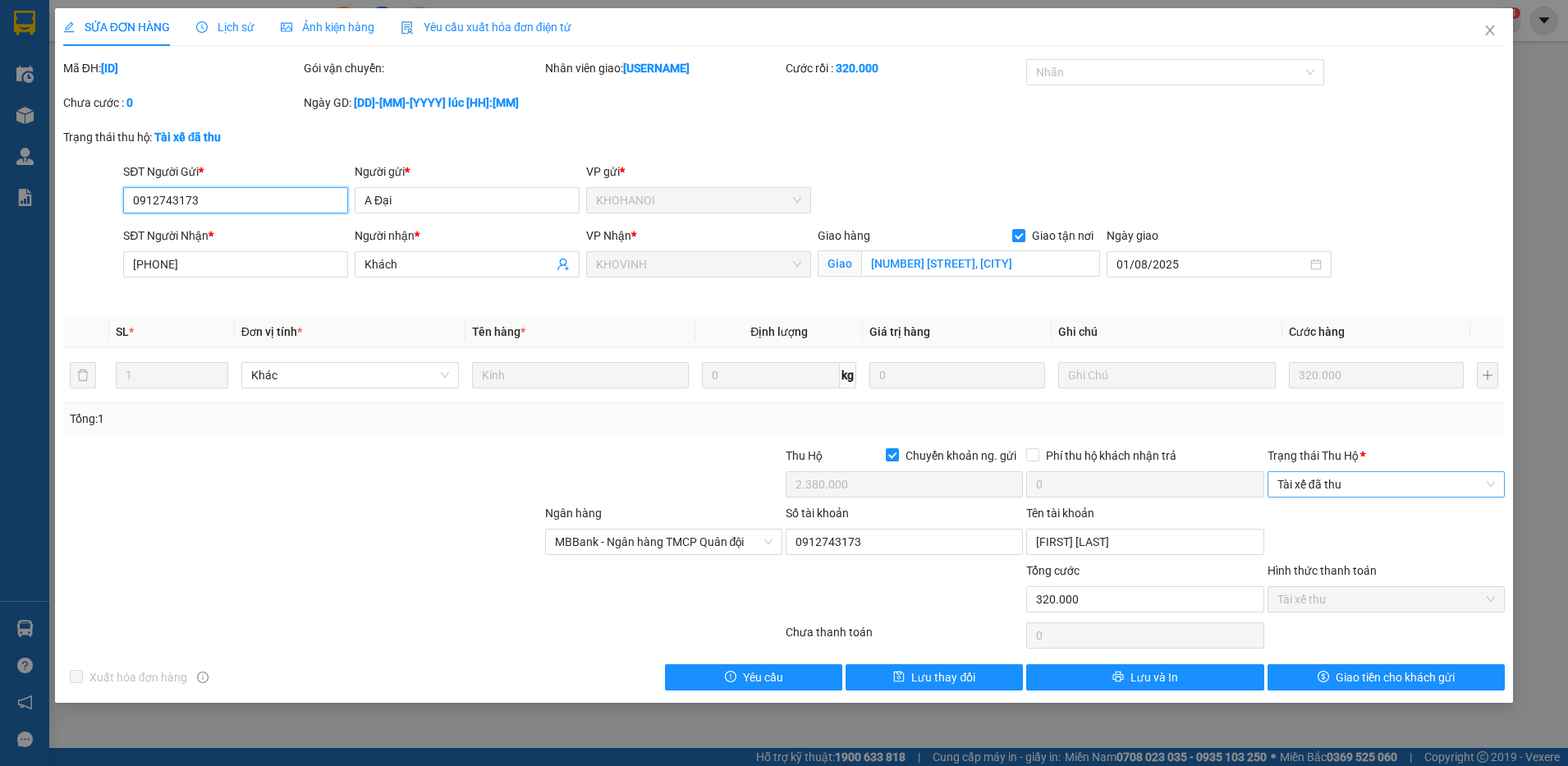 drag, startPoint x: 1318, startPoint y: 479, endPoint x: 1309, endPoint y: 491, distance: 15 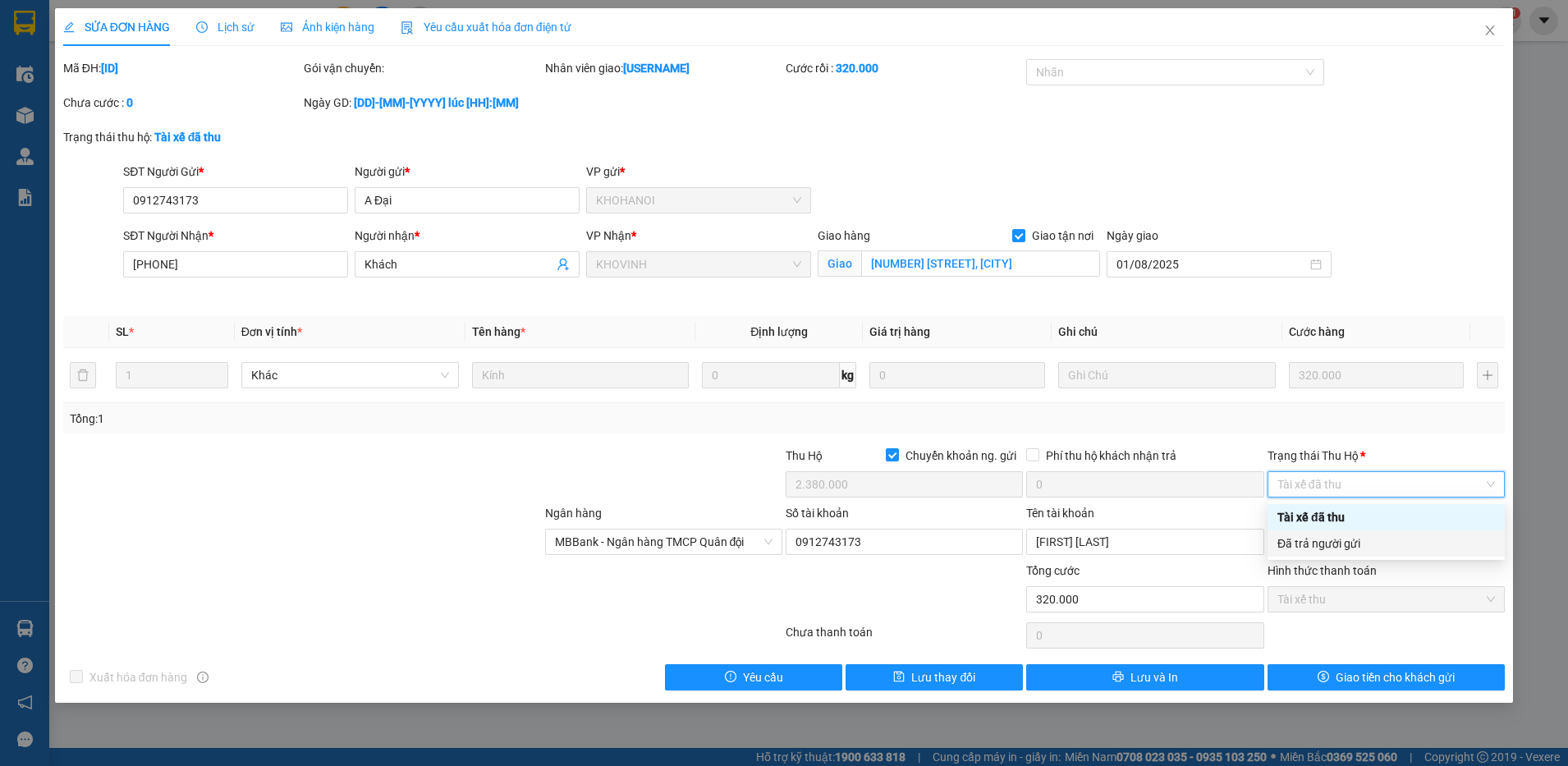 click on "Đã trả người gửi" at bounding box center (1386, 544) 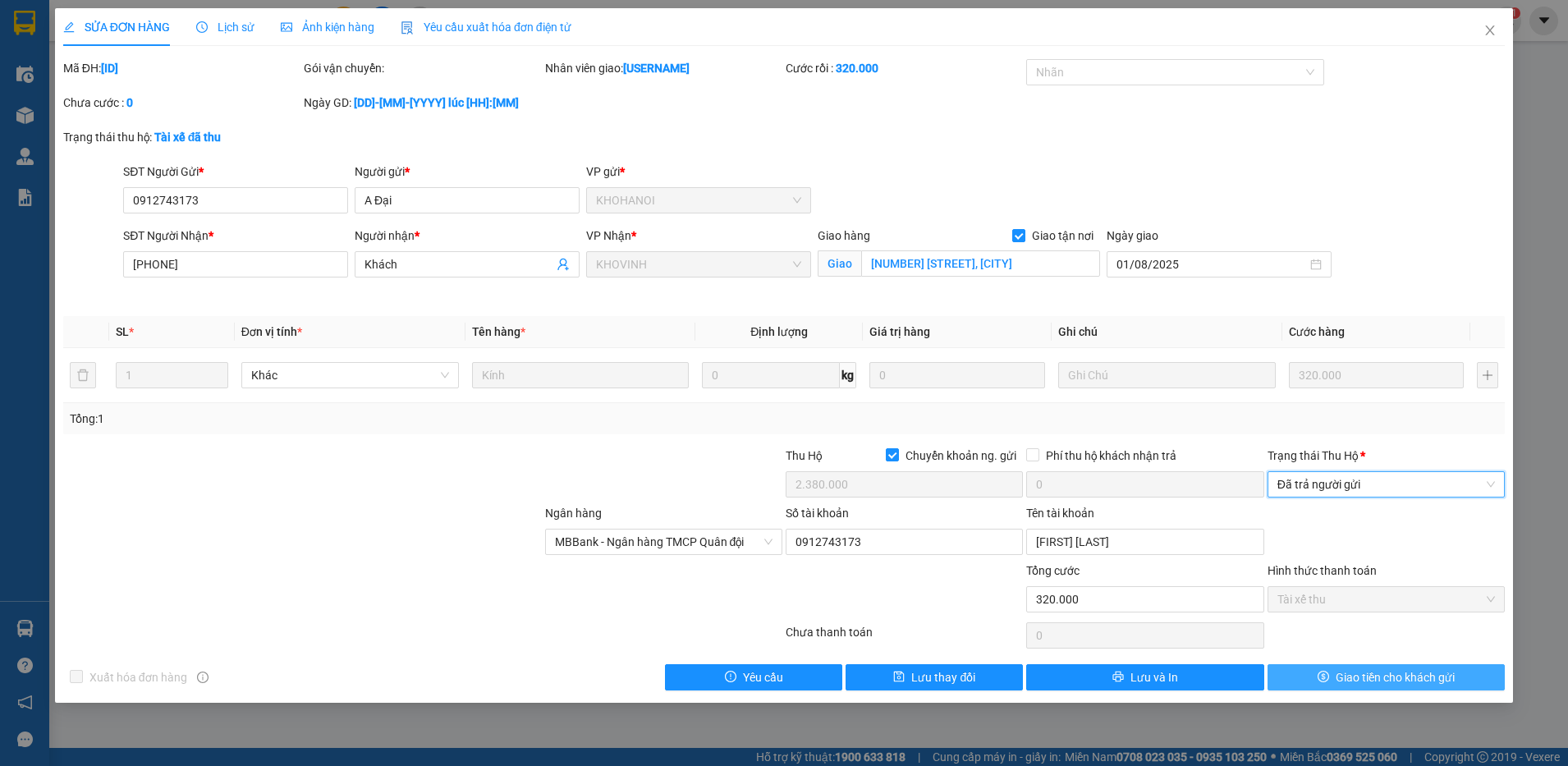 click on "Giao tiền cho khách gửi" at bounding box center (1395, 677) 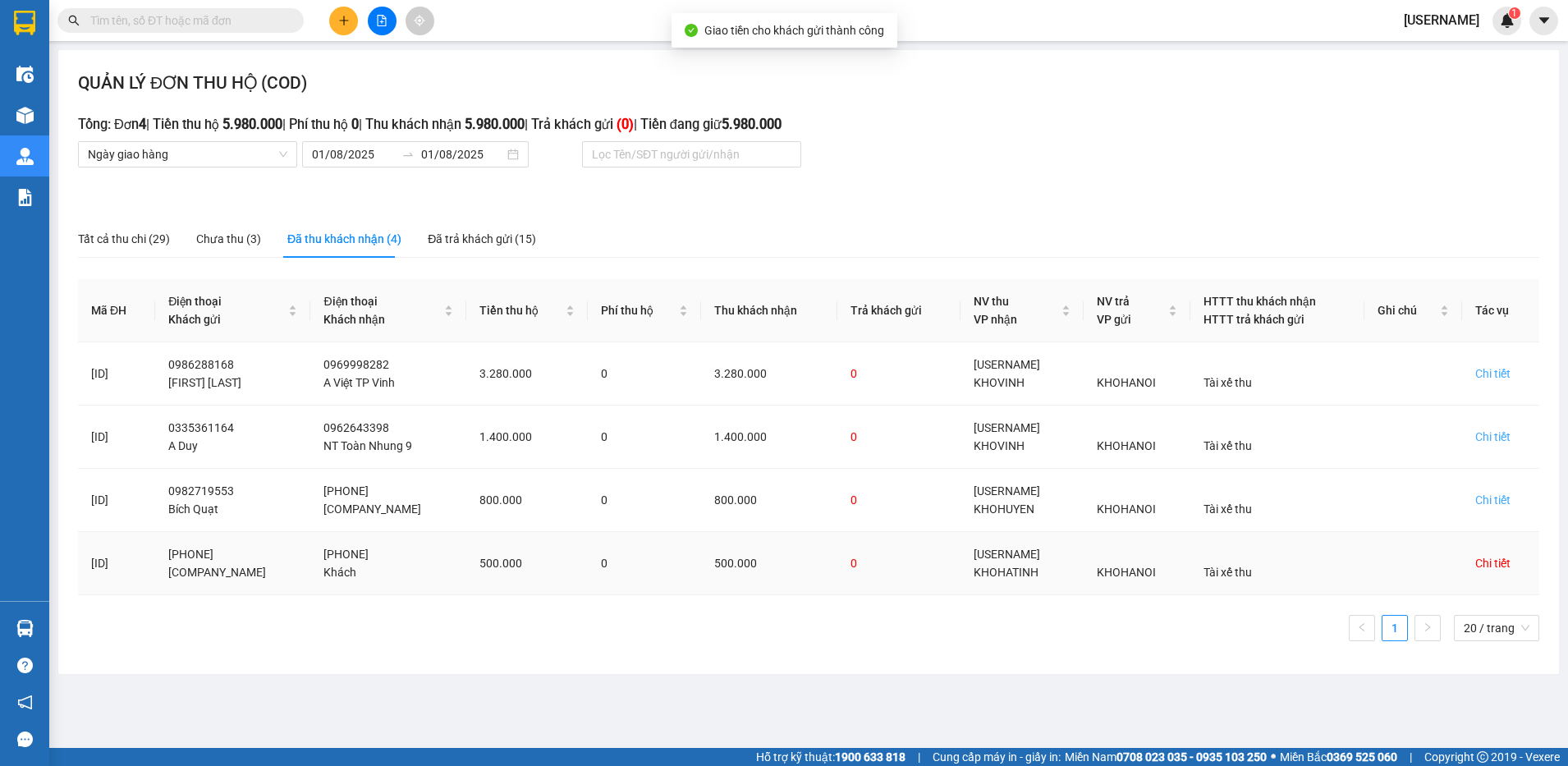 click on "Chi tiết" at bounding box center (1492, 563) 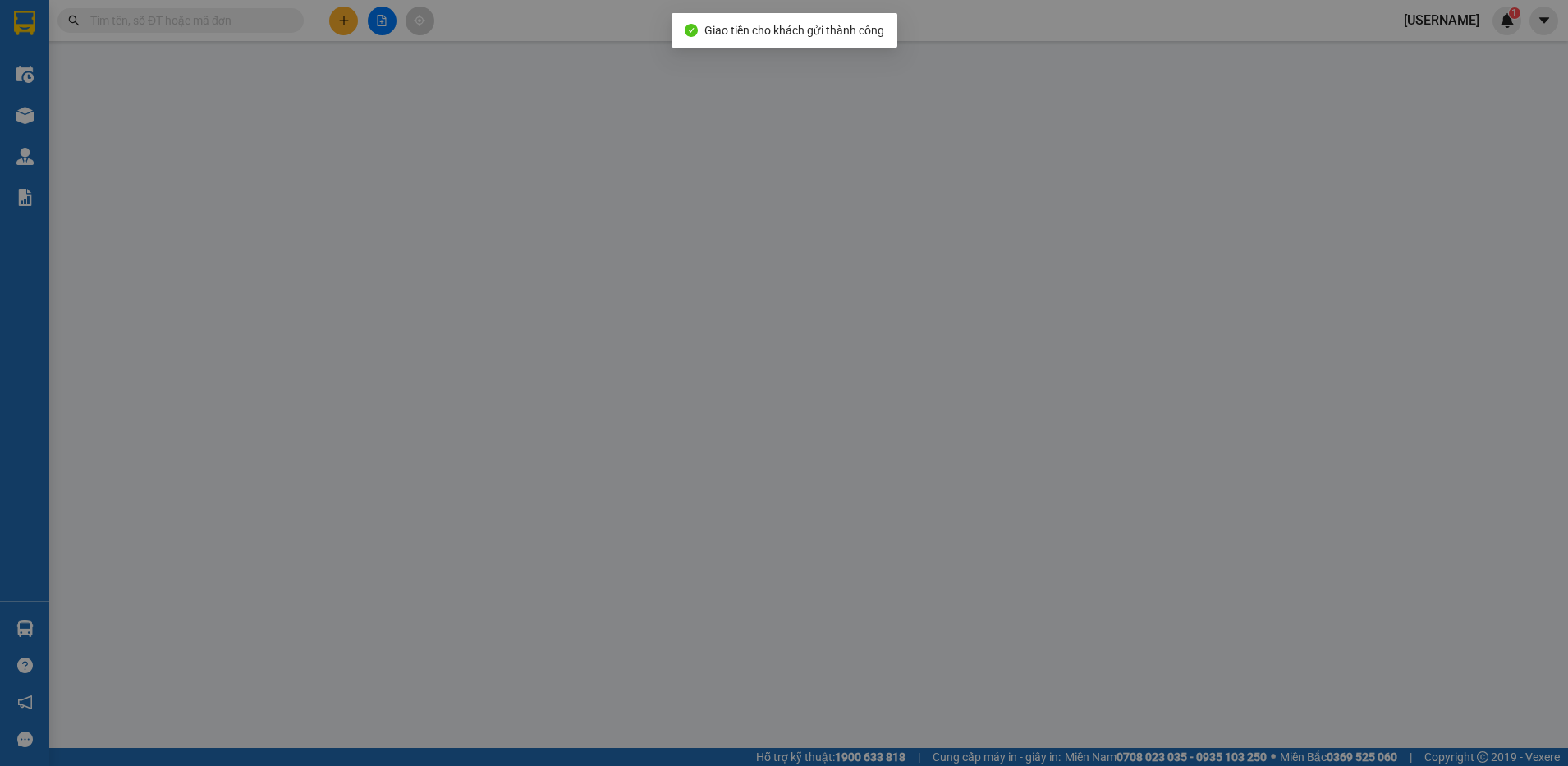 type on "[PHONE]" 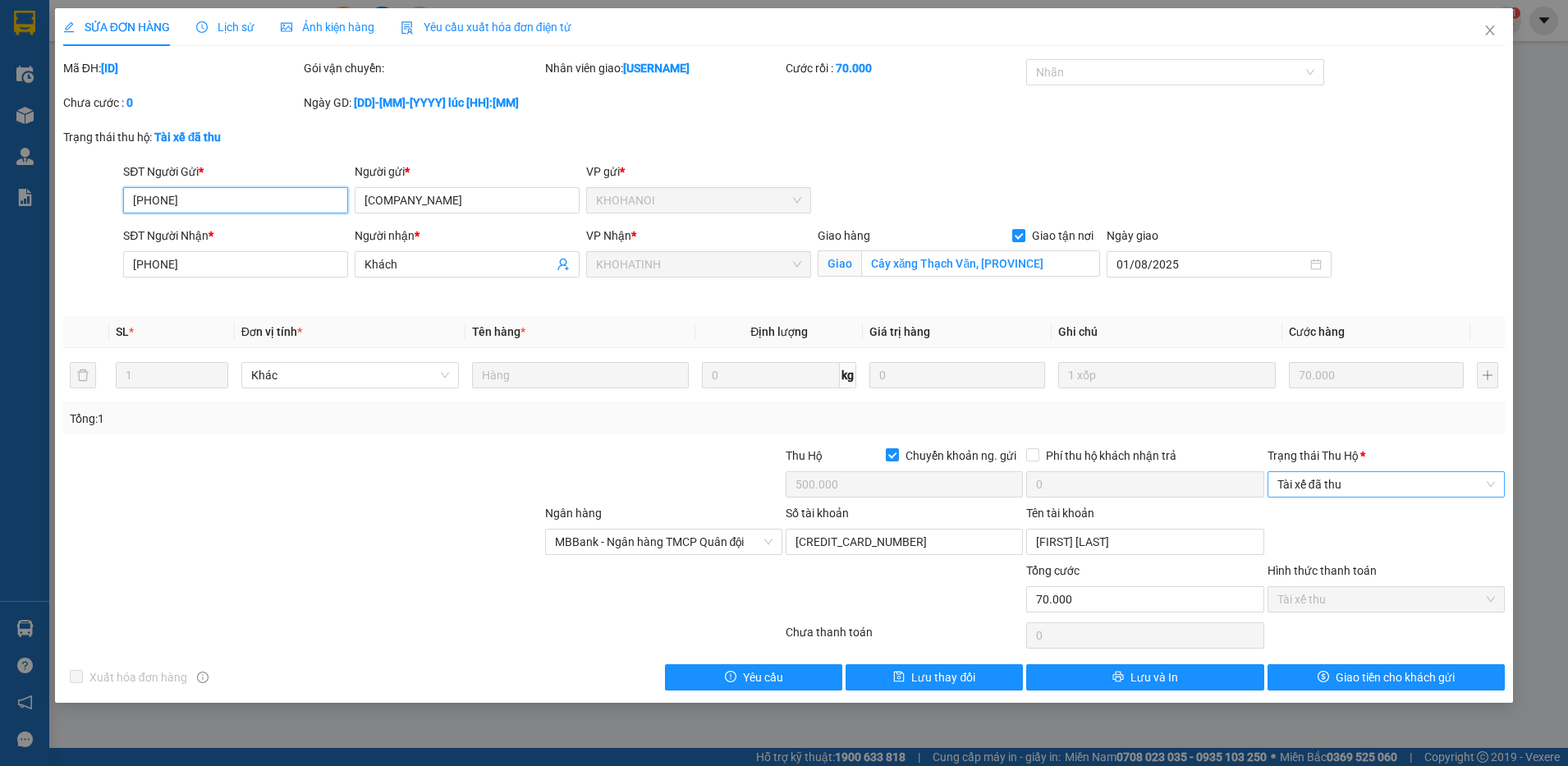 click on "Tài xế đã thu" at bounding box center [1386, 484] 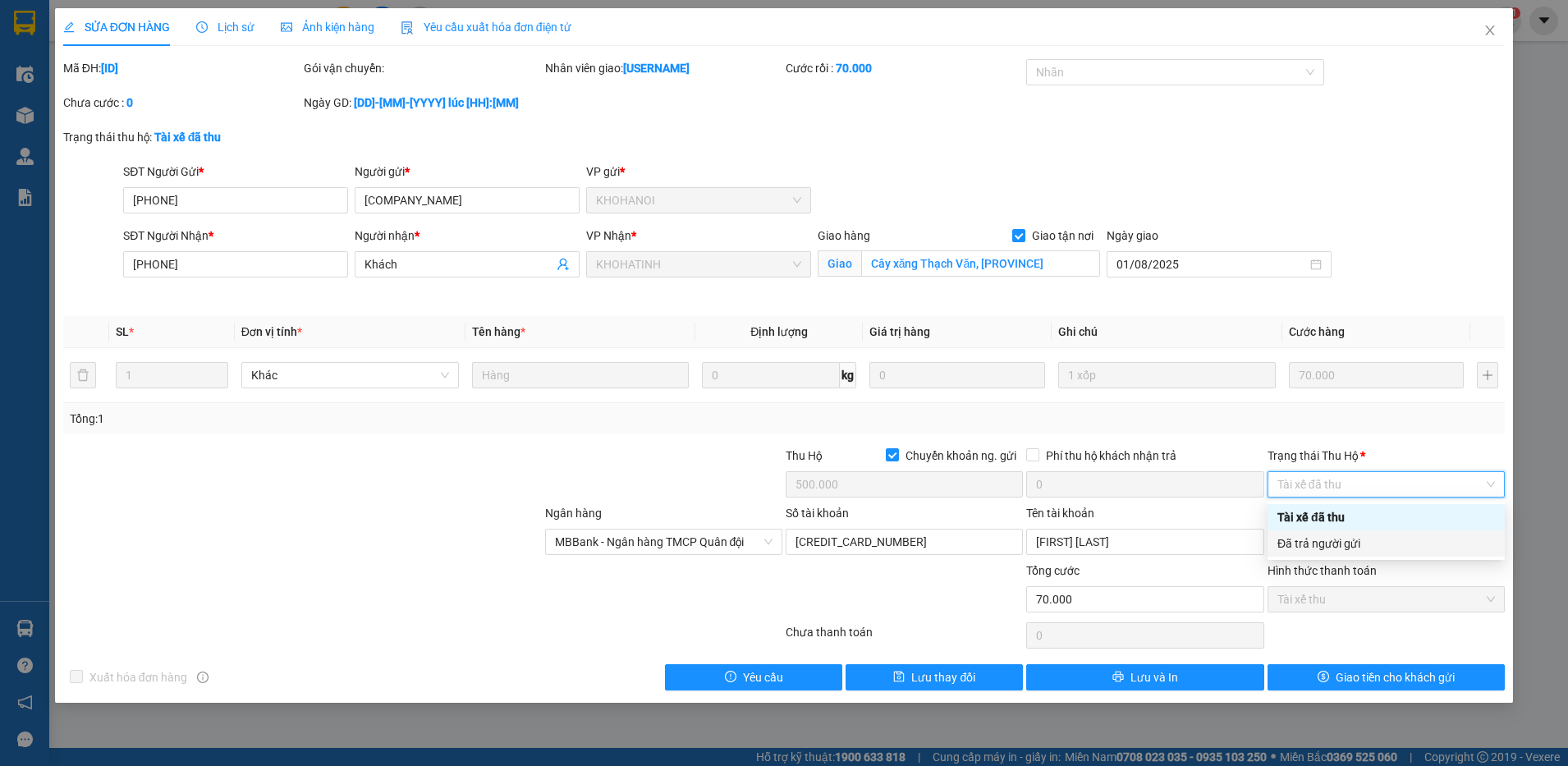 click on "Đã trả người gửi" at bounding box center [1386, 544] 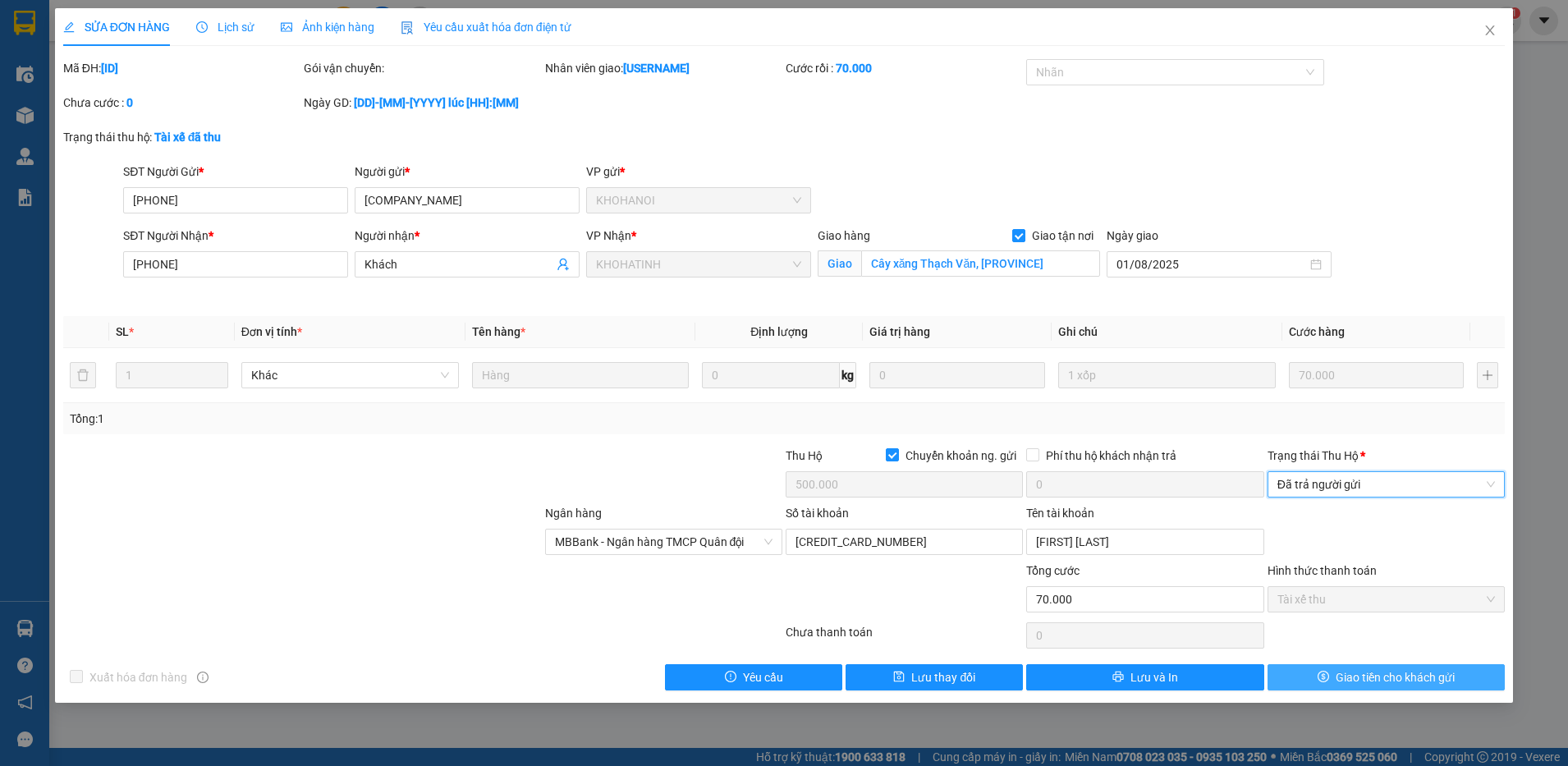 click on "Giao tiền cho khách gửi" at bounding box center [1395, 677] 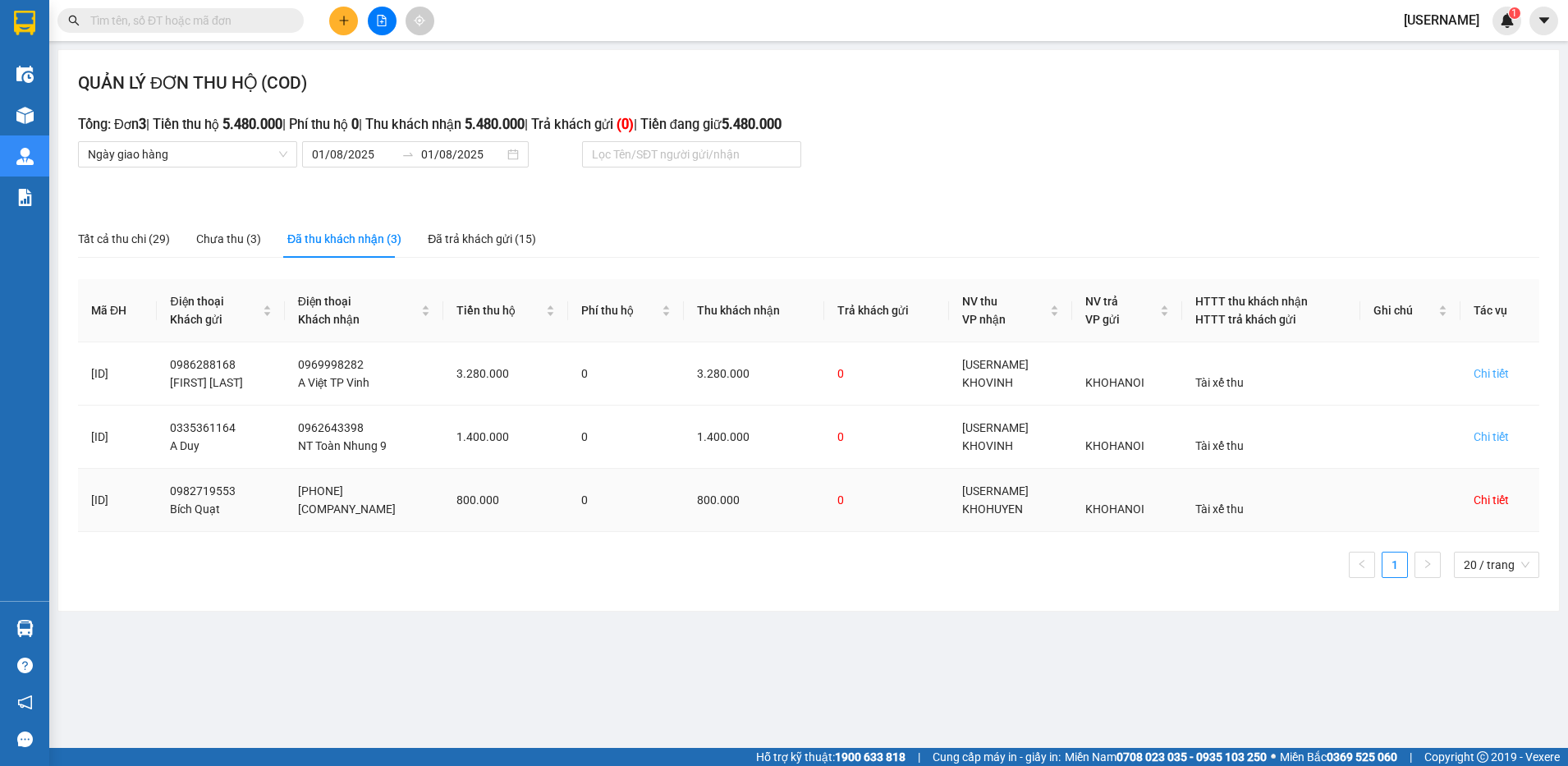 click on "Chi tiết" at bounding box center [1491, 500] 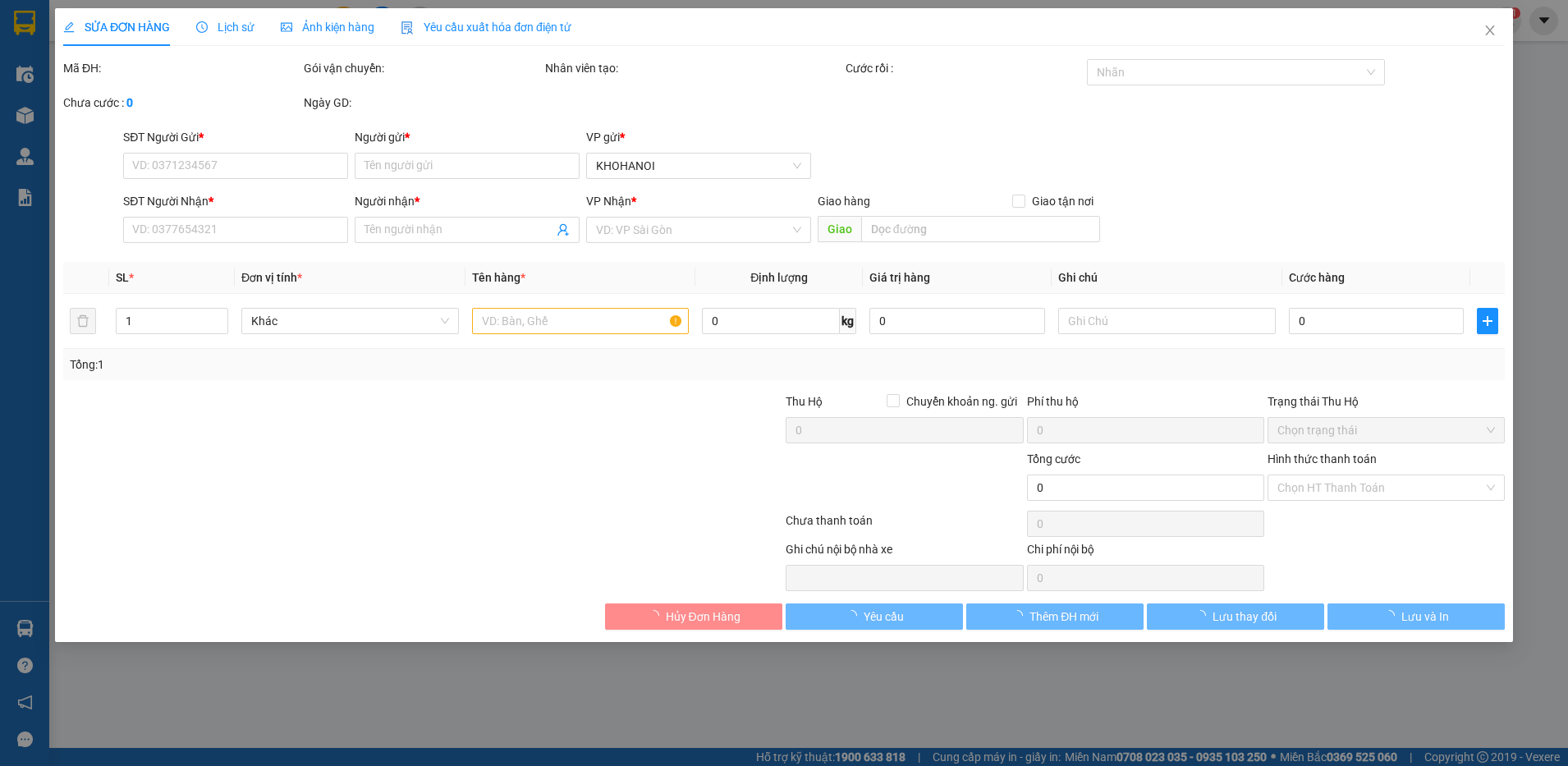 type on "0982719553" 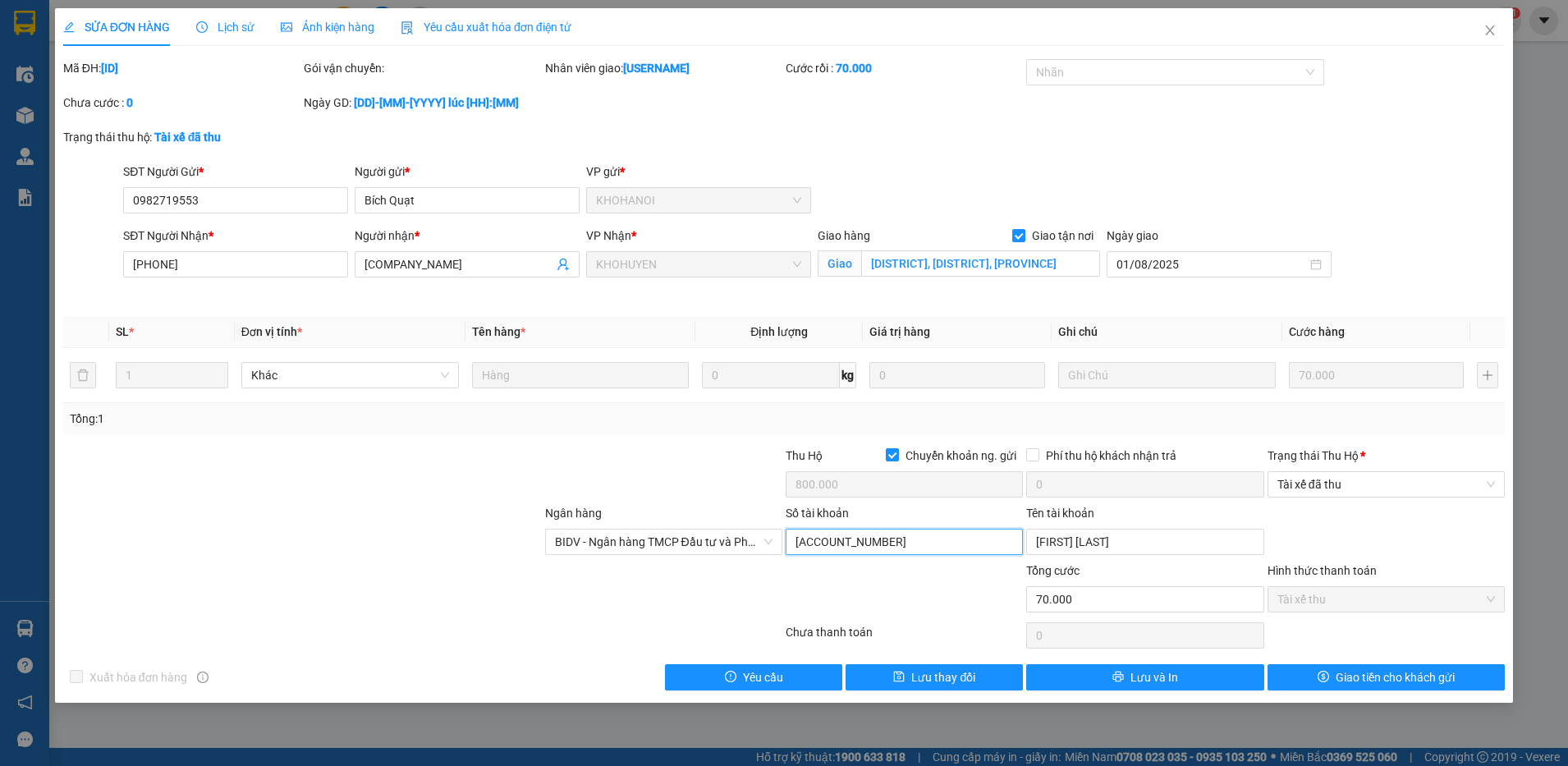 drag, startPoint x: 888, startPoint y: 553, endPoint x: 790, endPoint y: 566, distance: 98.85848 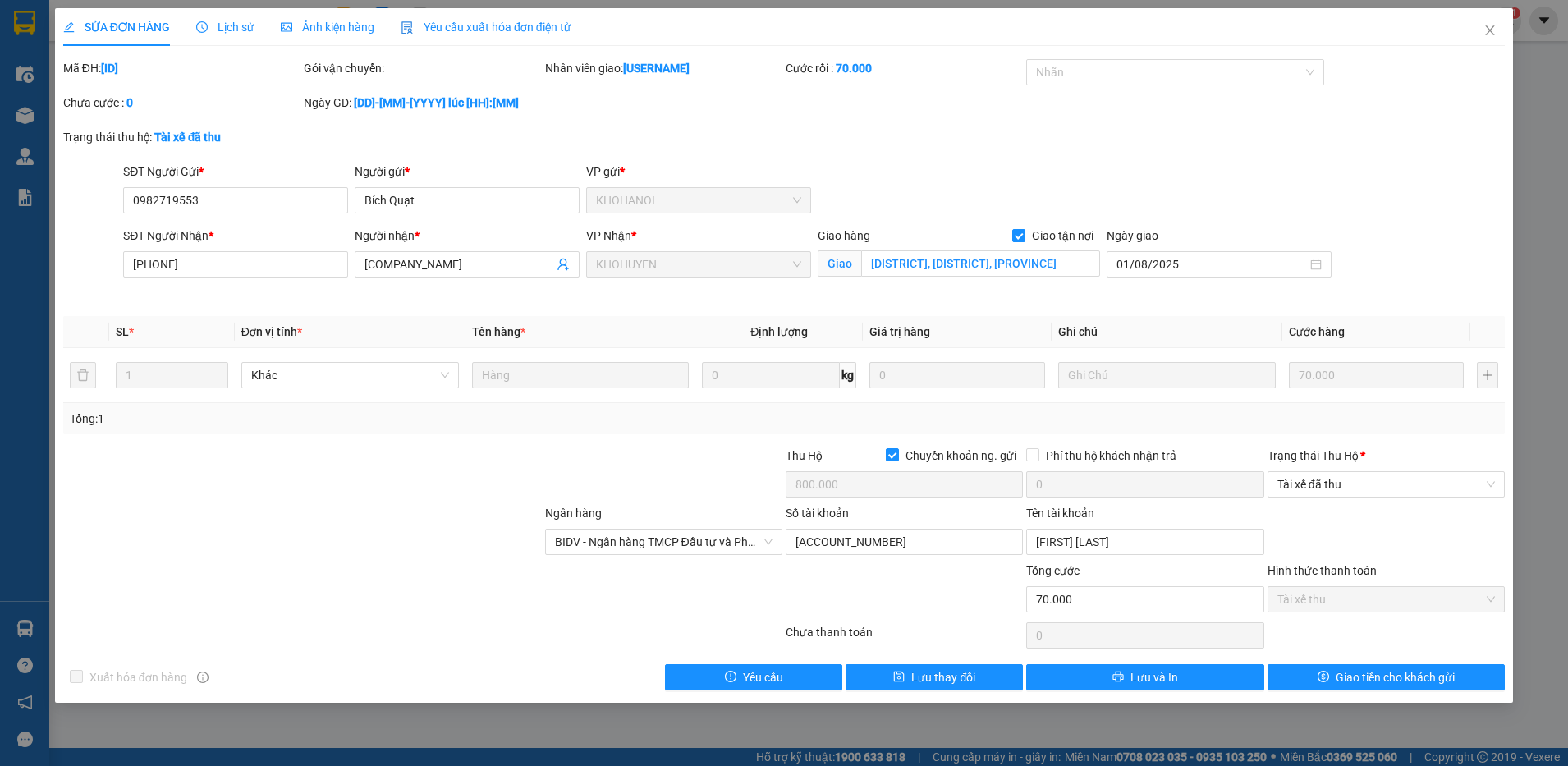 click on "SỬA ĐƠN HÀNG Lịch sử Ảnh kiện hàng Yêu cầu xuất hóa đơn điện tử Total Paid Fee [AMOUNT] Total UnPaid Fee 0 Cash Collection Total Fee Mã ĐH:  [ID] Gói vận chuyển:   Nhân viên giao: [USERNAME] Cước rồi :   [AMOUNT]   Nhãn Chưa cước :   0 Ngày GD:   [DD]-[MM]-[YYYY] lúc [HH]:[MM] Trạng thái thu hộ:   Tài xế đã thu SĐT Người Gửi  * [PHONE] Người gửi  * Bích Quạt VP gửi  * KHOHANOI SĐT Người Nhận  * [PHONE] Người nhận  * Điện Máy Thành Tâm VP Nhận  * KHOHUYEN Giao hàng Giao tận nơi Giao [DISTRICT], [DISTRICT], [PROVINCE] Ngày giao [DD]/[MM]/[YYYY] SL  * Đơn vị tính  * Tên hàng  * Định lượng Giá trị hàng Ghi chú Cước hàng                   1 Khác Hàng 0 kg 0 [AMOUNT] Tổng:  1 Thu Hộ Chuyển khoản ng. gửi [AMOUNT] Phí thu hộ khách nhận trả 0 Trạng thái Thu Hộ    * Tài xế đã thu Ngân hàng Số tài khoản [ACCOUNT_NUMBER] Tên tài khoản [AMOUNT] 0" at bounding box center (784, 383) 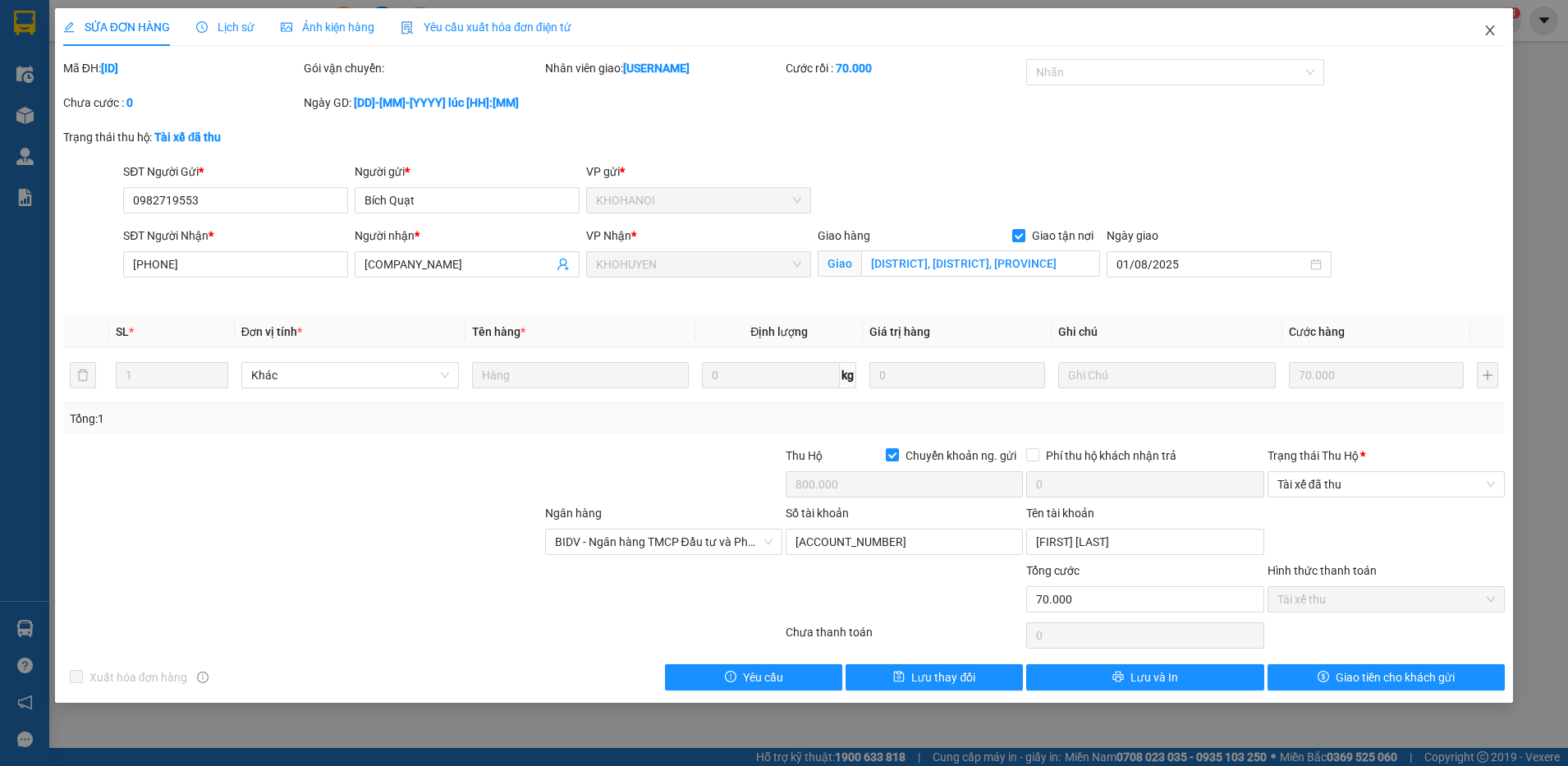 click 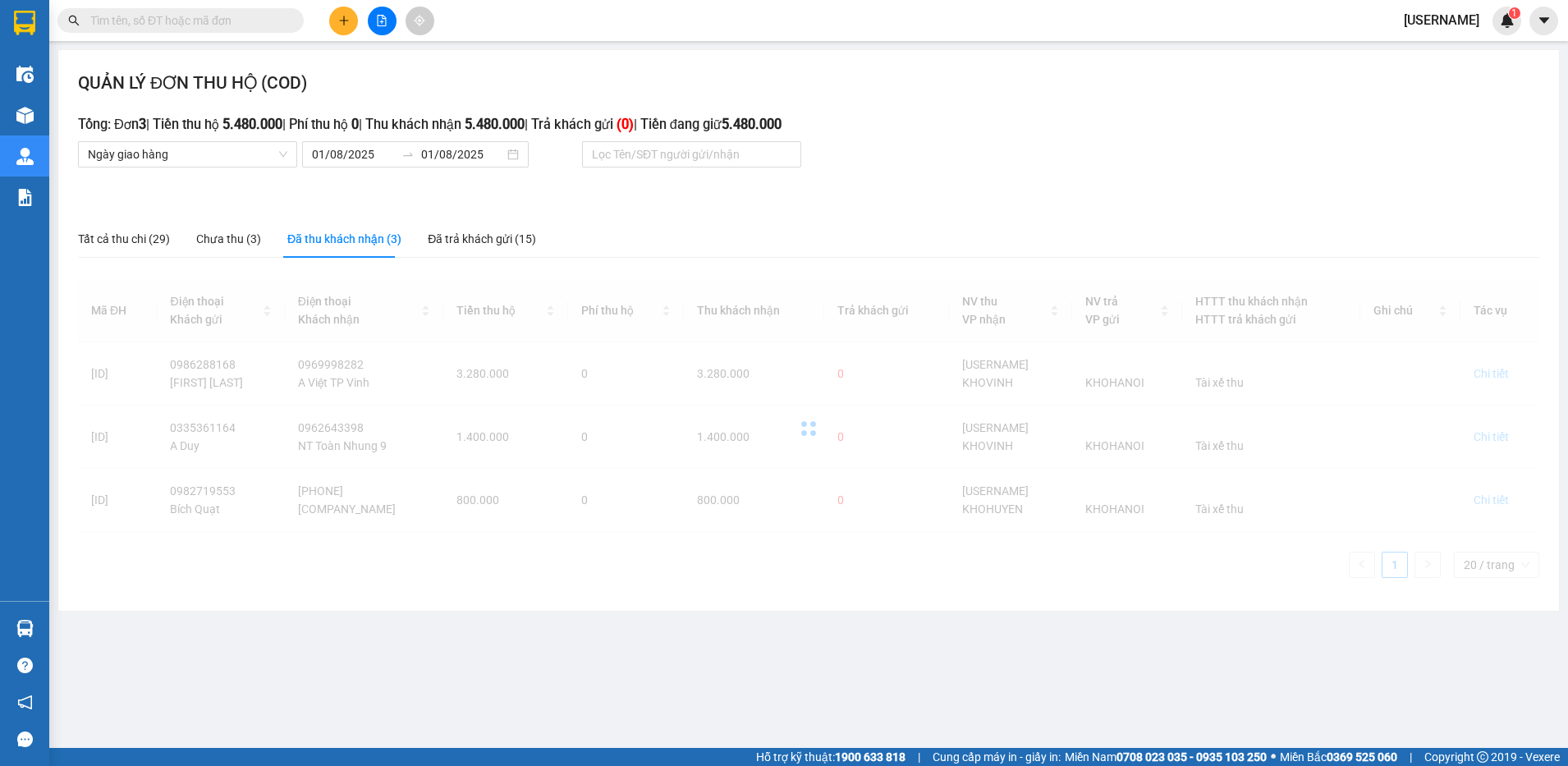 click on "QUẢN LÝ ĐƠN THU HỘ (COD) Tổng: Đơn  3  | Tiền thu hộ   [AMOUNT]  | Phí thu hộ   0  | Thu khách nhận   [AMOUNT]  | Trả khách gửi   ( 0 )  | Tiền đang giữ  [AMOUNT] Ngày giao hàng [DD]/[MM]/[YYYY] [DD]/[MM]/[YYYY]   Lọc Tên/SĐT người gửi/nhận Tất cả thu chi (29) Chưa thu (3) Đã thu khách nhận (3) Đã trả khách gửi (15) Mã ĐH Điện thoại Khách gửi Điện thoại Khách nhận Tiền thu hộ Phí thu hộ Thu khách nhận Trả khách gửi NV thu VP nhận NV trả VP gửi HTTT thu khách nhận HTTT trả khách gửi Ghi chú Tác vụ                         [ID] [PHONE] [FULL_NAME] [PHONE] A Việt TP Vinh [AMOUNT] 0 [AMOUNT] 0 [USERNAME] KHOVINH KHOHANOI Tài xế thu Chi tiết [ID] [PHONE] A Duy [PHONE] NT Toàn Nhung 9 [AMOUNT] 0 [AMOUNT] 0 [USERNAME] KHOVINH KHOHANOI Tài xế thu Chi tiết [ID] [PHONE] Bích Quạt  [PHONE] Điện Máy Thành Tâm [AMOUNT] 0" at bounding box center (784, 374) 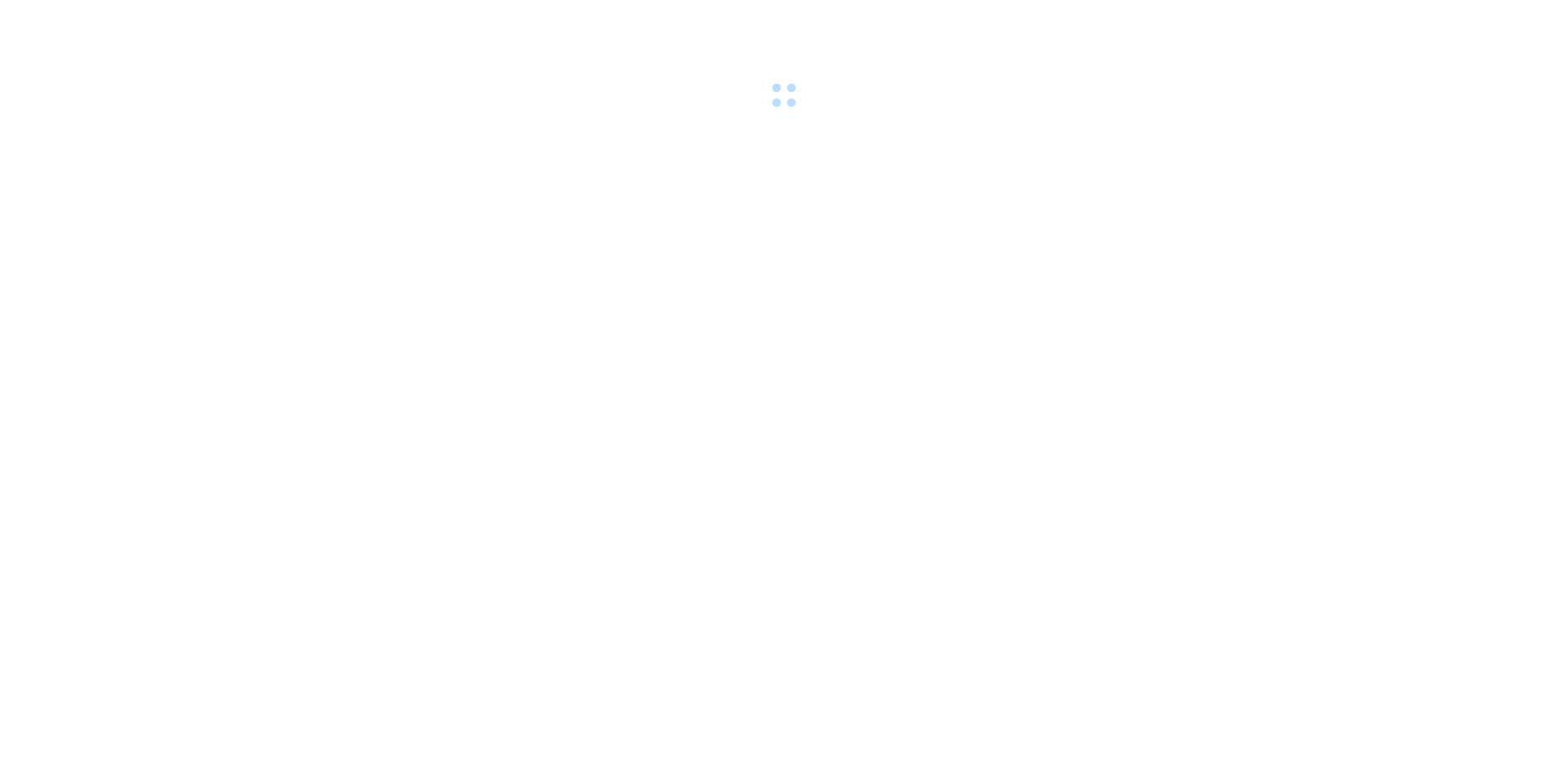scroll, scrollTop: 0, scrollLeft: 0, axis: both 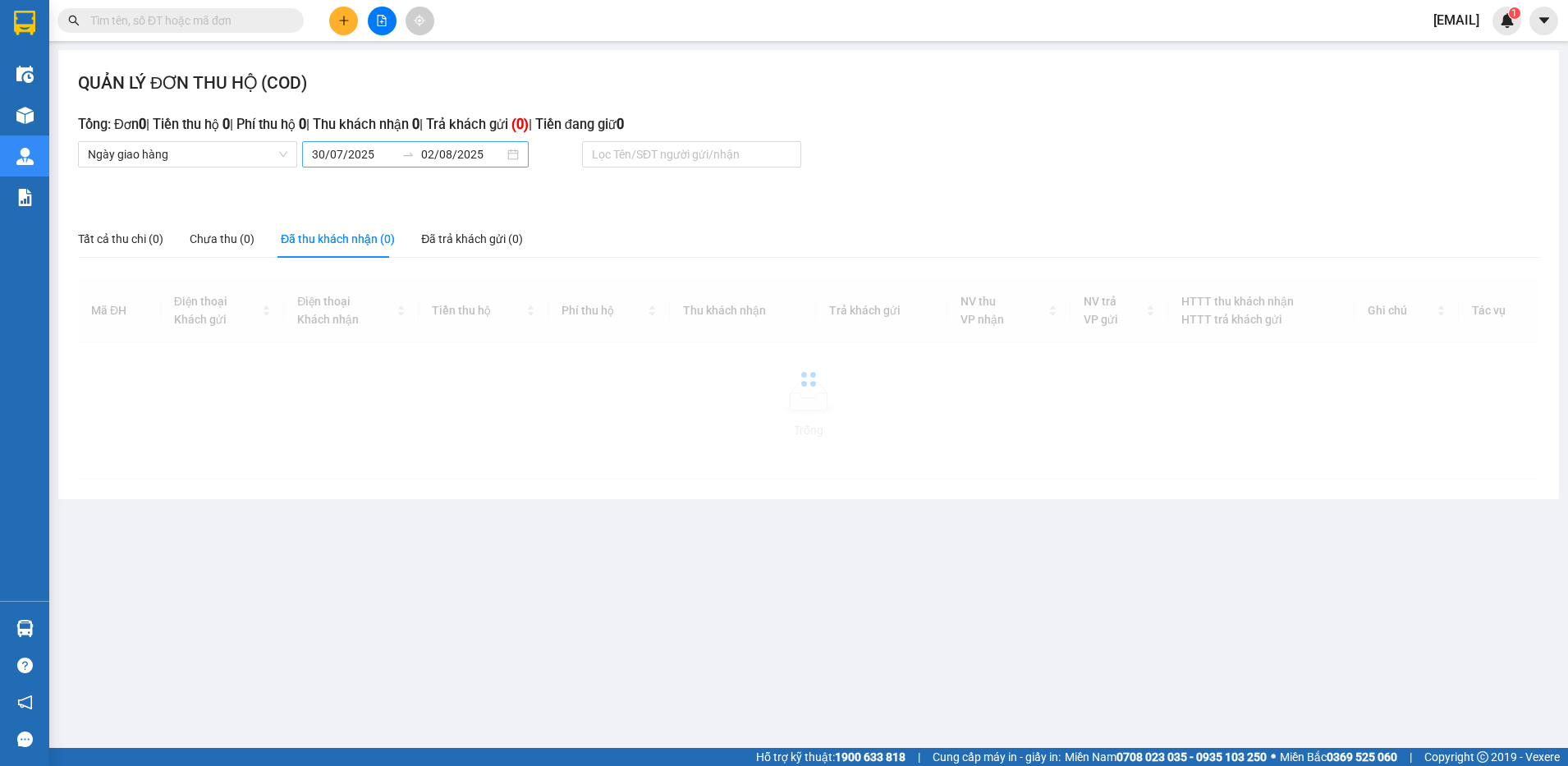 click on "Kết quả tìm kiếm ( 0 )  Bộ lọc  No Data [USERNAME] 1     Điều hành xe     Kho hàng mới     Quản Lý Quản lý thu hộ Quản lý chuyến Quản lý khách hàng Quản lý khách hàng mới Quản lý giao nhận mới Quản lý kiểm kho     Báo cáo  11. Báo cáo đơn giao nhận nội bộ 09. Chi tiết đơn hàng nhà xe  1B. Chi tiết đơn hàng toàn nhà xe 2. Báo cáo doanh thu các văn phòng ( không có công nợ ) 3. Doanh Thu theo VP Gửi (mới) (X,e) 3. Thống kê nhận và gửi hàng theo văn phòng (thu hộ) 4. Doanh Thu theo VP Gửi (mới) 5. Báo cáo COD 5. Doanh số theo xe, tài xế ( mới) 6. Doanh số theo người giao 8. Chi tiết đơn hàng theo ngày gửi hàng ( mới) Báo cáo đơn công nợ Báo cáo đơn hàng hủy Hàng sắp về Hướng dẫn sử dụng Giới thiệu Vexere, nhận hoa hồng Phản hồi Phần mềm hỗ trợ bạn tốt chứ? QUẢN LÝ ĐƠN THU HỘ (COD) Tổng: Đơn  0   0   0" at bounding box center (784, 383) 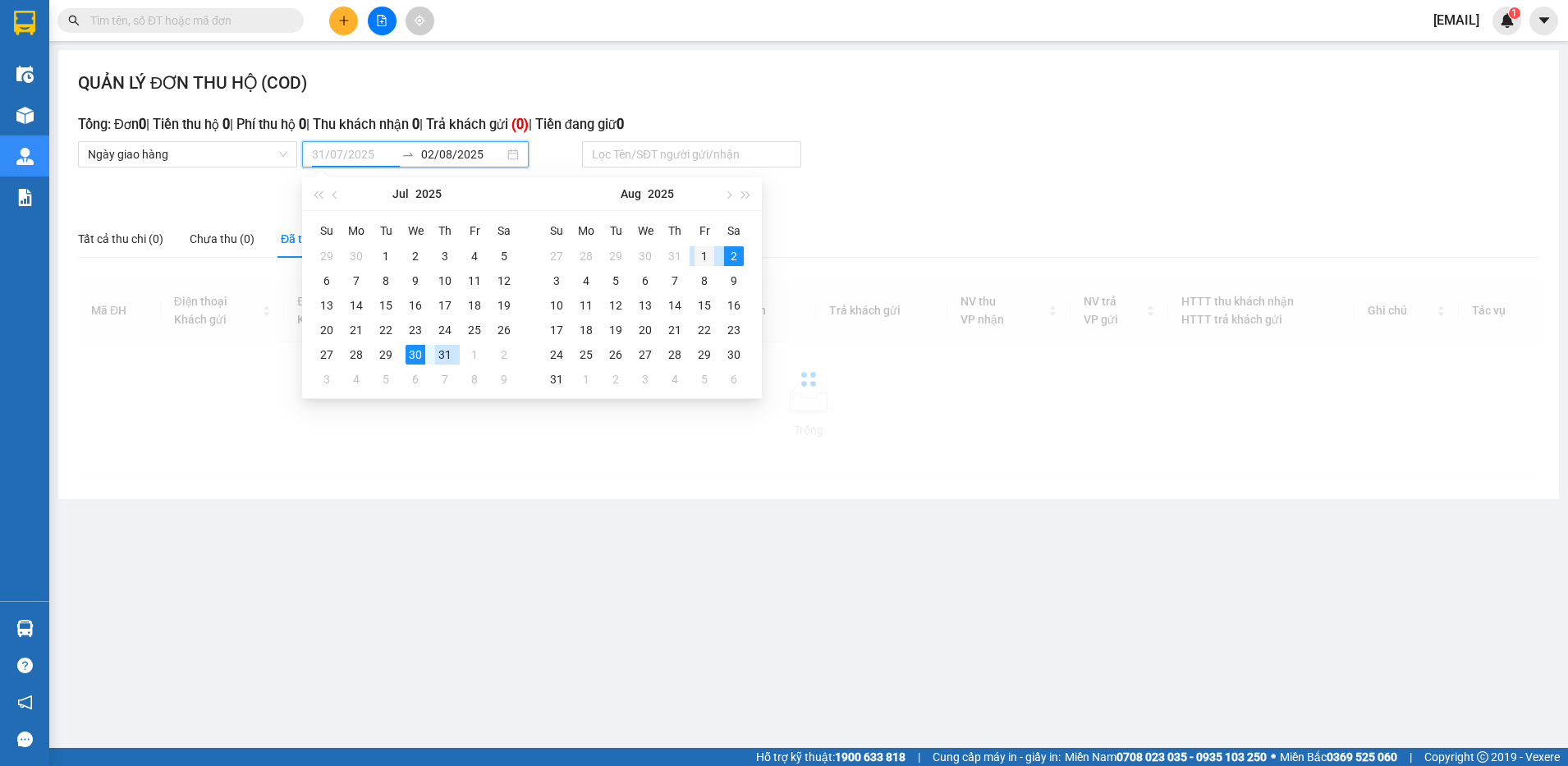 type on "01/08/2025" 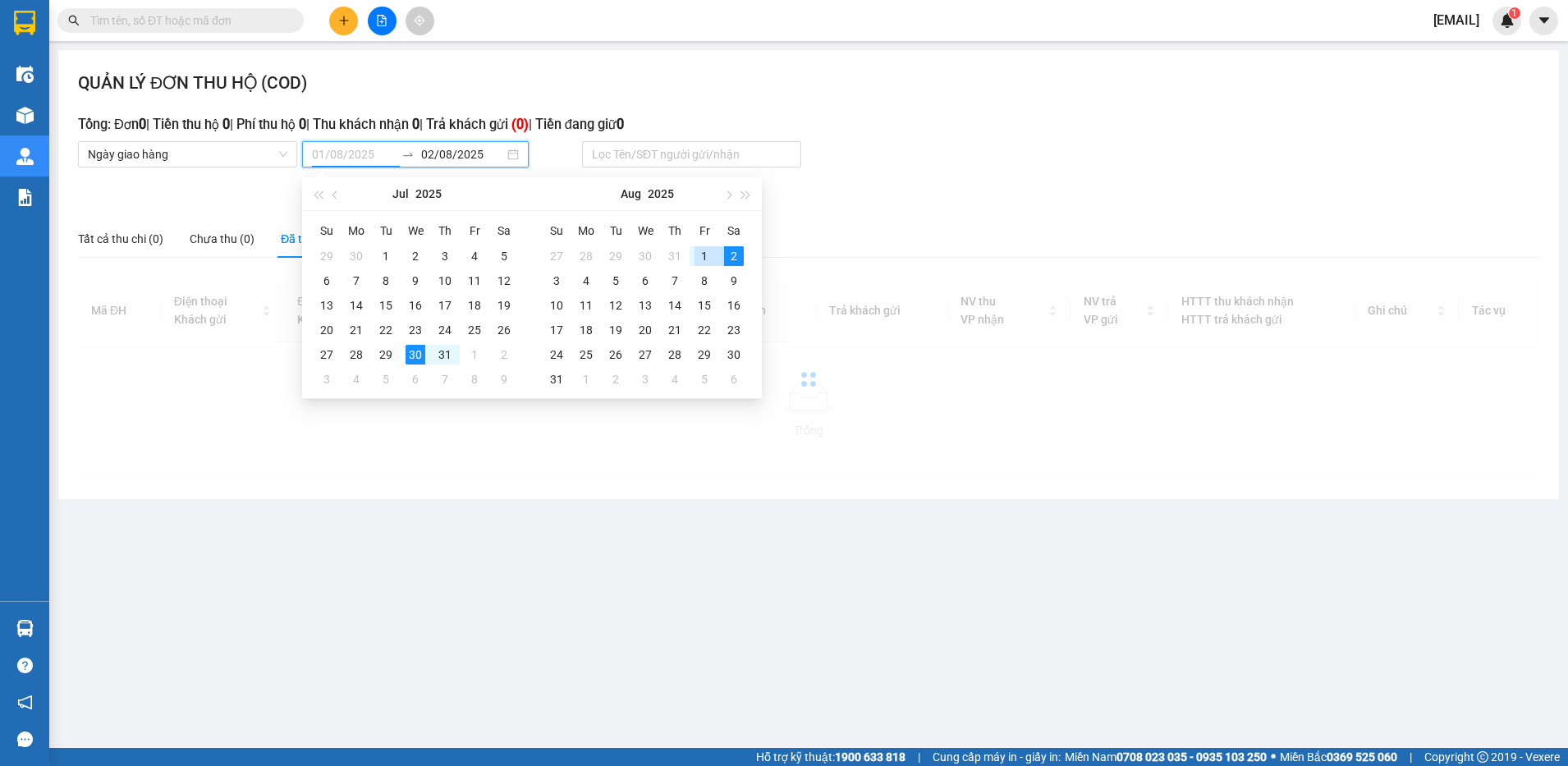 click on "1" at bounding box center (704, 256) 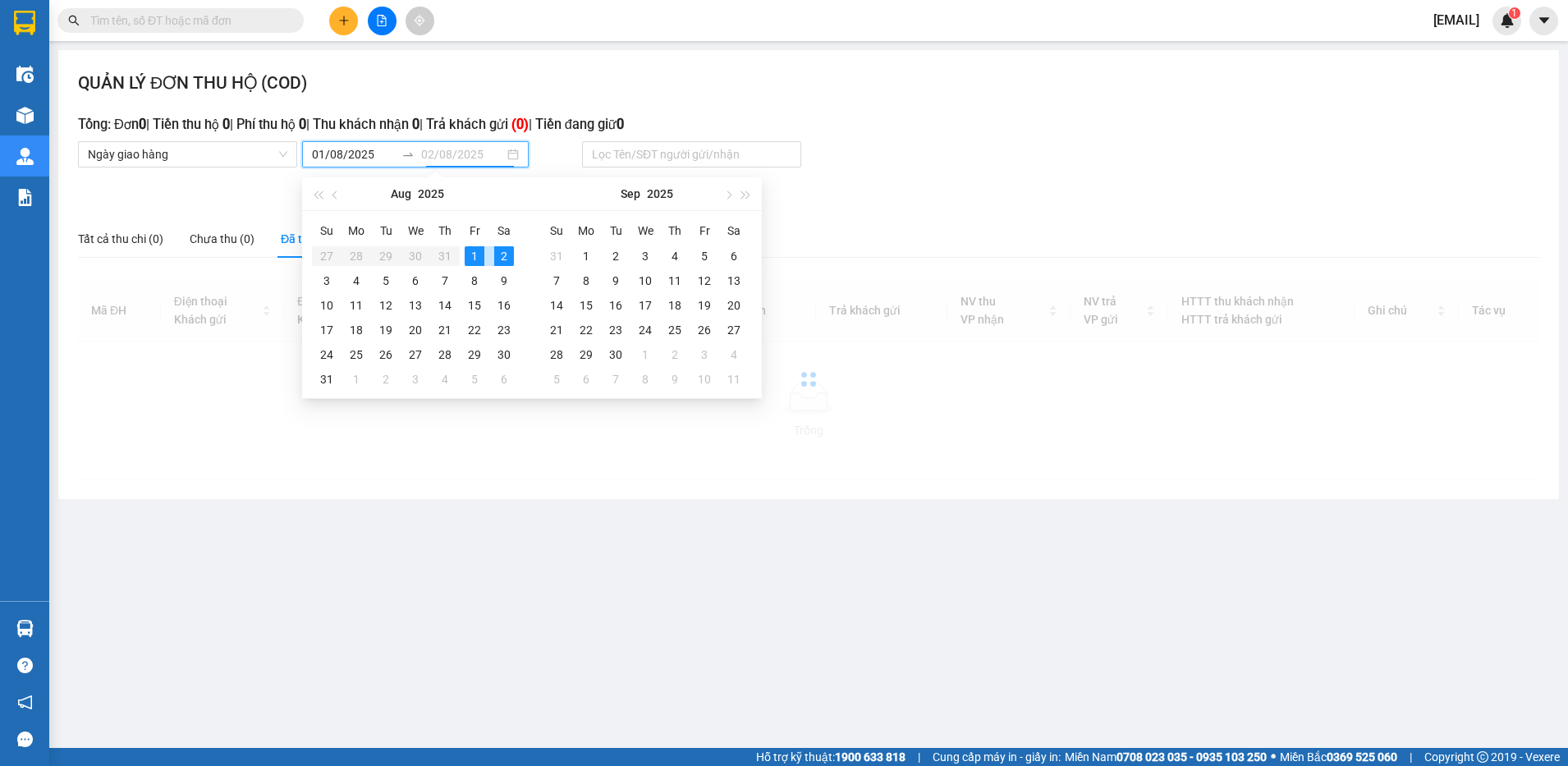 type on "01/08/2025" 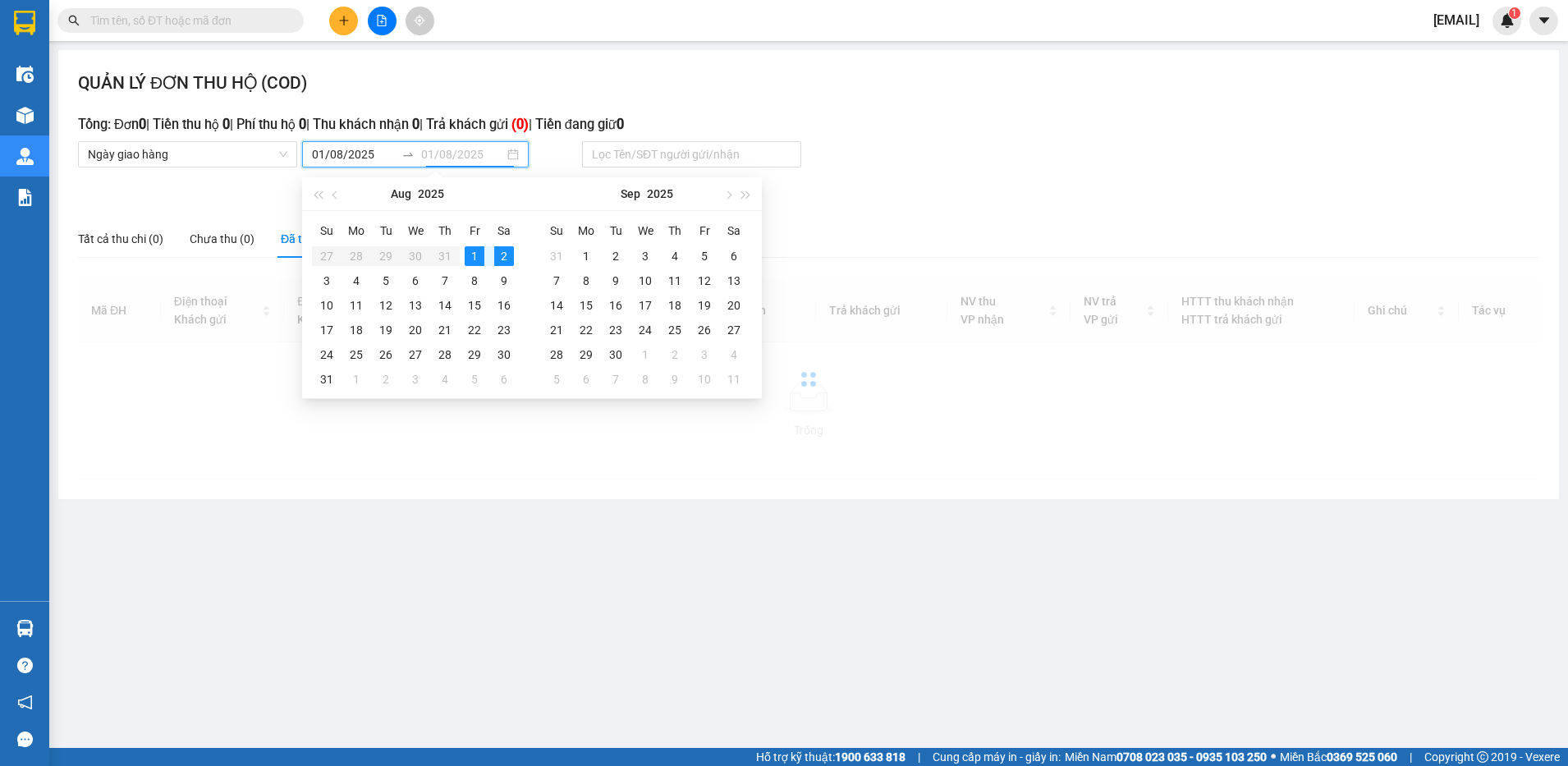 click on "1" at bounding box center (475, 256) 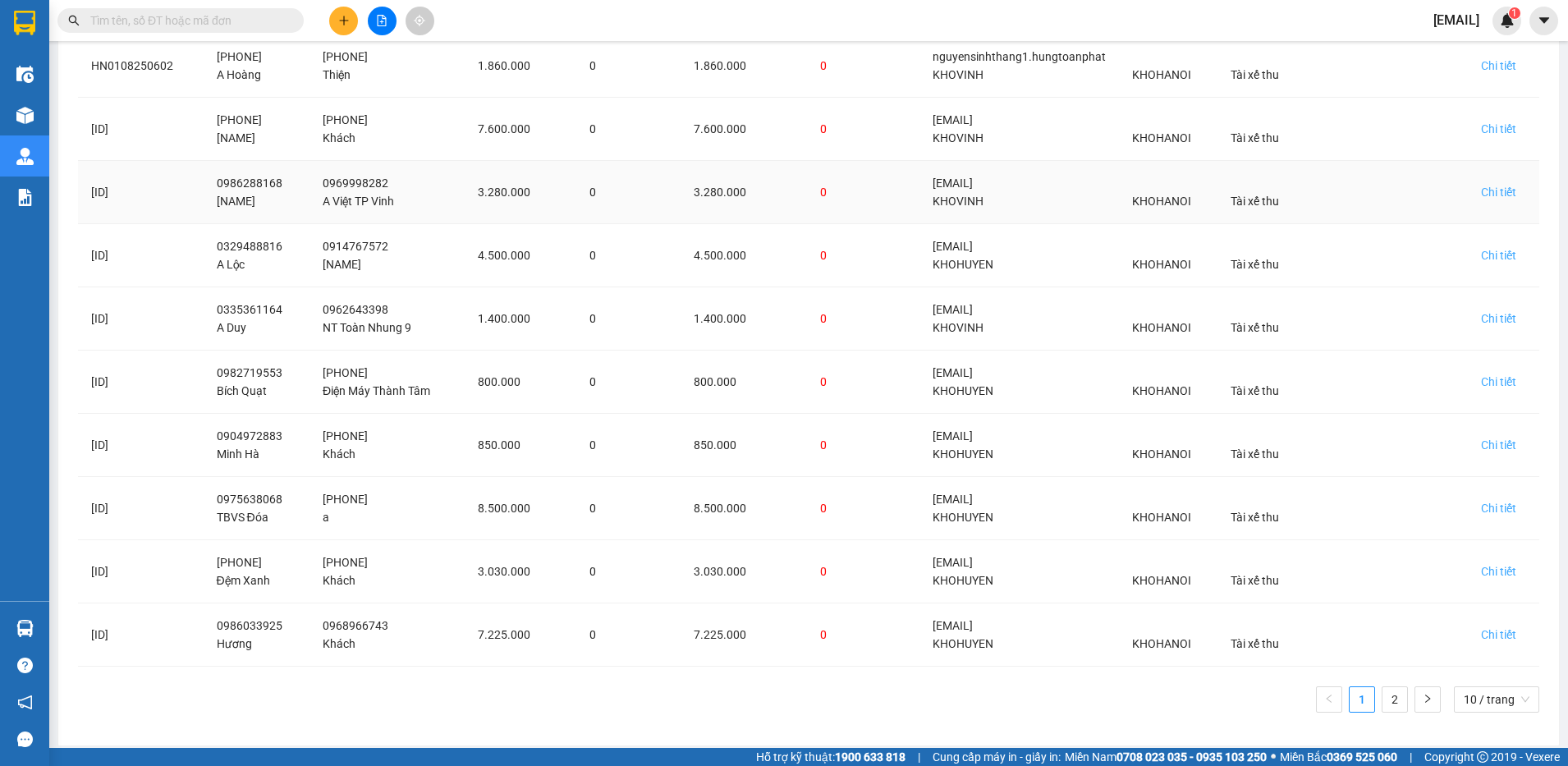 scroll, scrollTop: 0, scrollLeft: 0, axis: both 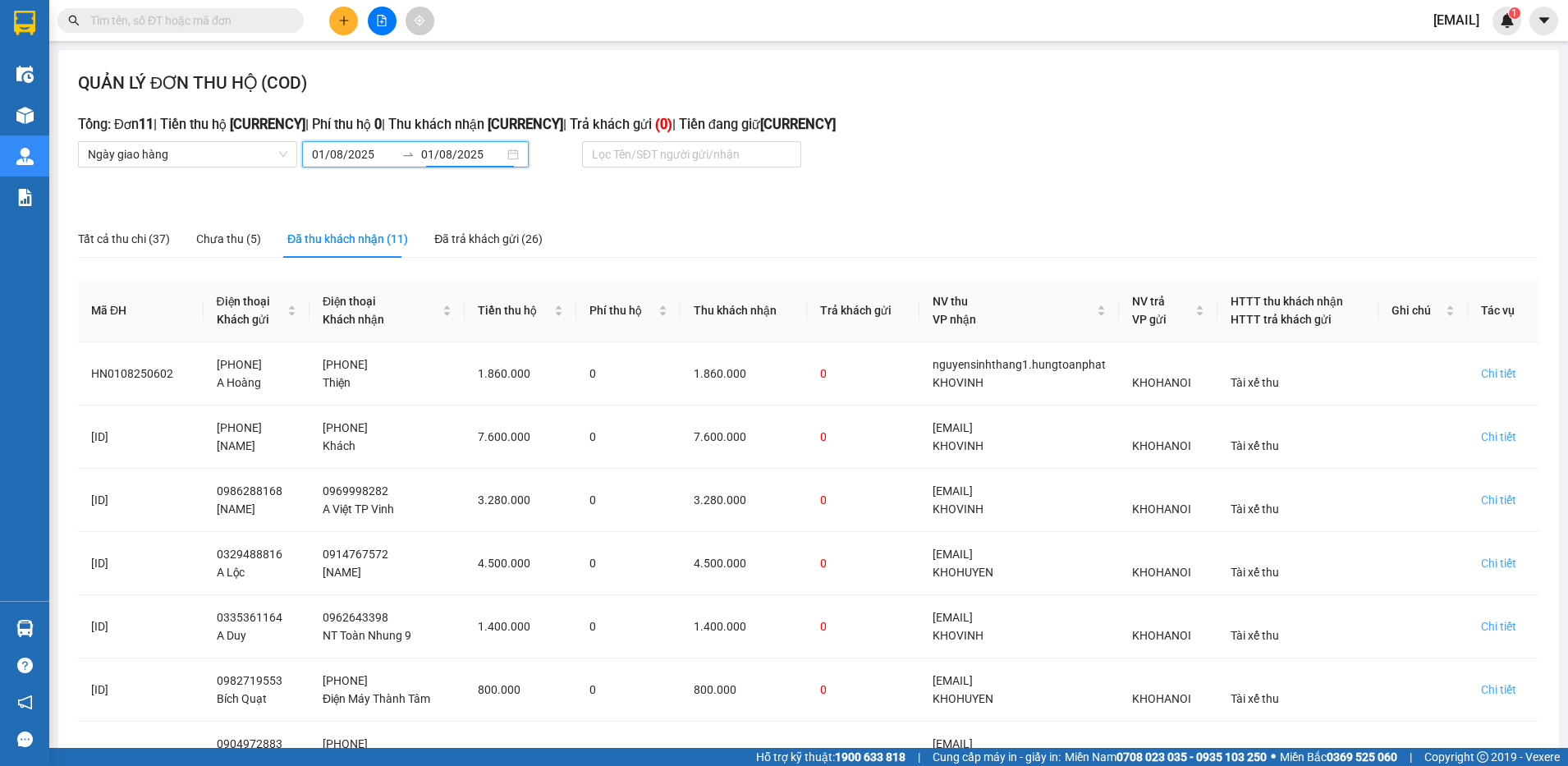 click on "01/08/2025" at bounding box center [353, 154] 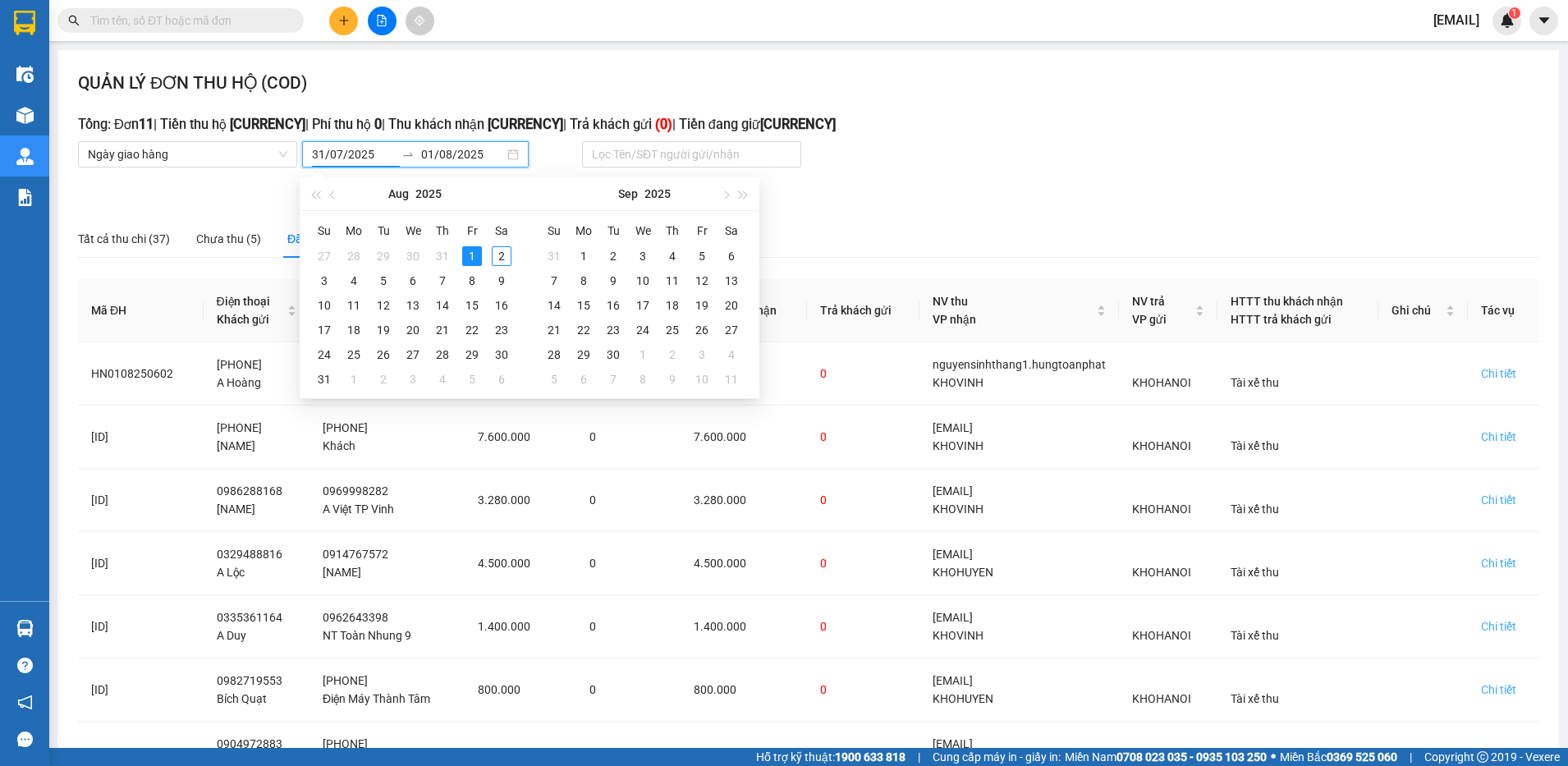 type on "01/08/2025" 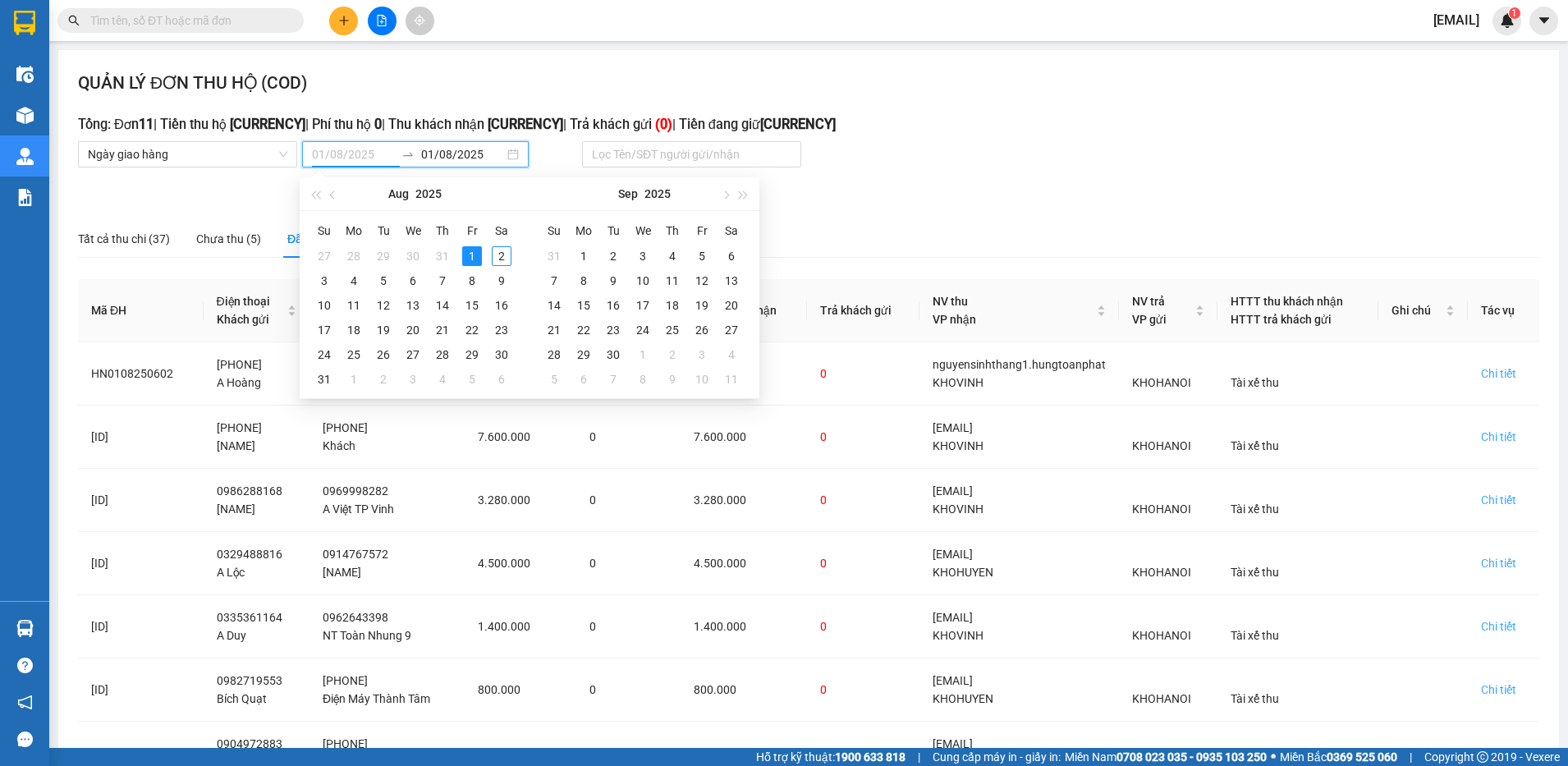 click on "1" at bounding box center [472, 256] 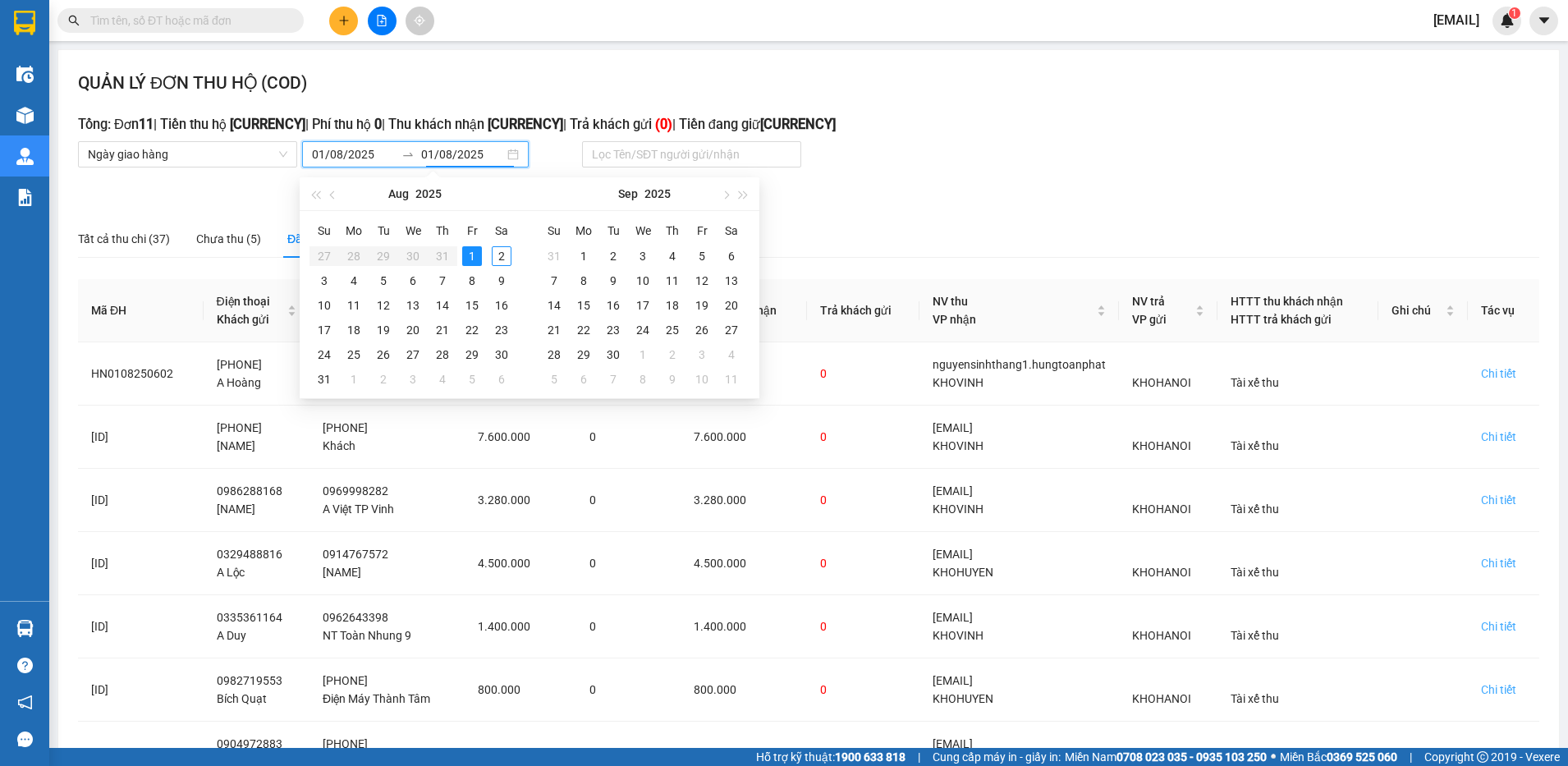click on "1" at bounding box center [472, 256] 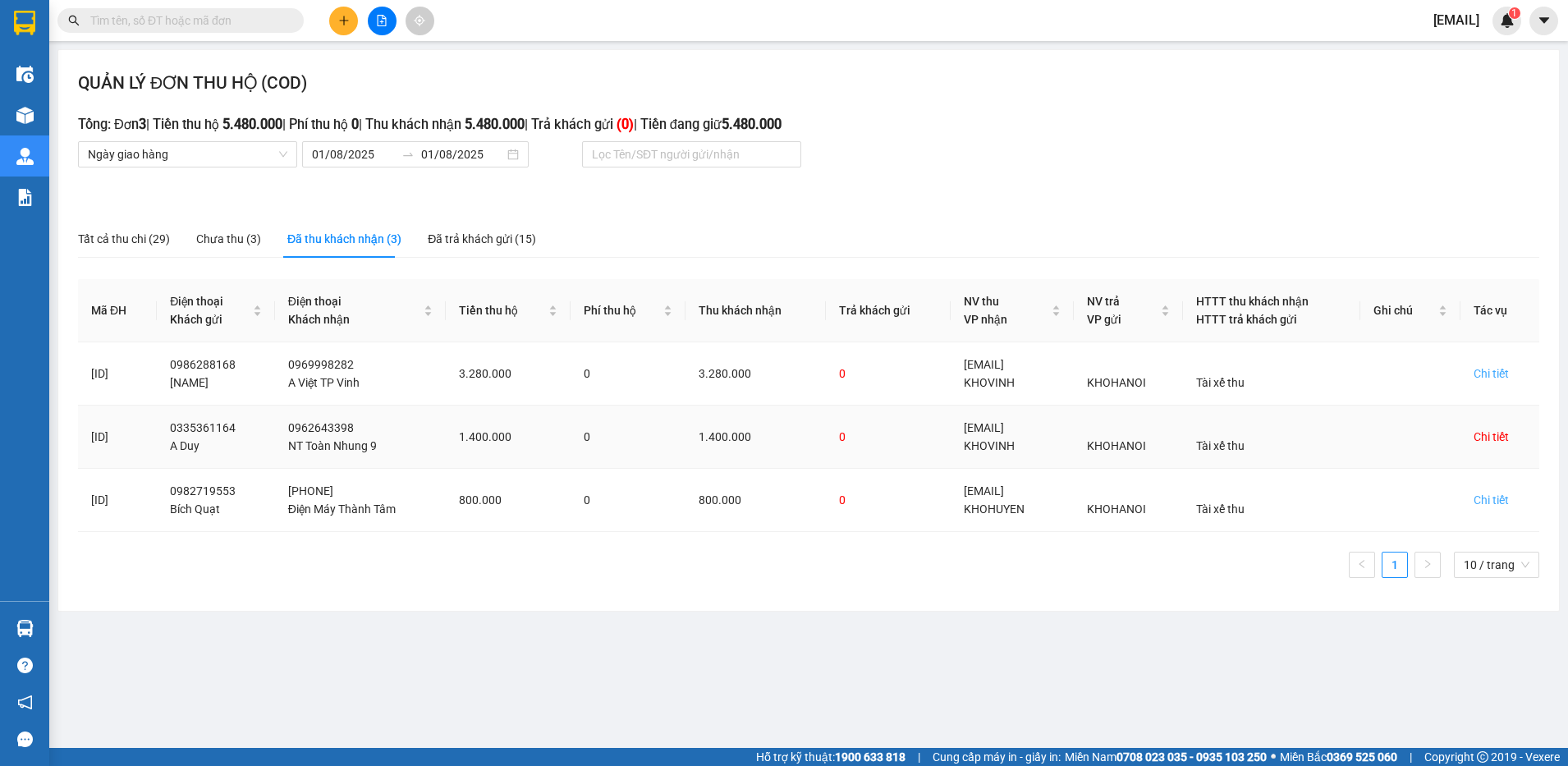 click on "Chi tiết" at bounding box center [1491, 437] 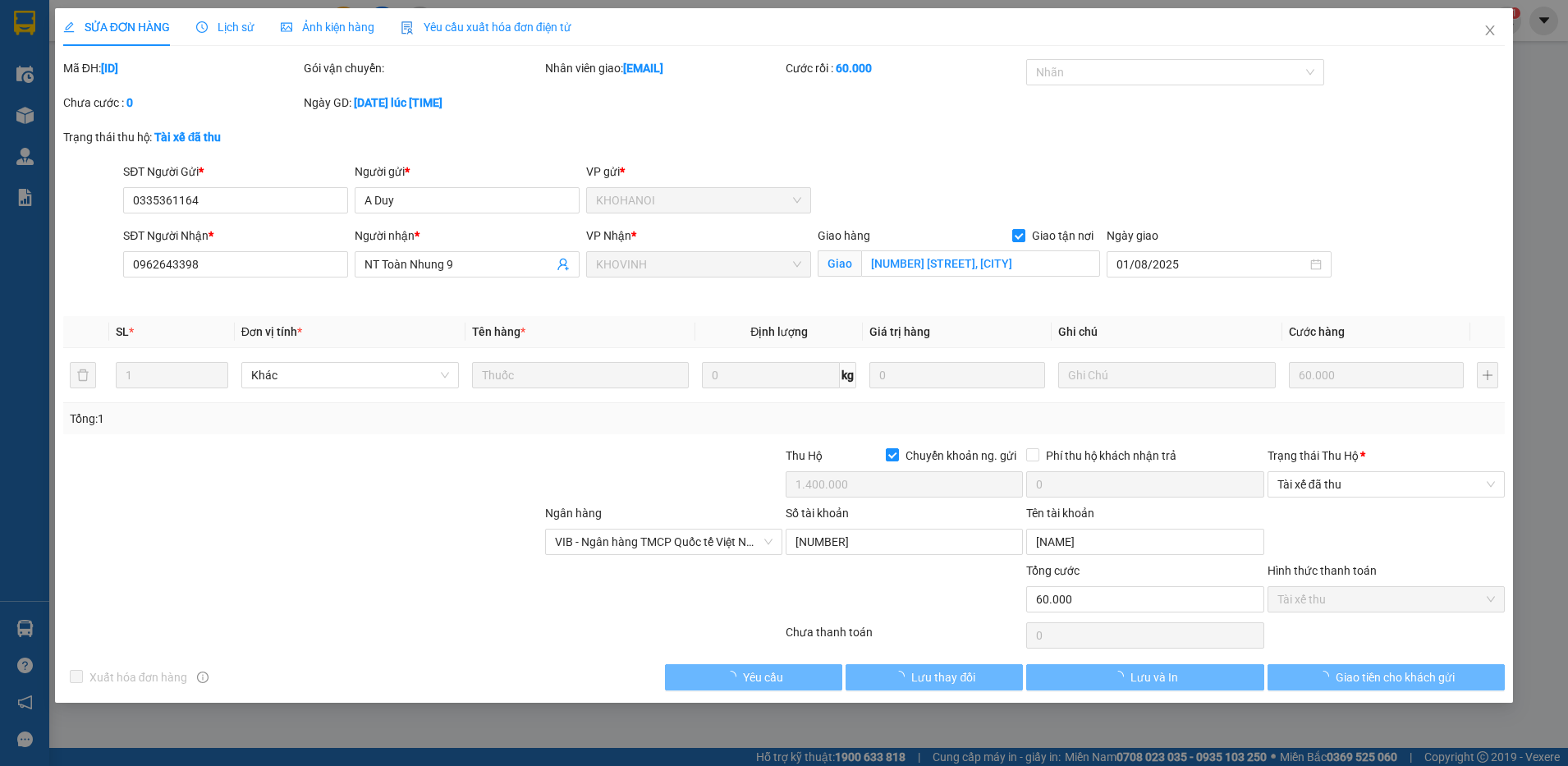 type on "0335361164" 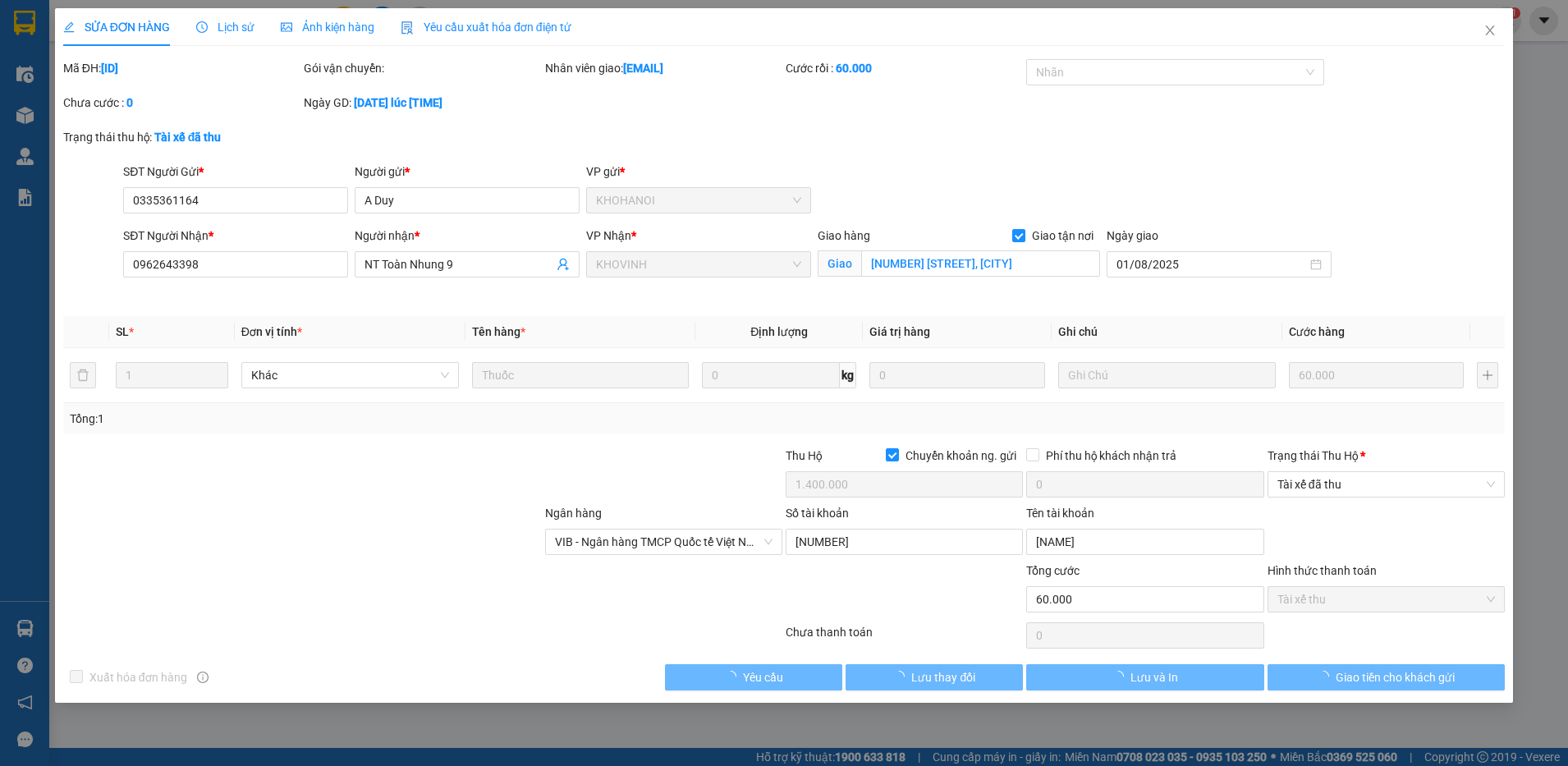 type on "A Duy" 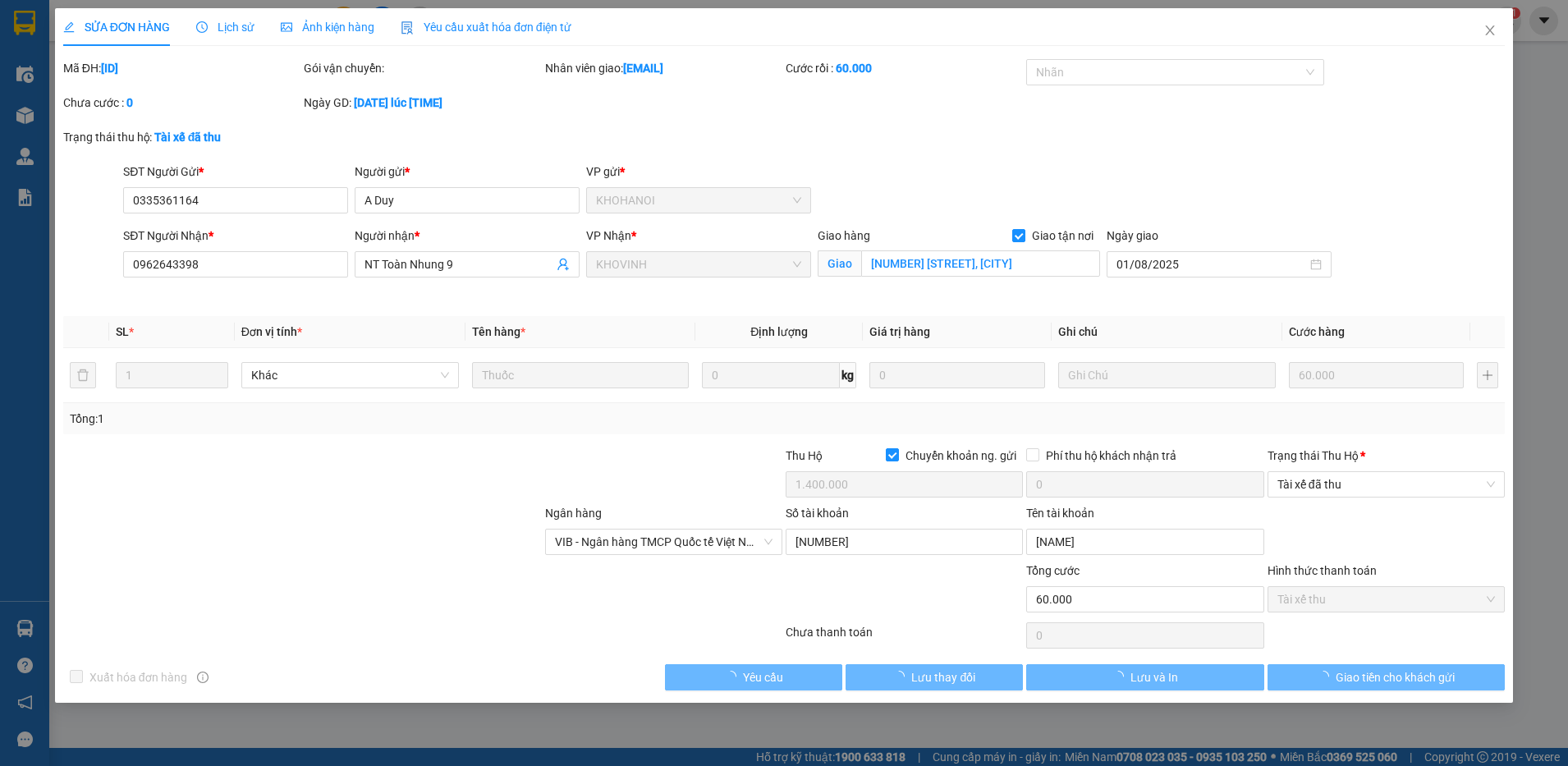 type on "1.400.000" 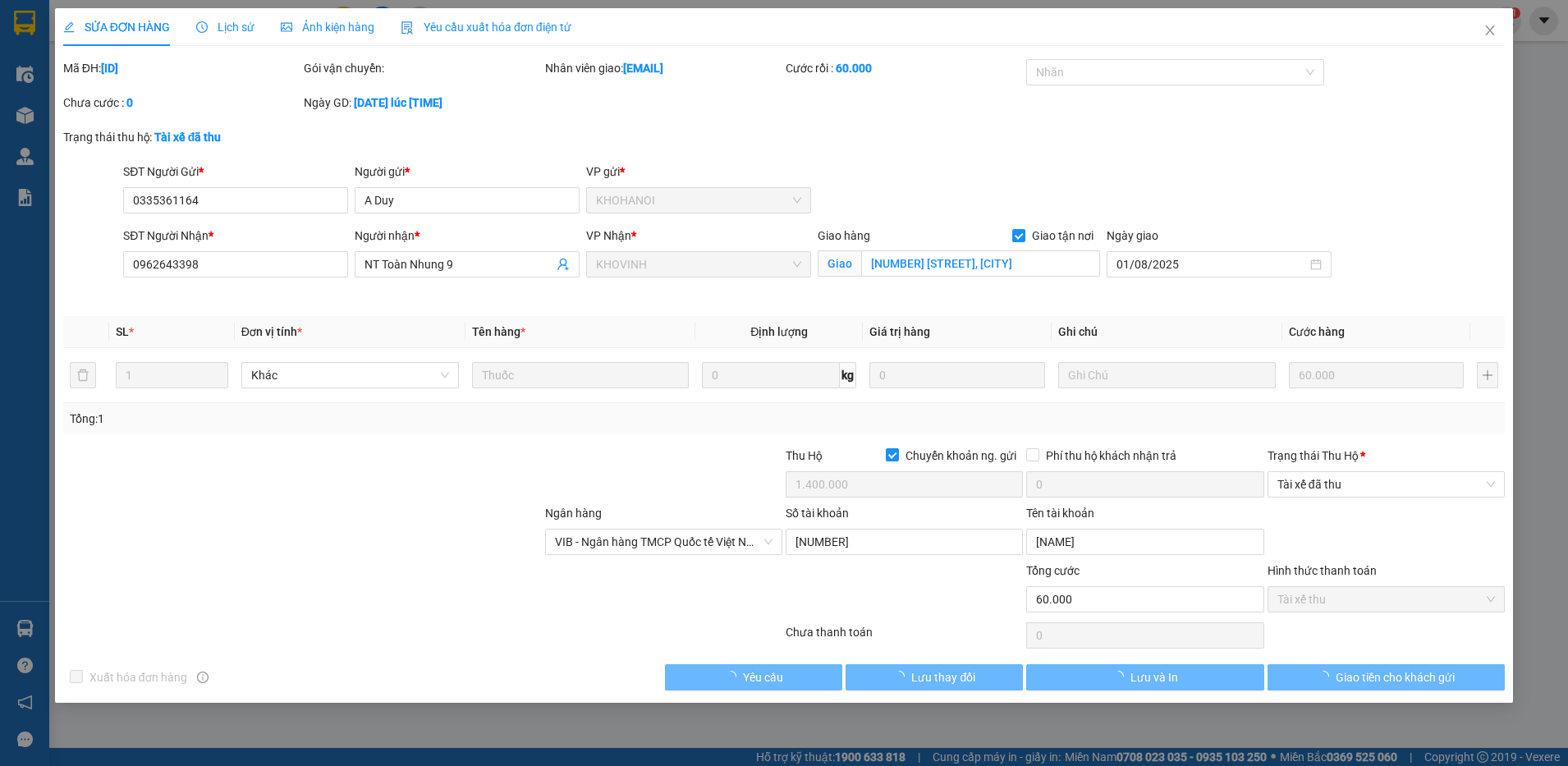type on "60.000" 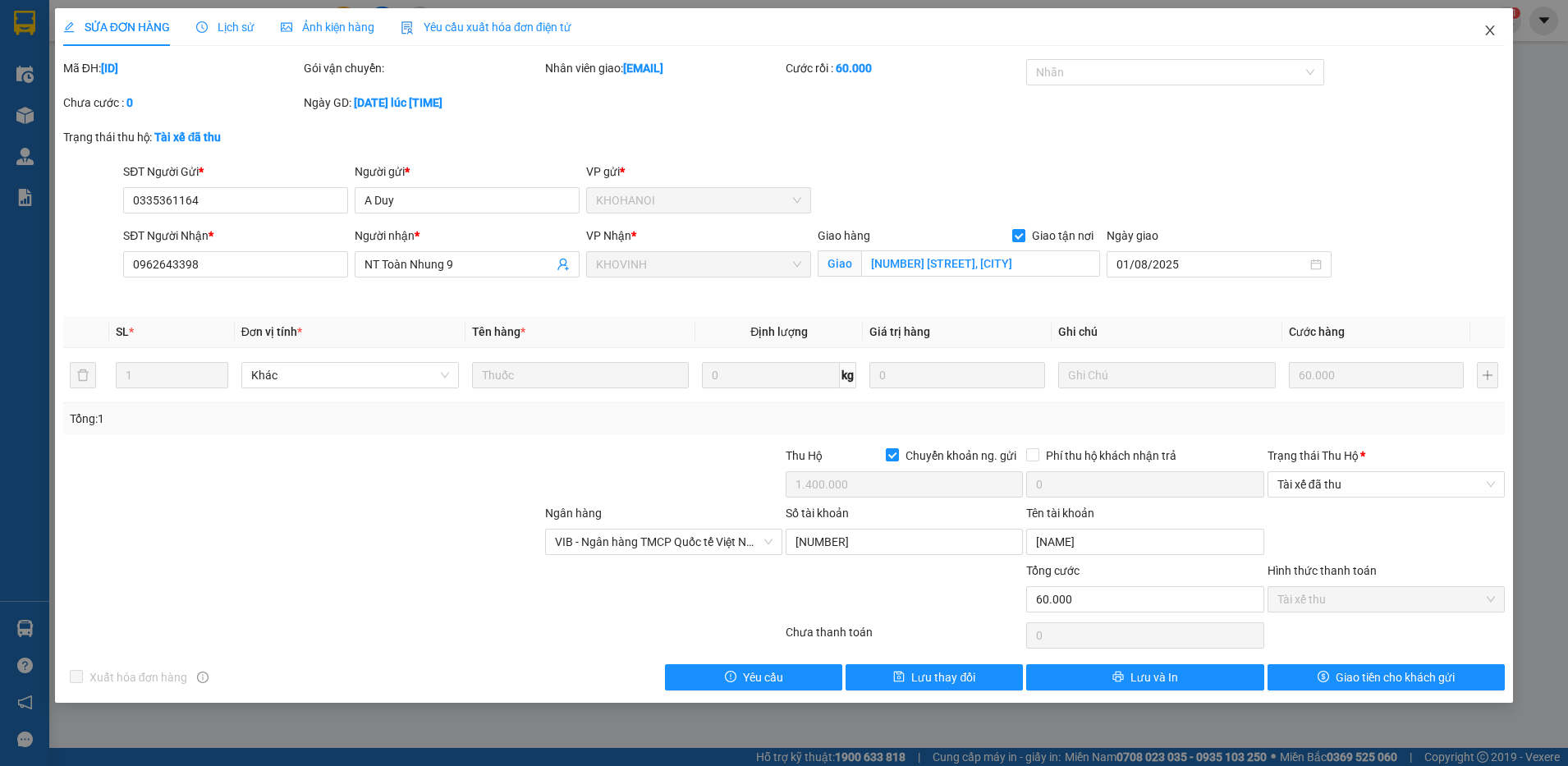 click 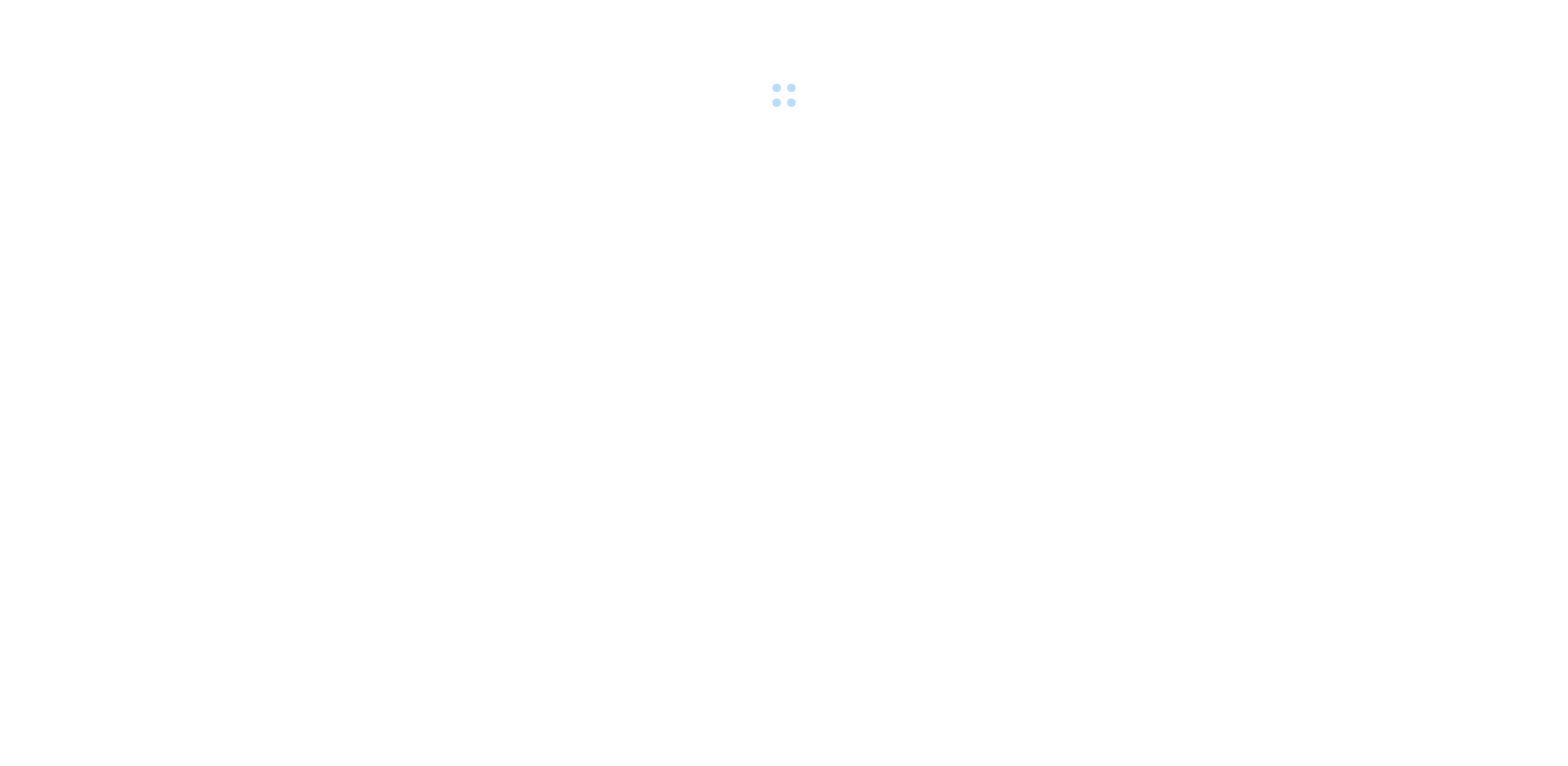 scroll, scrollTop: 0, scrollLeft: 0, axis: both 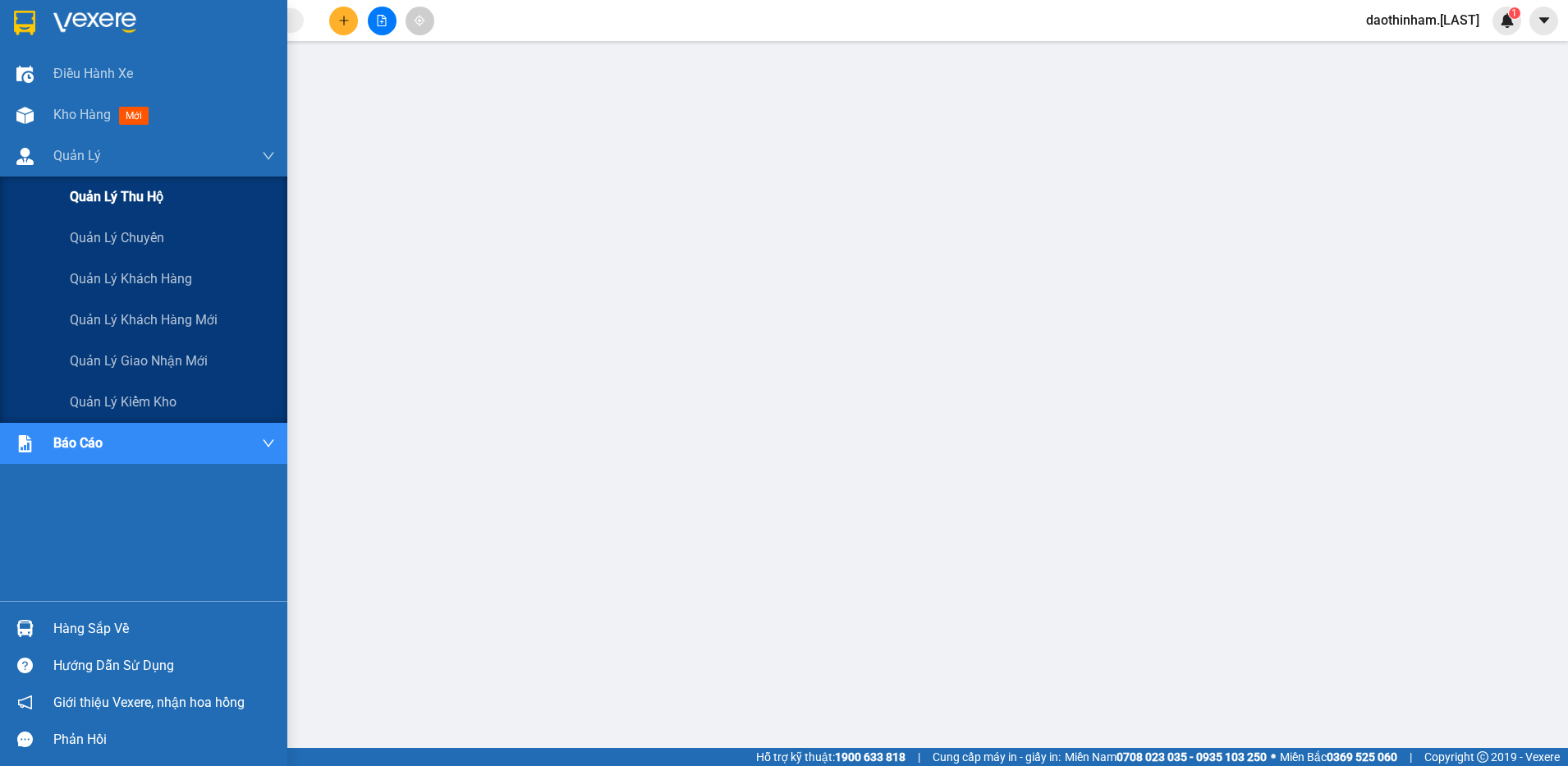 click on "Quản lý thu hộ" at bounding box center (117, 196) 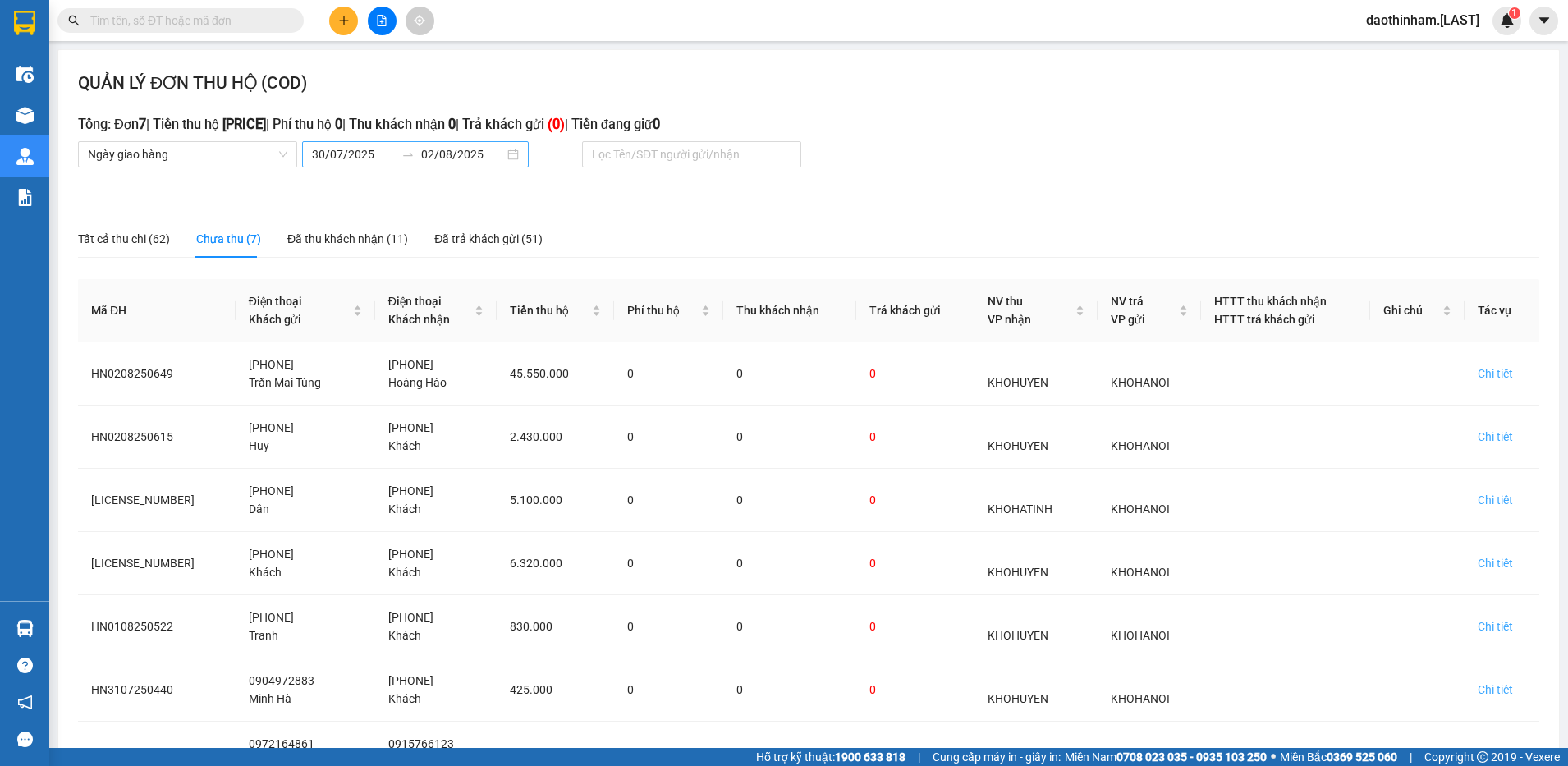 click on "11. Báo cáo đơn giao nhận nội bộ 09. Chi tiết đơn hàng nhà xe  1B. Chi tiết đơn hàng toàn nhà xe 2. Báo cáo doanh thu các văn phòng ( không có công nợ ) 3. Doanh Thu theo VP Gửi (mới) (X,e) 3. Thống kê nhận và gửi hàng theo văn phòng (thu hộ) 4. Doanh Thu theo VP Gửi (mới) 5. Báo cáo COD 5. Doanh số theo xe, tài xế ( mới) 6. Doanh số theo người giao 8. Chi tiết đơn hàng theo ngày gửi hàng ( mới) Báo cáo đơn công nợ Báo cáo đơn hàng hủy Hàng sắp về Hướng dẫn sử dụng Giới thiệu Vexere, nhận hoa hồng Phản hồi Phần mềm hỗ trợ bạn tốt chứ? QUẢN LÝ ĐƠN THU HỘ (COD) Tổng: Đơn  7     0" at bounding box center [784, 383] 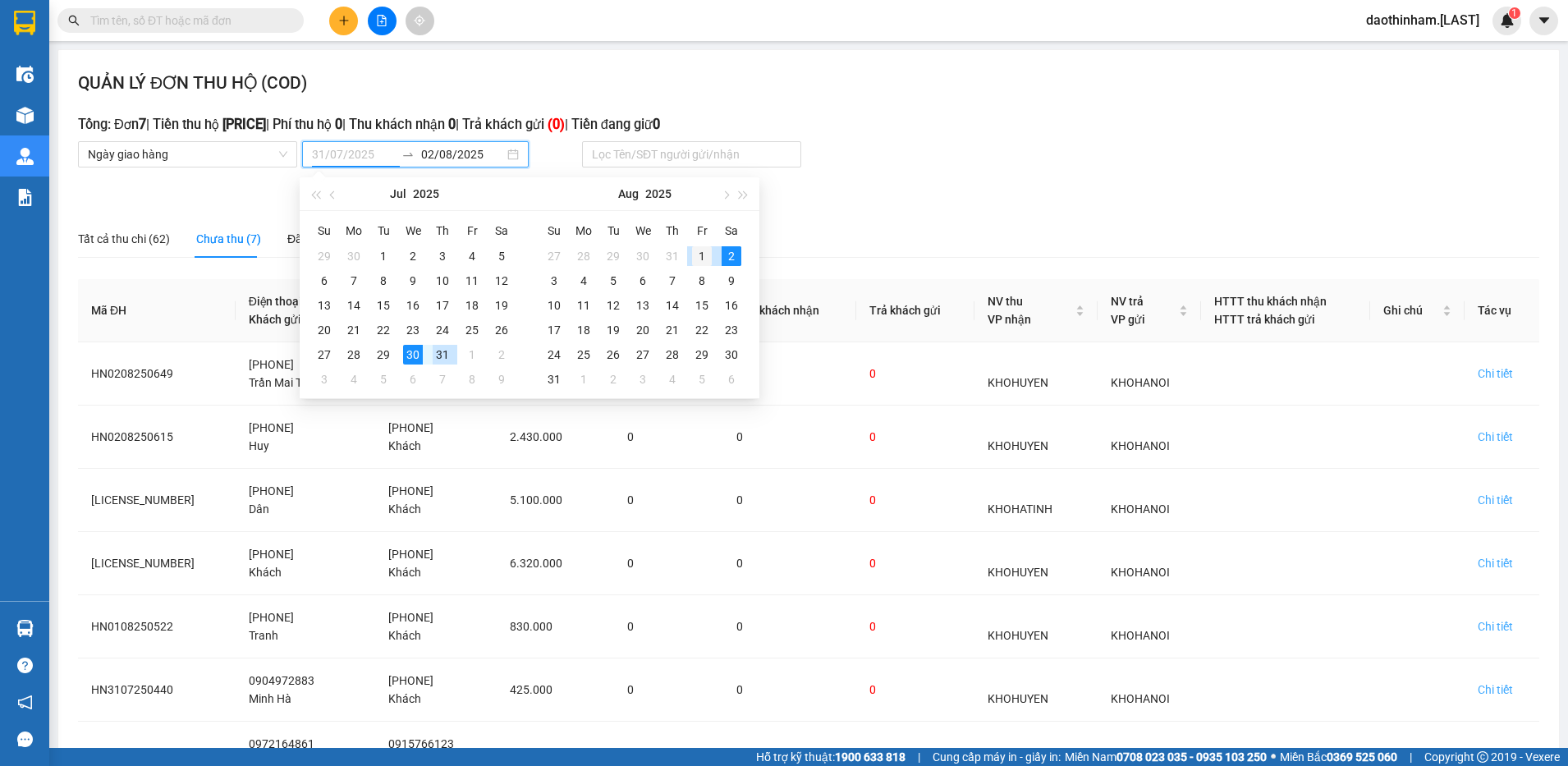 type on "01/08/2025" 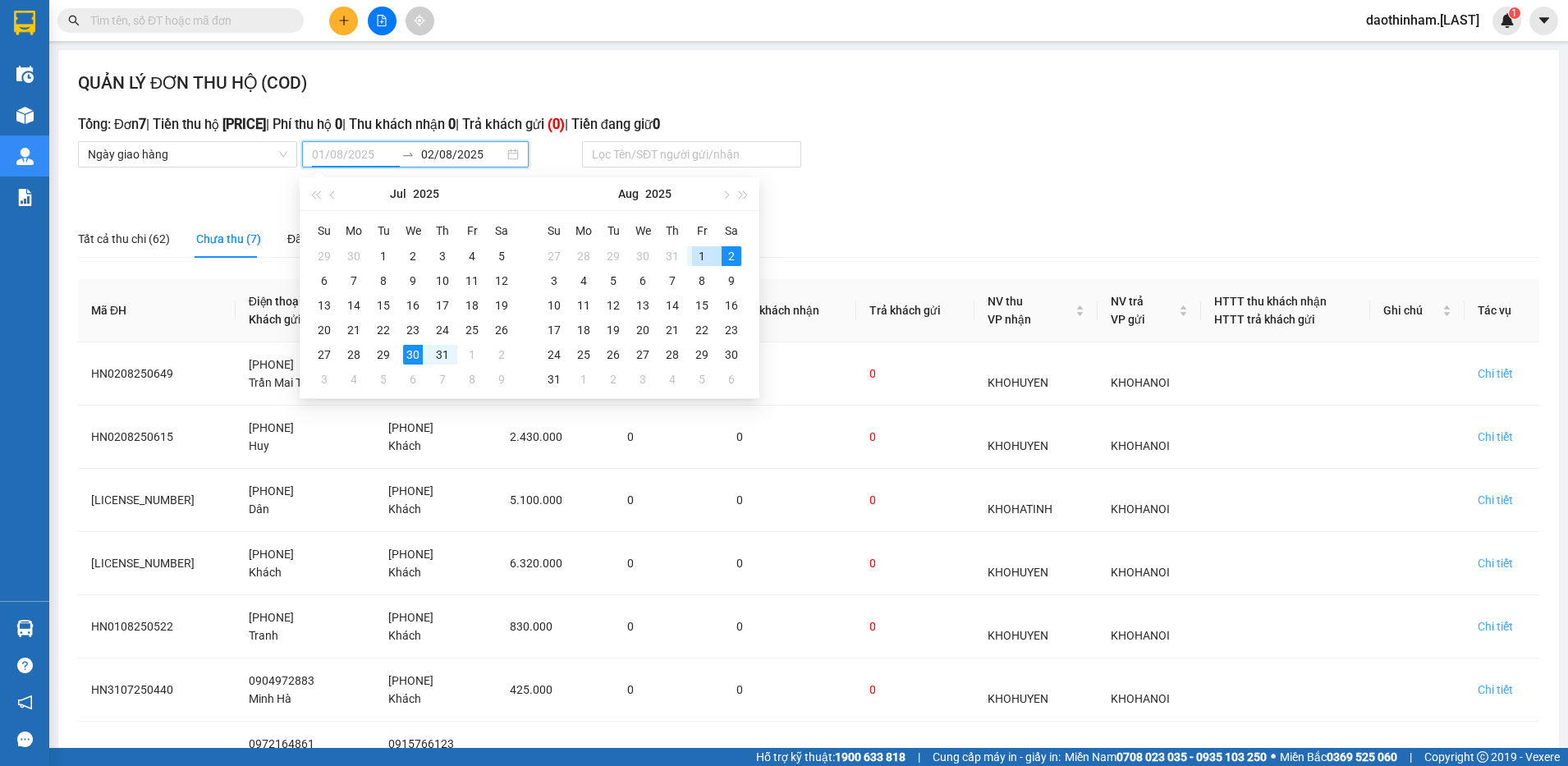 click on "1" at bounding box center [702, 256] 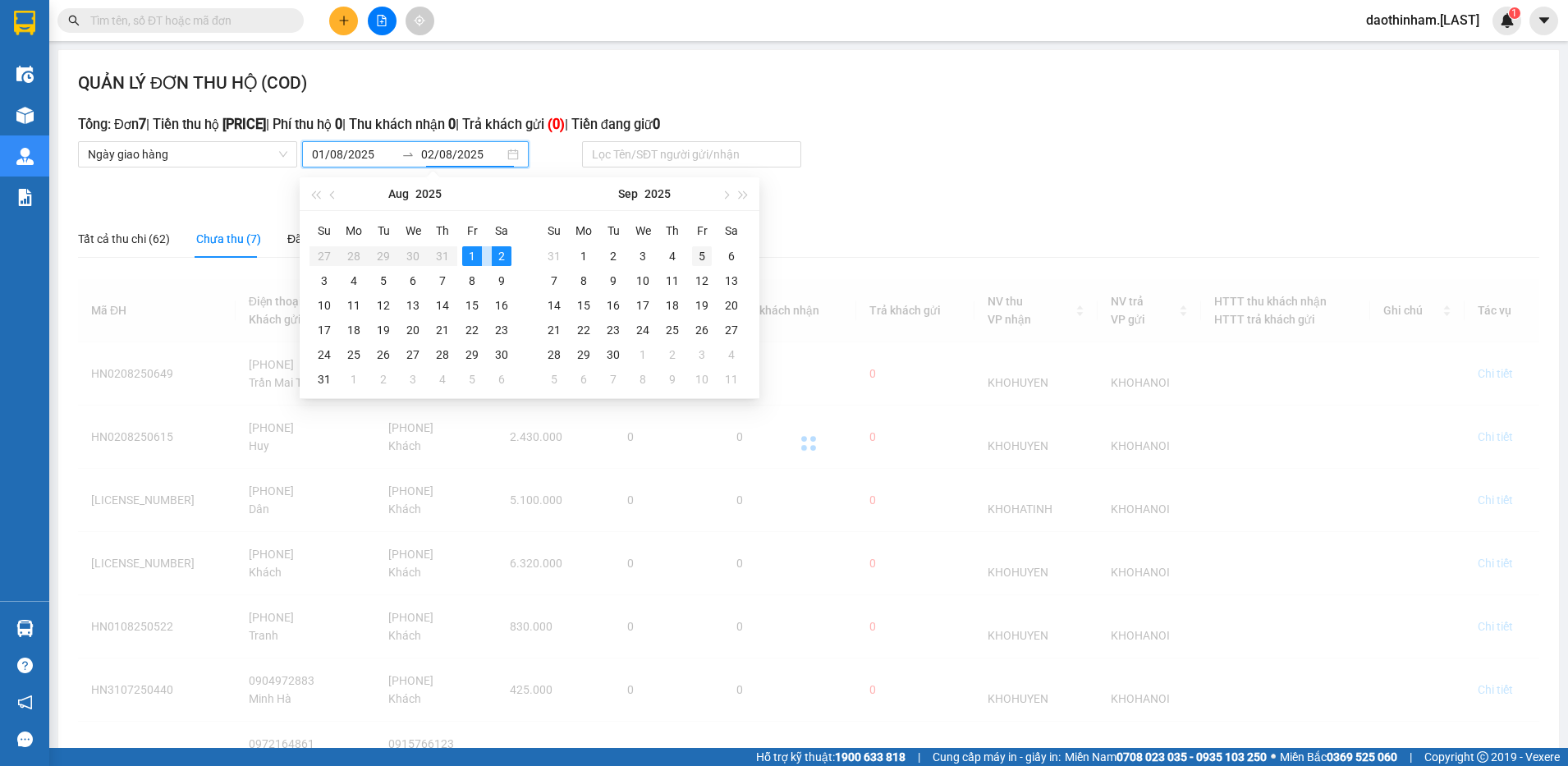 click on "5" at bounding box center (702, 256) 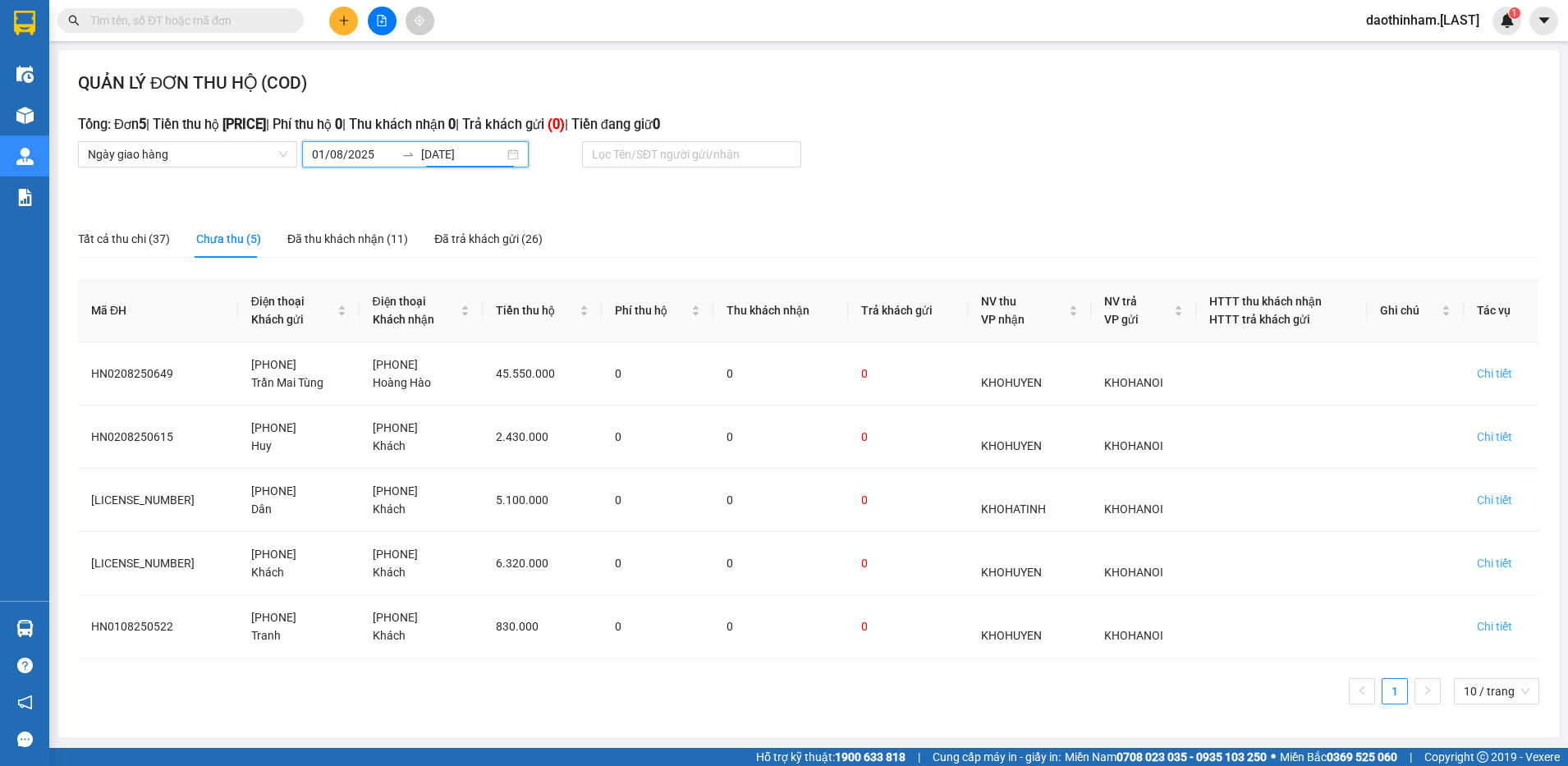 click on "[DD]/[MM]/[YYYY]" at bounding box center (462, 154) 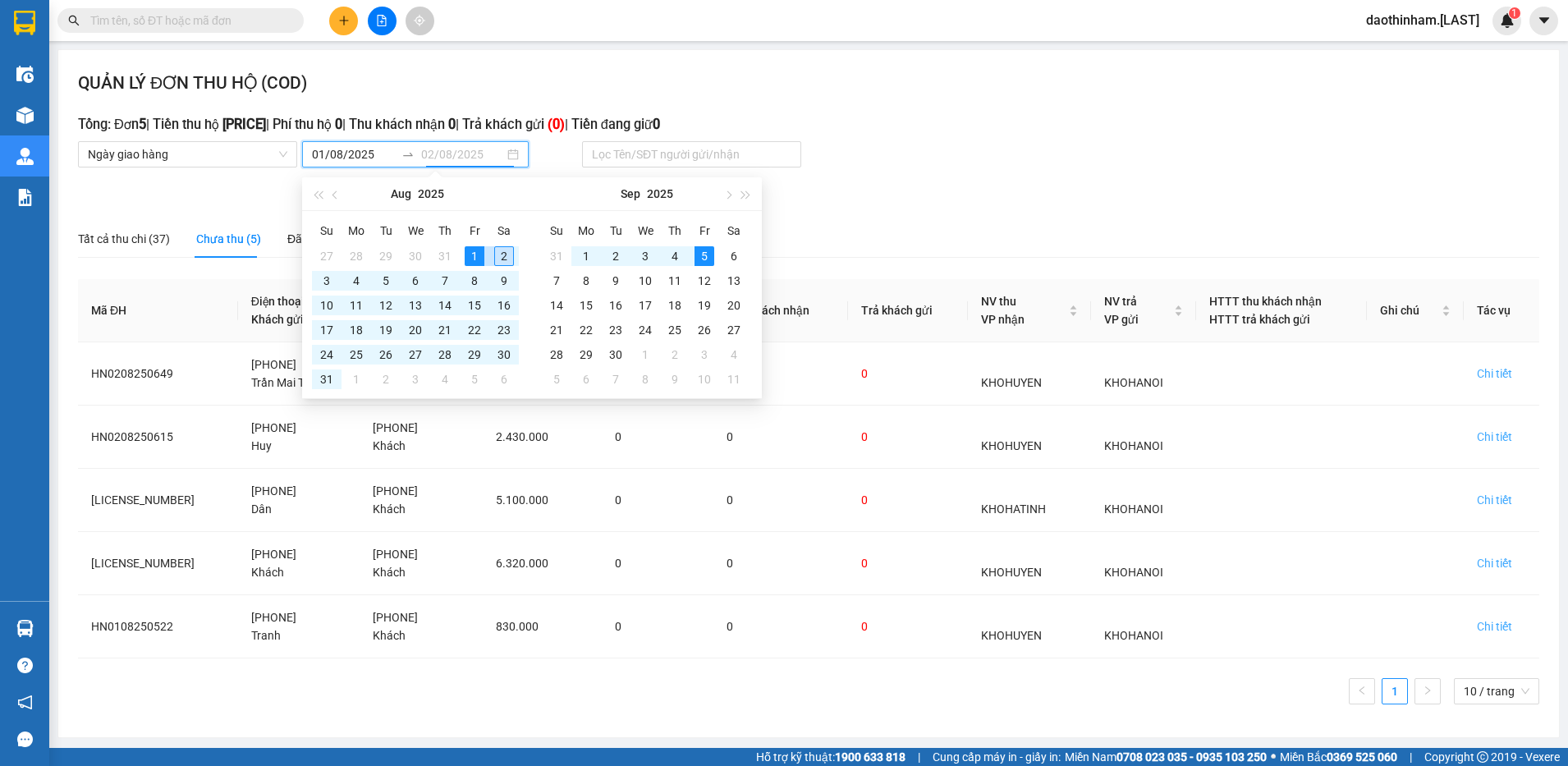 type on "01/08/2025" 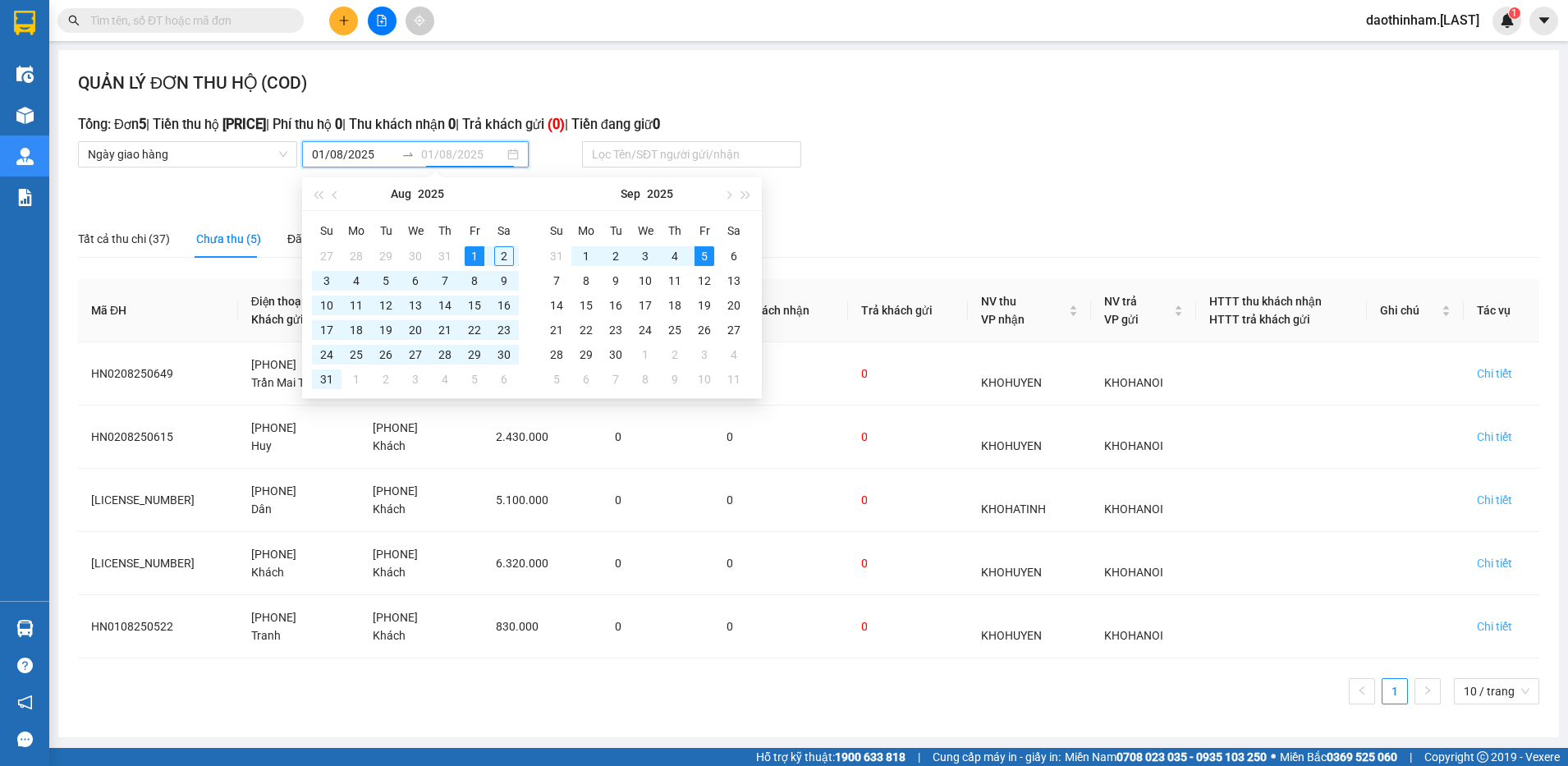 click on "1" at bounding box center (475, 256) 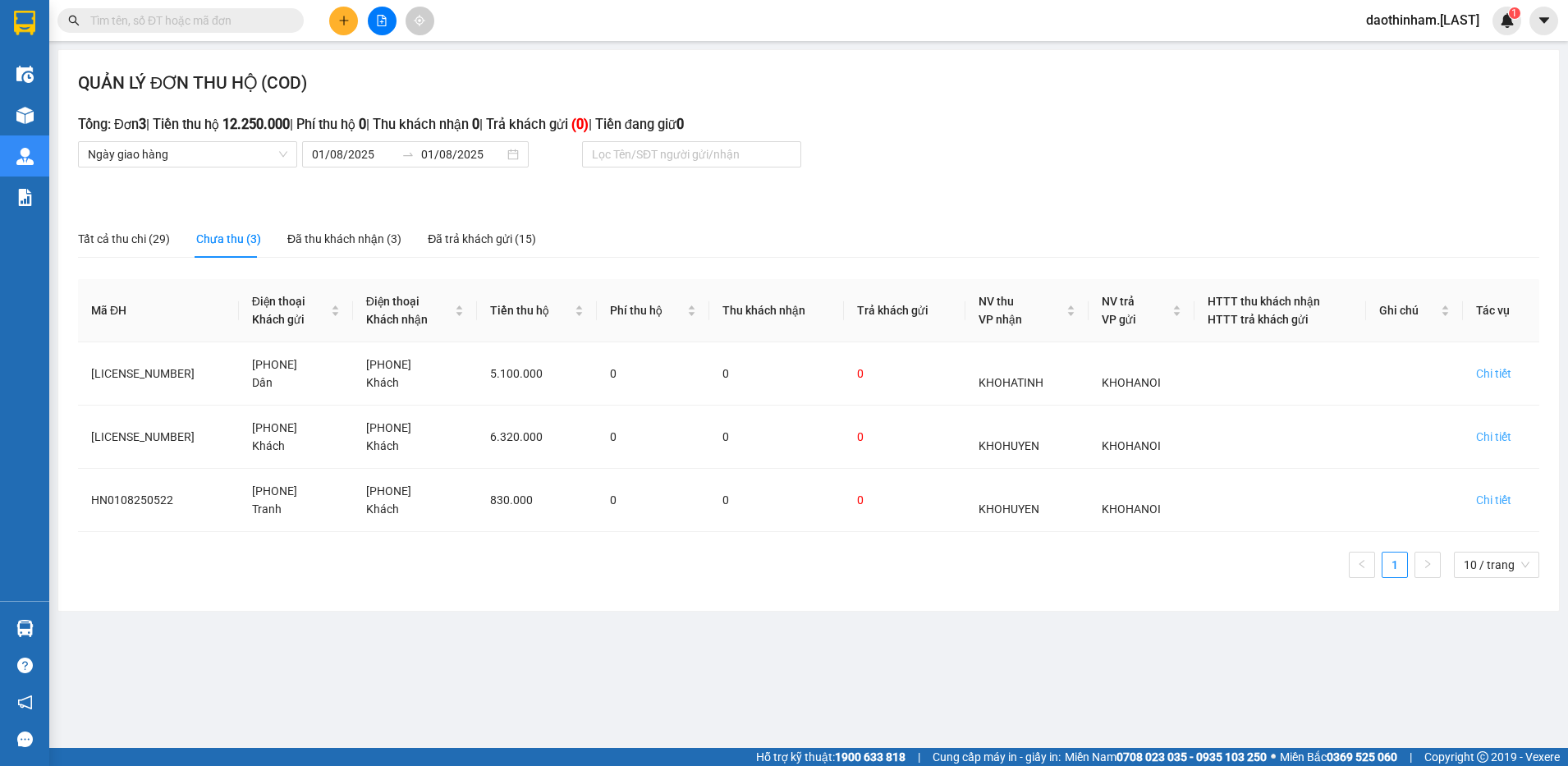 click on "Ngày giao hàng [DD]/[MM]/[YYYY] [DD]/[MM]/[YYYY]   Lọc Tên/SĐT người gửi/nhận" at bounding box center (748, 154) 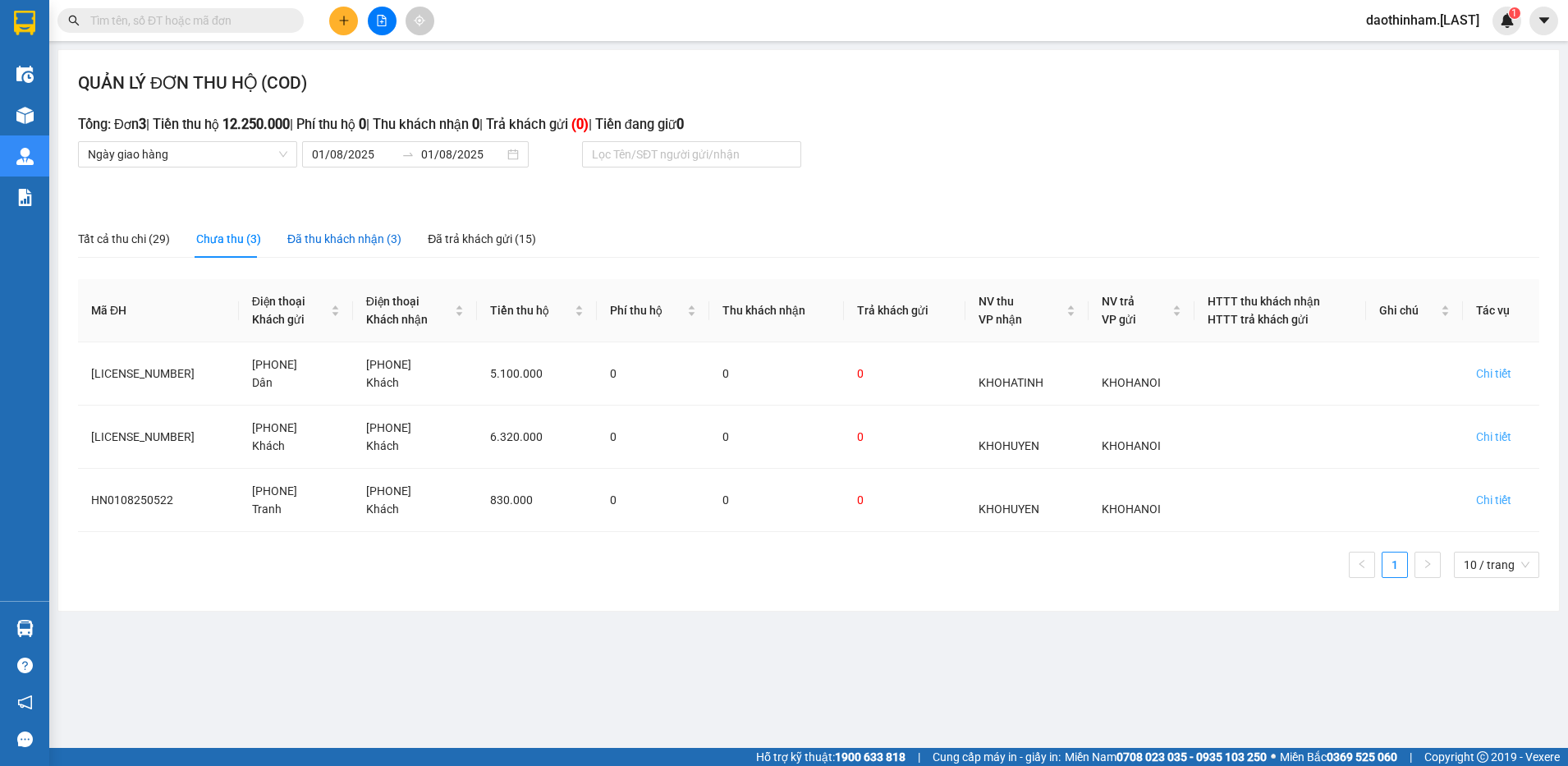 click on "Đã thu khách nhận (3)" at bounding box center [344, 239] 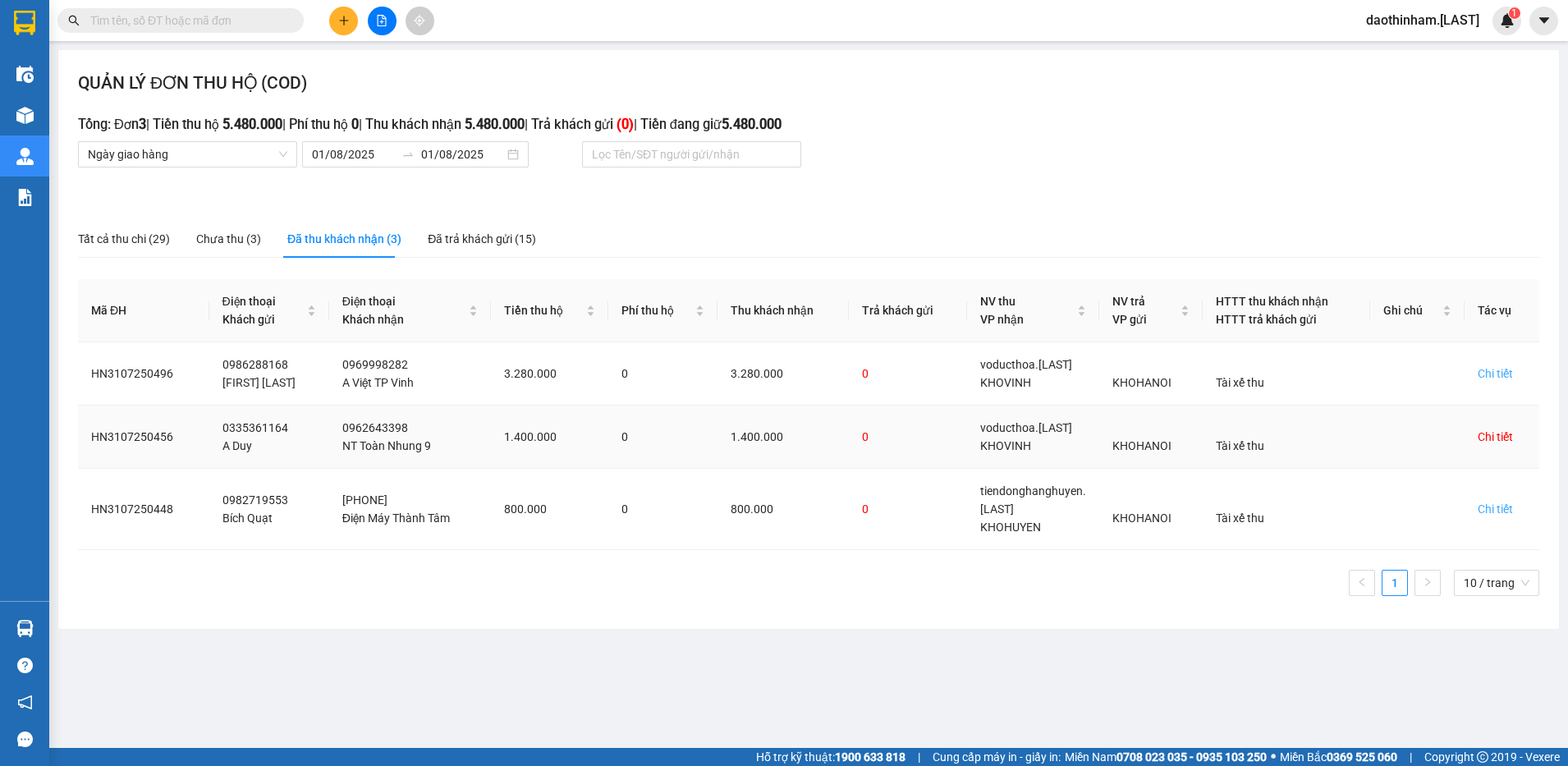 click on "Chi tiết" at bounding box center [1495, 437] 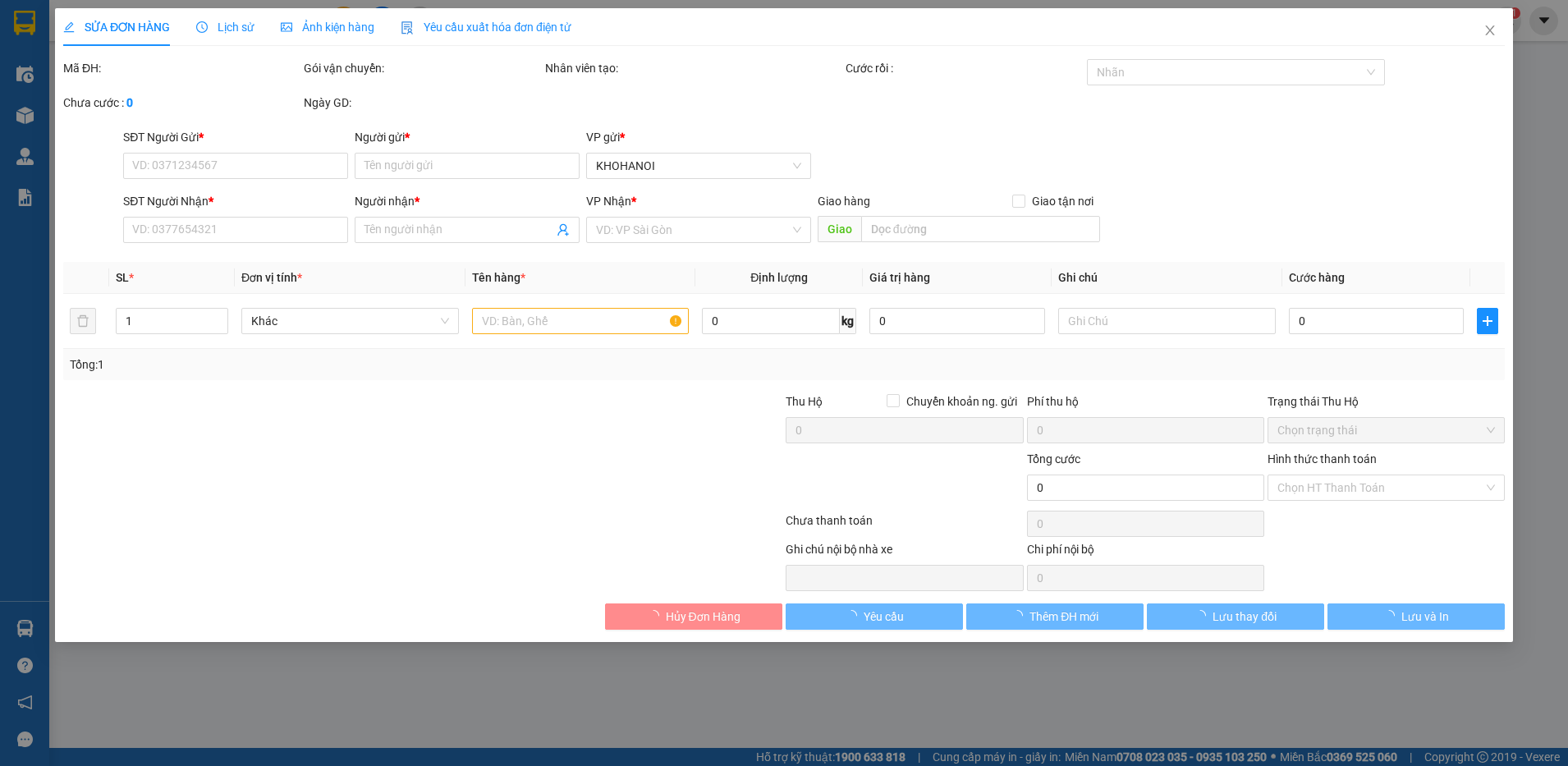 type on "0335361164" 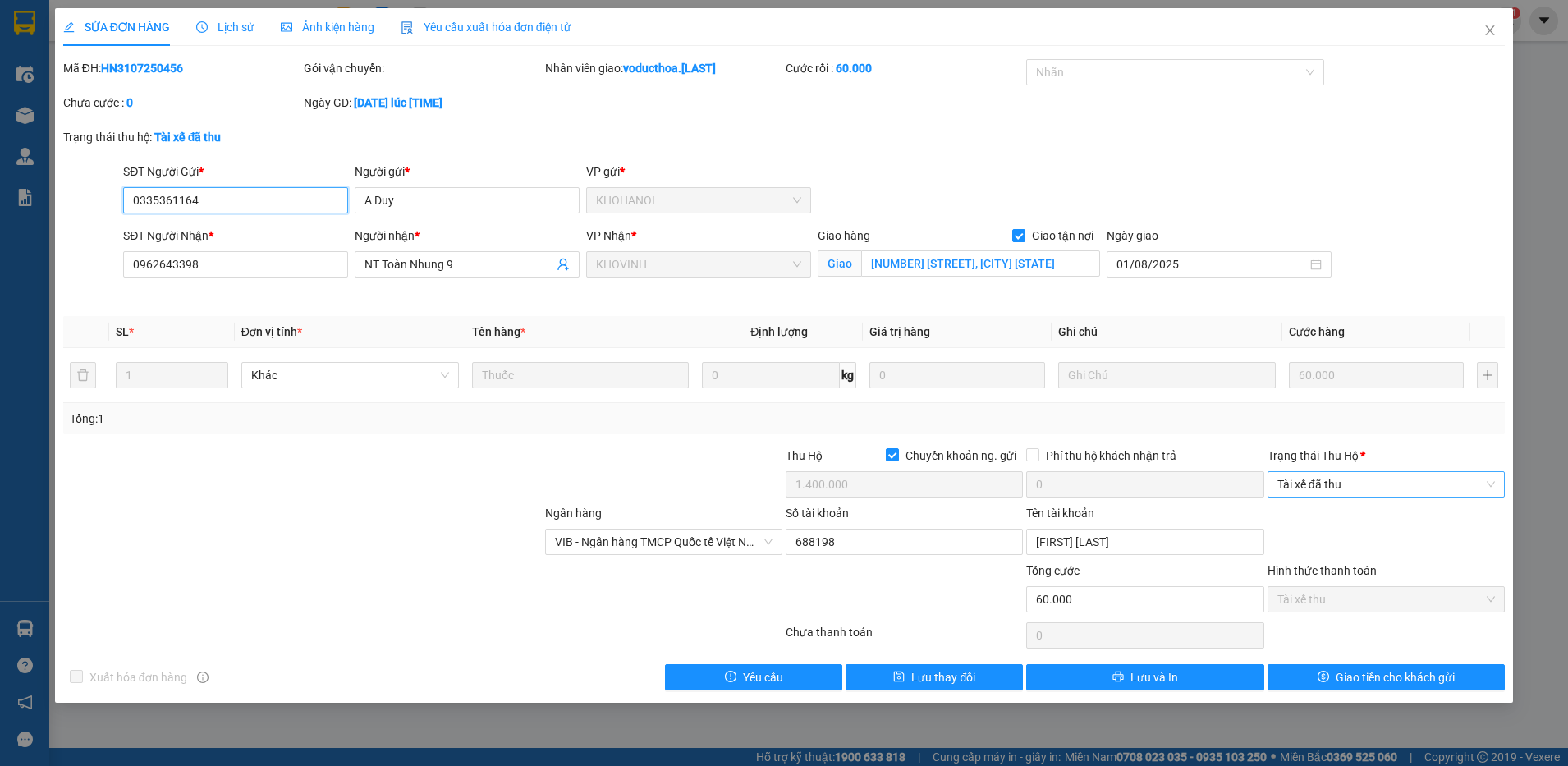 click on "Tài xế đã thu" at bounding box center [1386, 484] 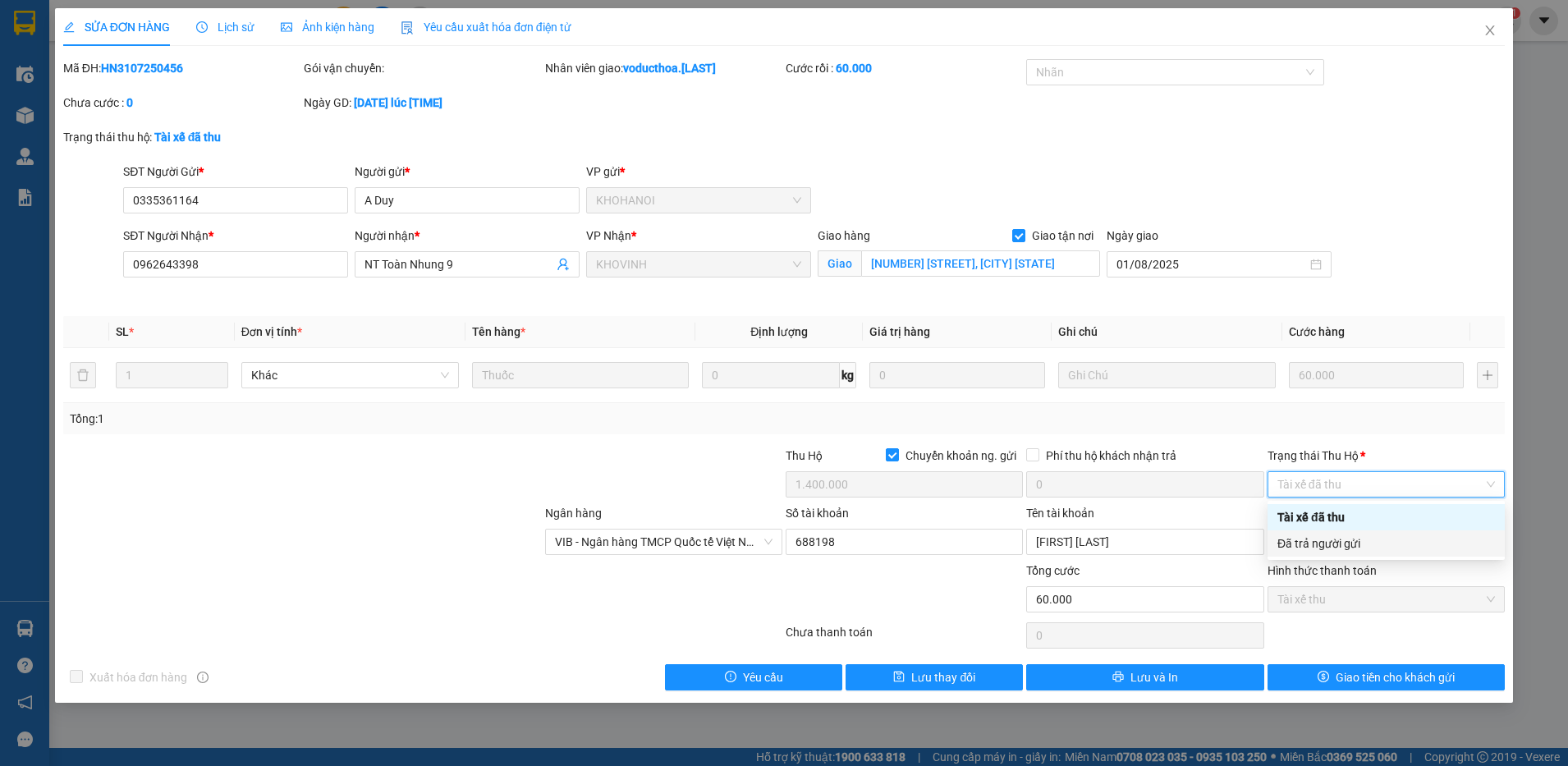 click on "Đã trả người gửi" at bounding box center [1386, 544] 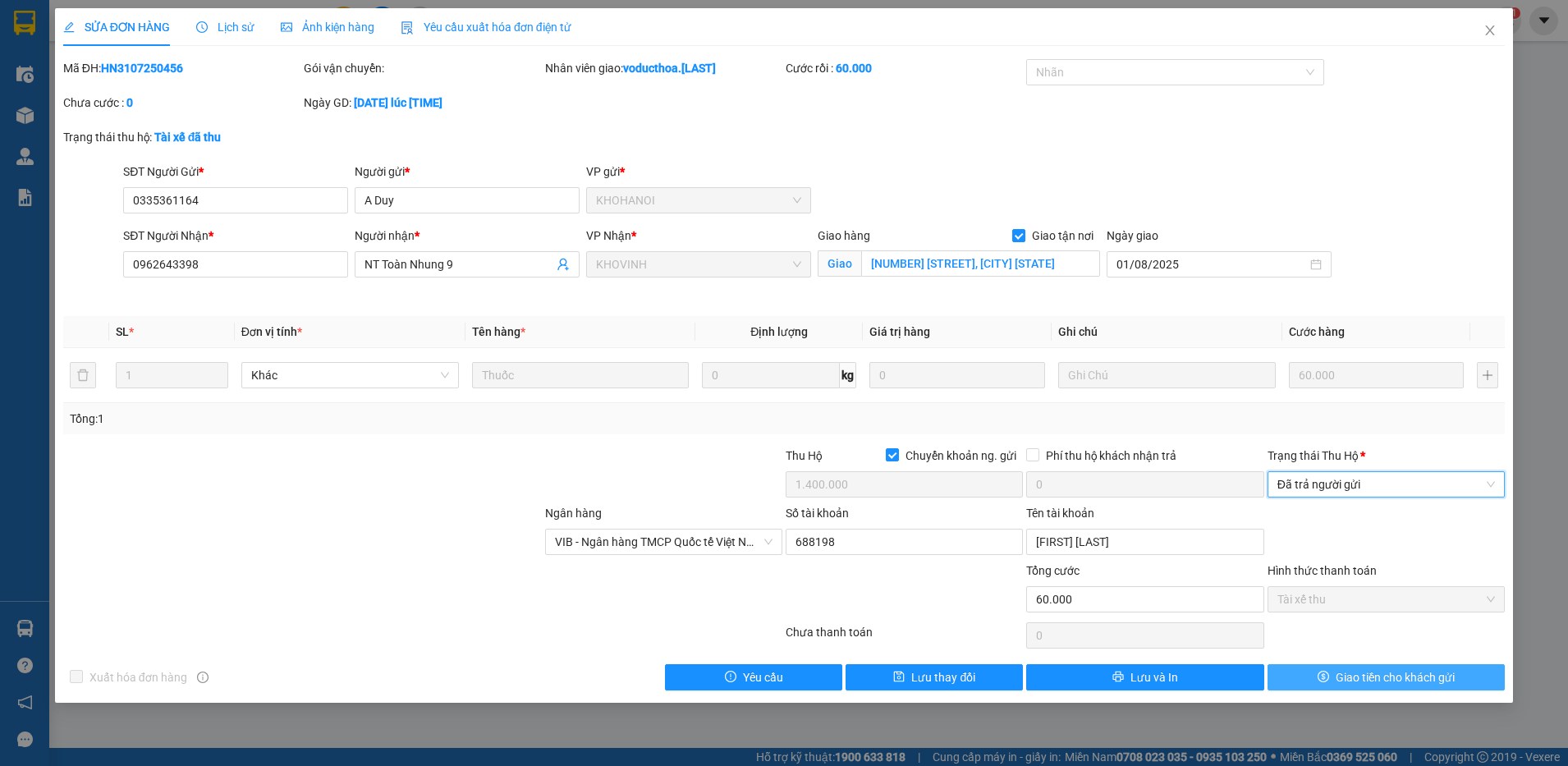 click on "Giao tiền cho khách gửi" at bounding box center [1386, 677] 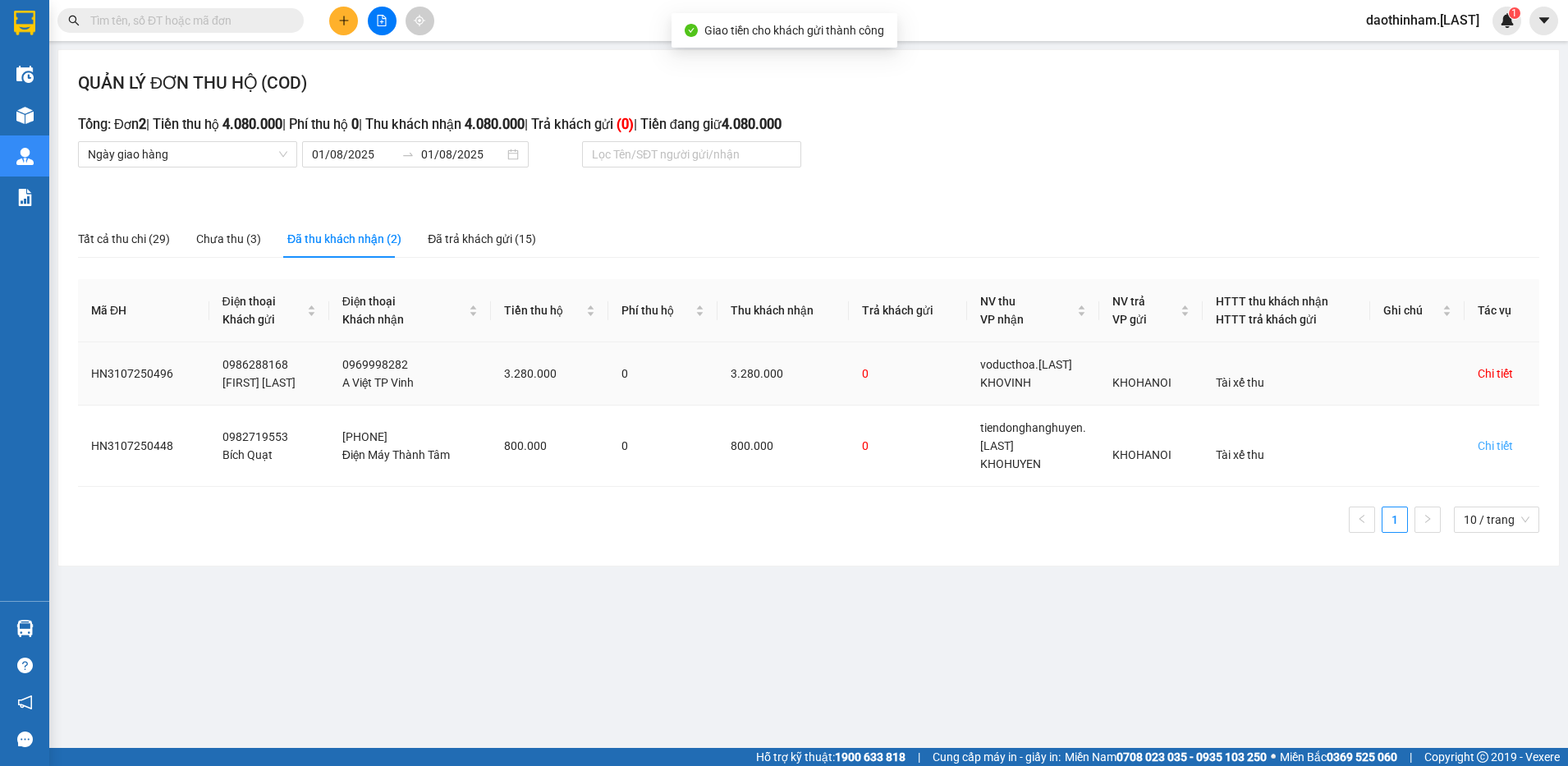 click on "Chi tiết" at bounding box center (1495, 374) 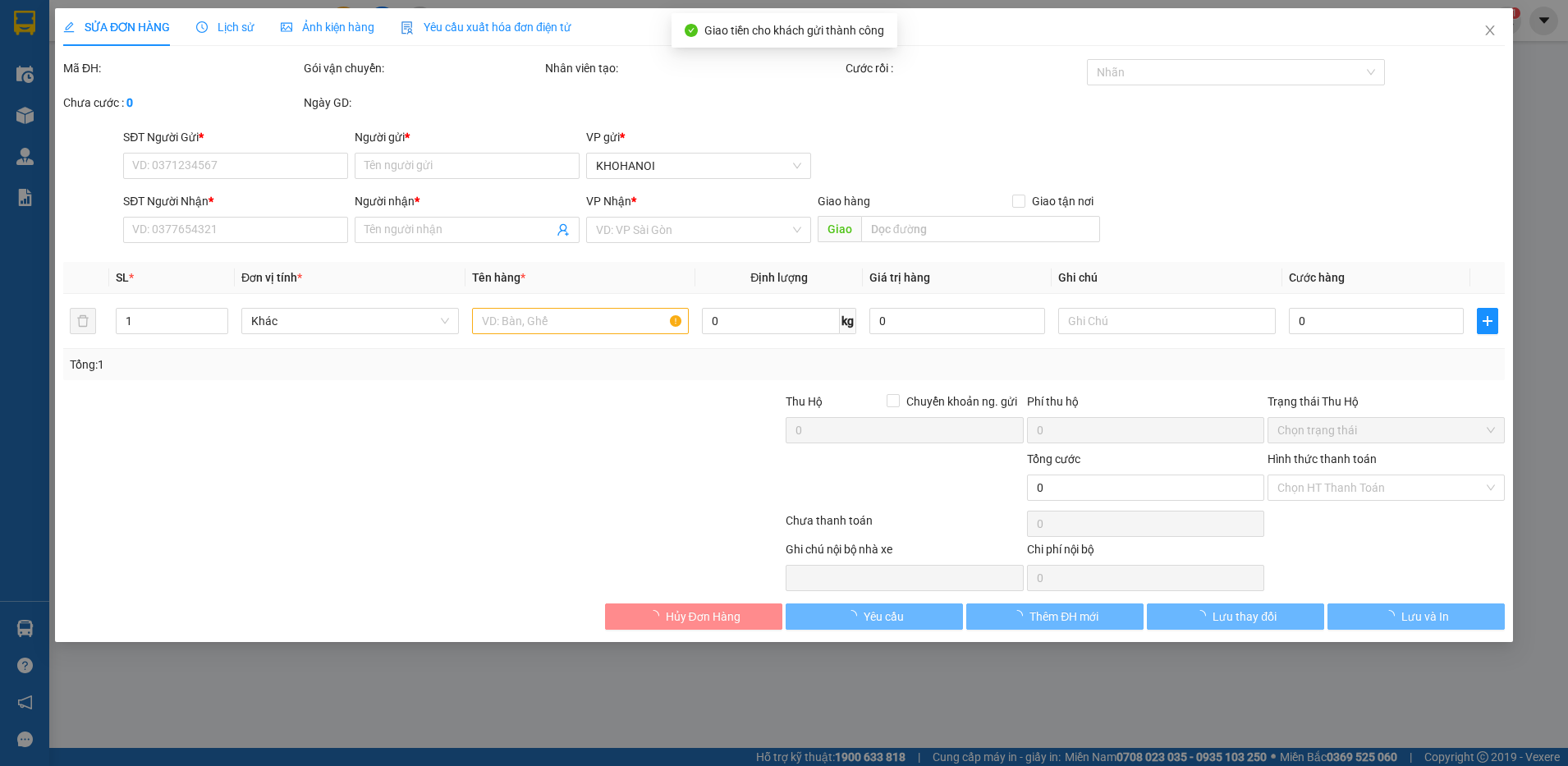 type on "0986288168" 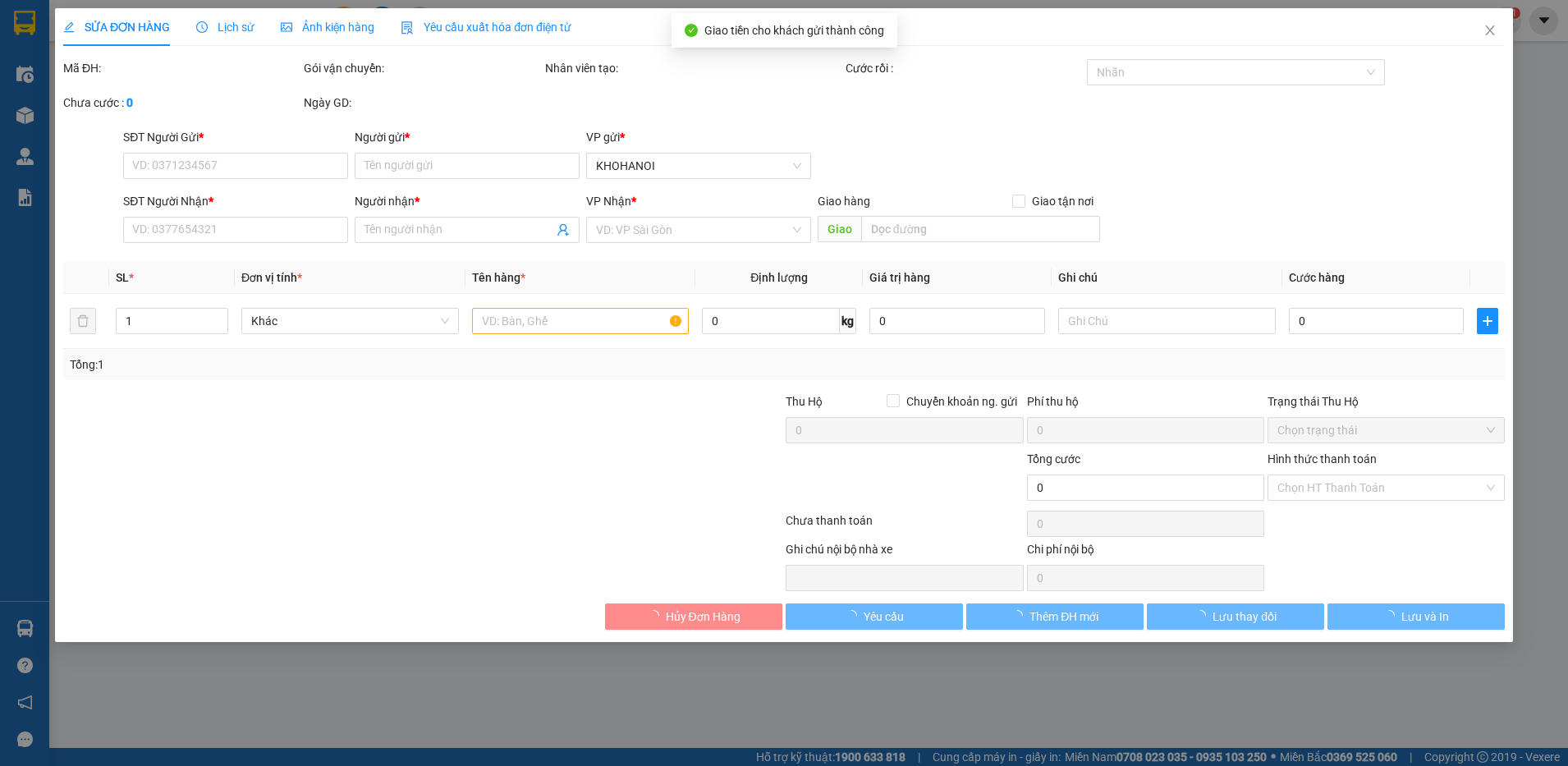 type on "[FIRST] [LAST]" 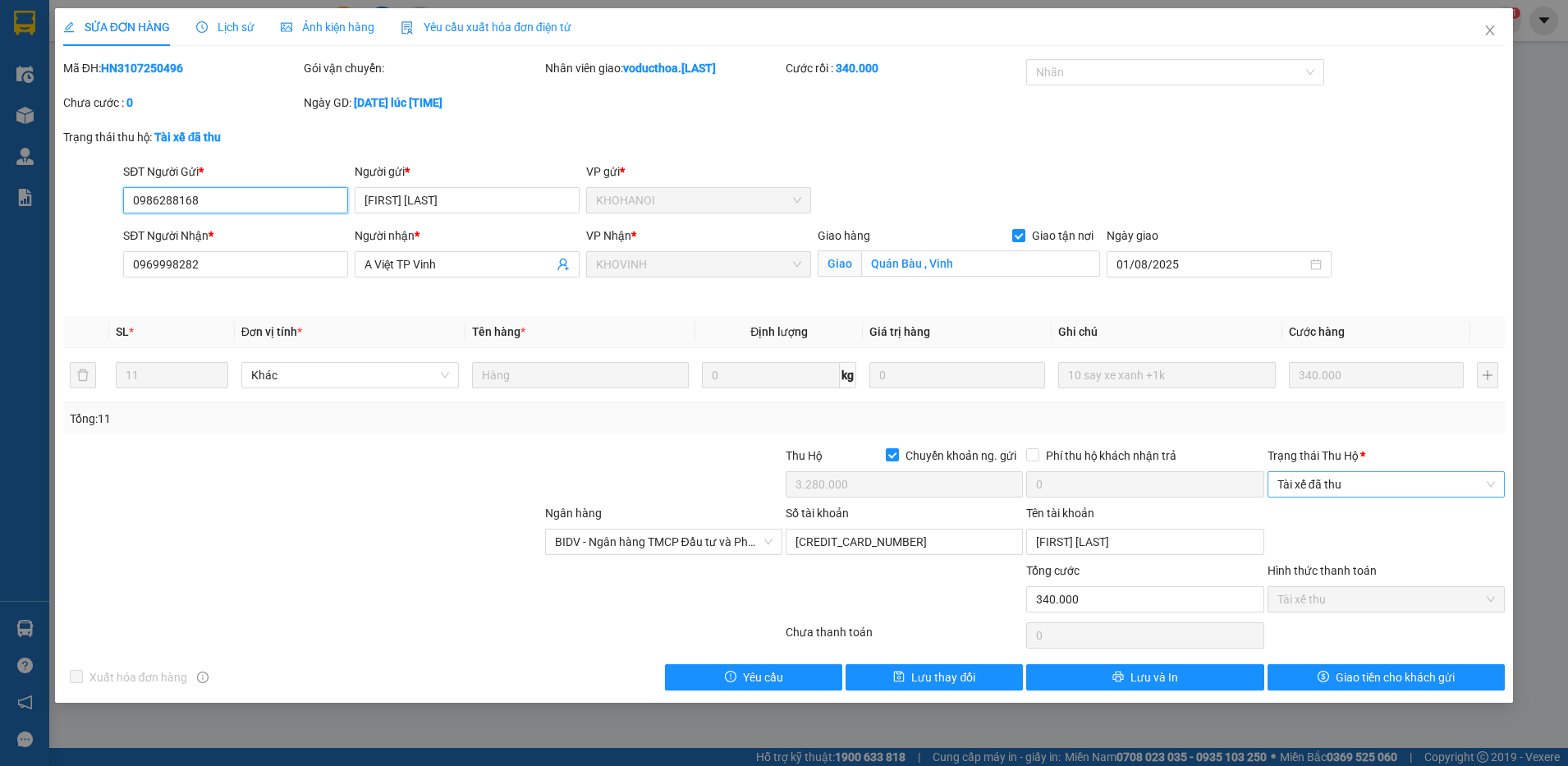 click on "Tài xế đã thu" at bounding box center [1386, 484] 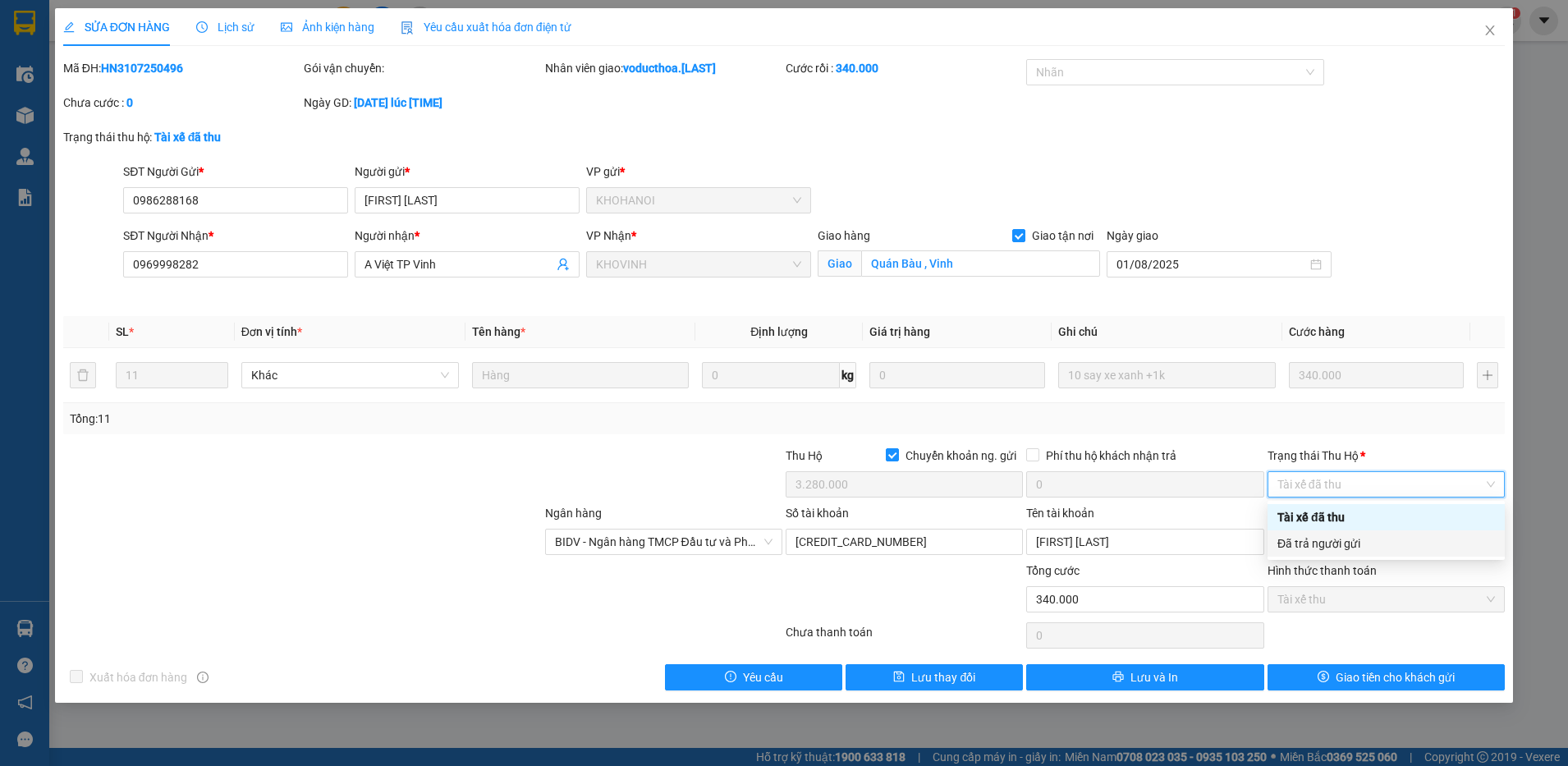 click on "Đã trả người gửi" at bounding box center (1386, 544) 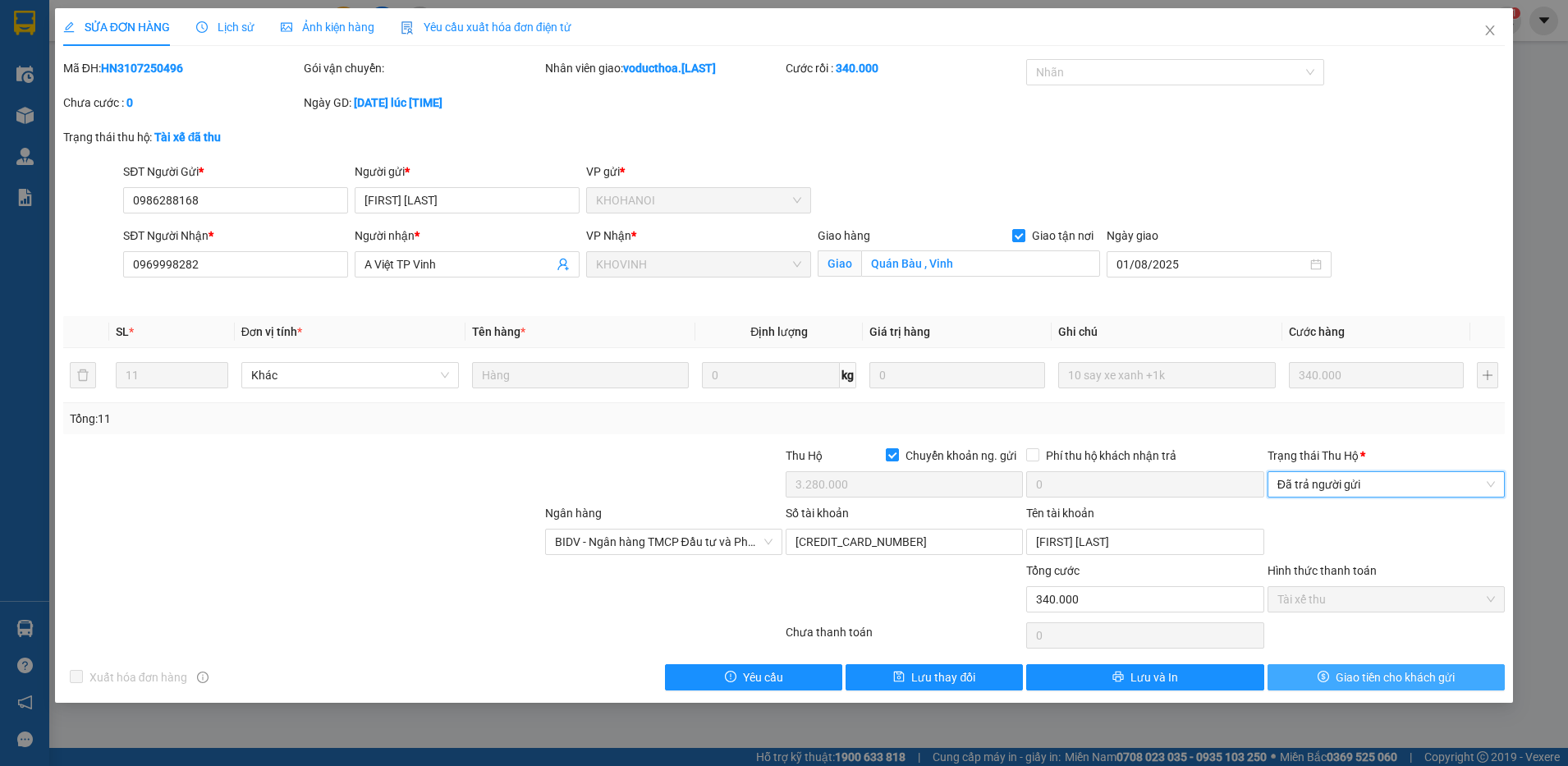 click on "Giao tiền cho khách gửi" at bounding box center (1395, 677) 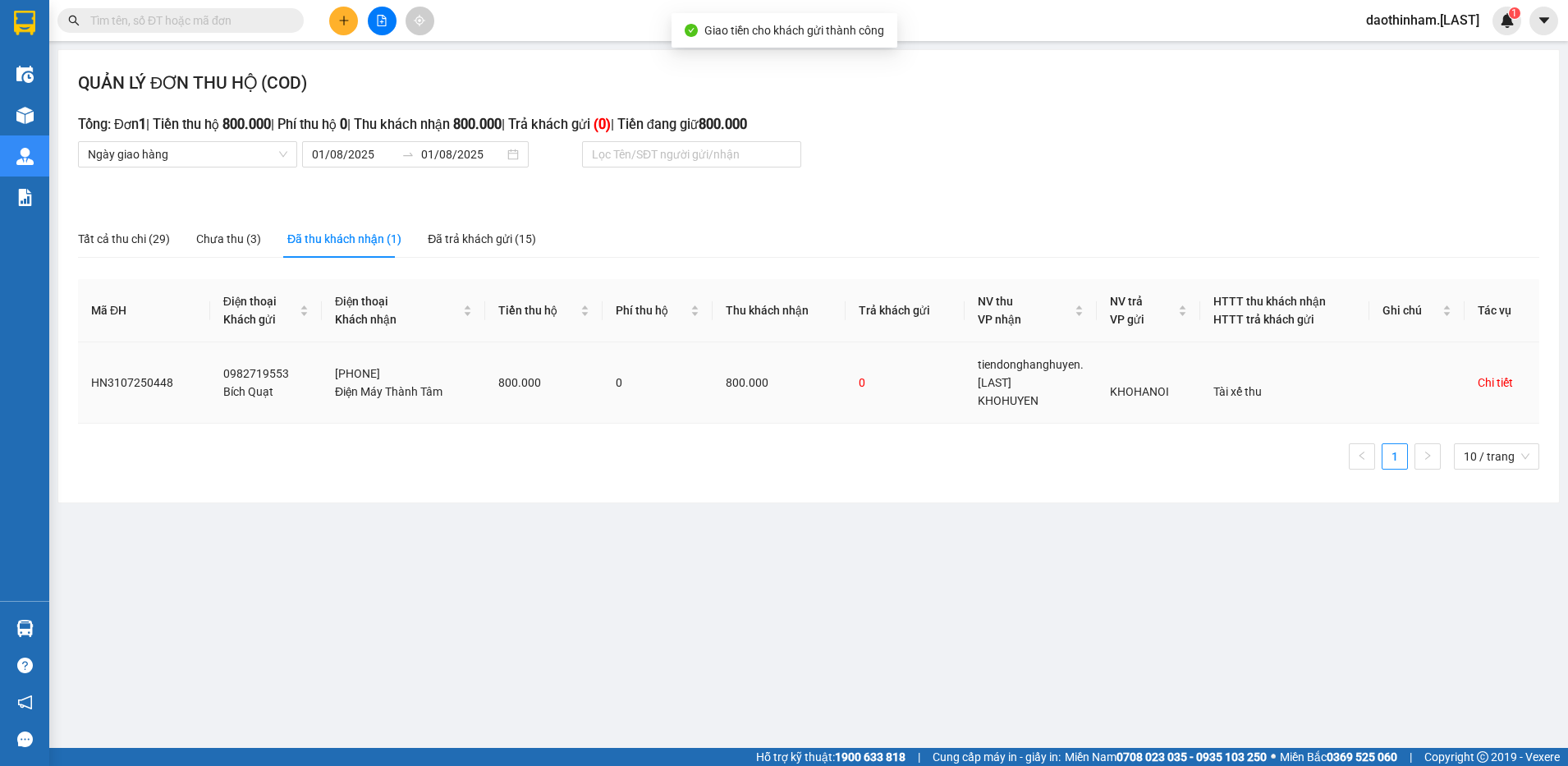 click on "Chi tiết" at bounding box center [1495, 383] 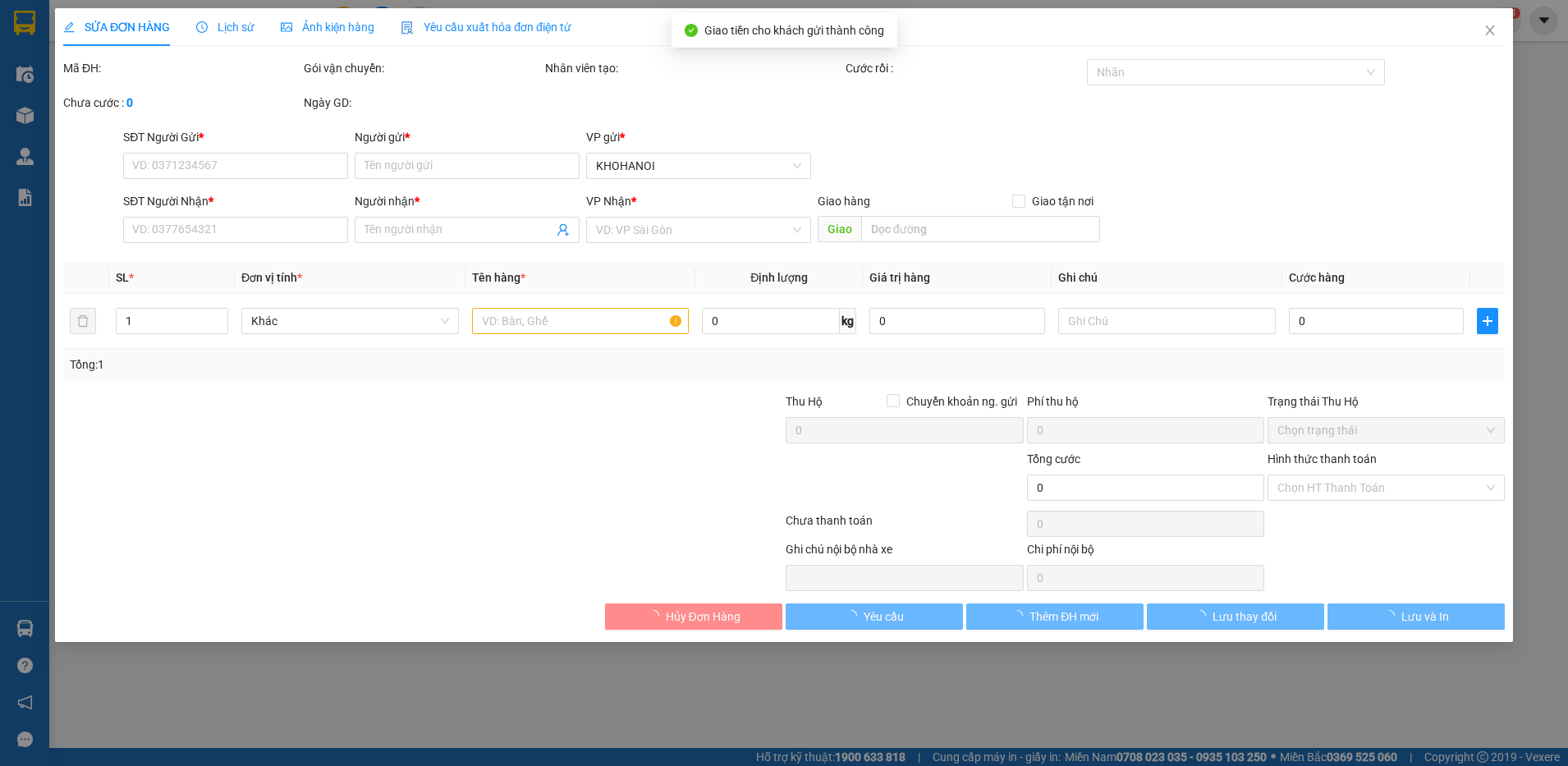 type on "0982719553" 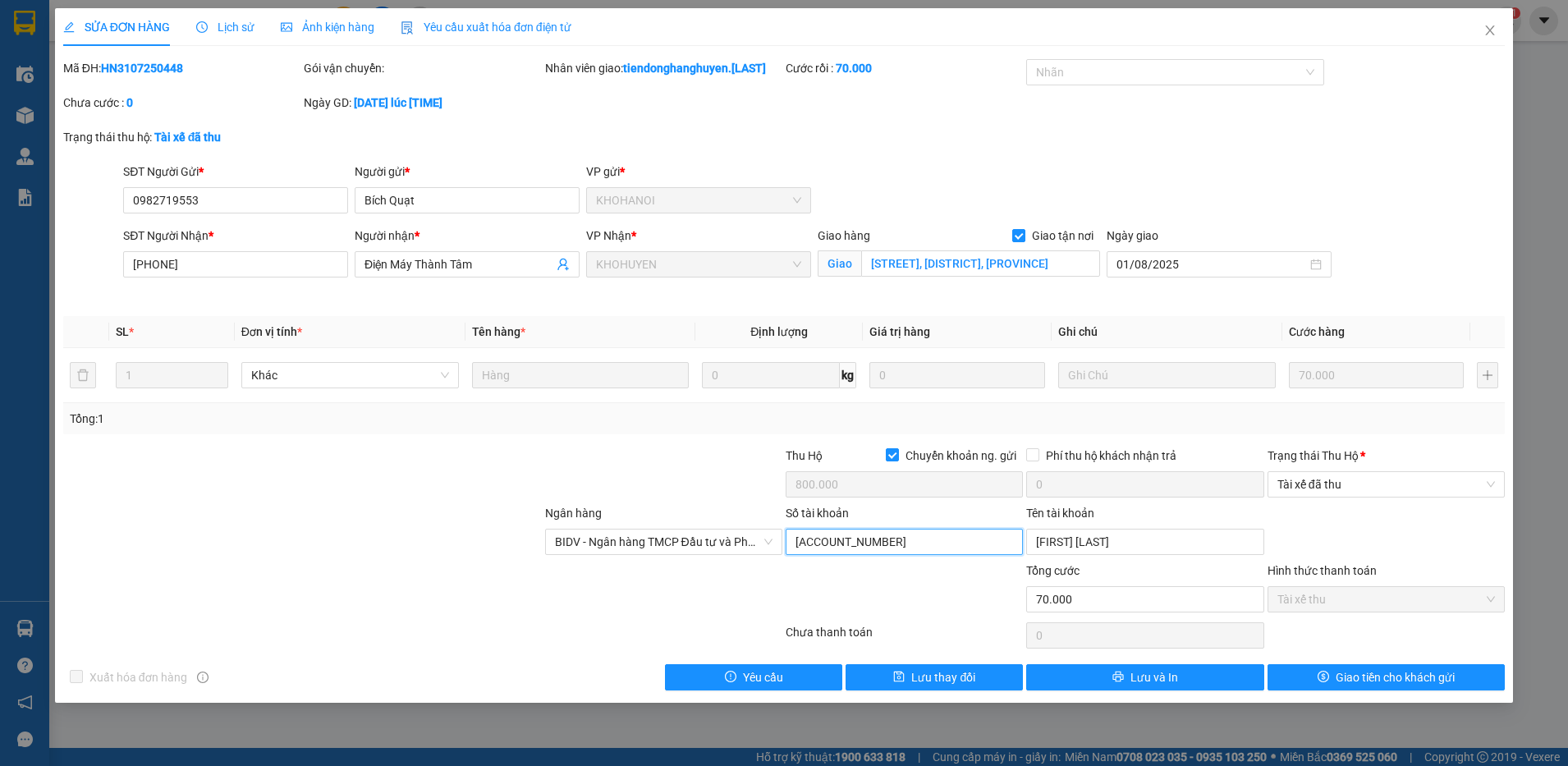 drag, startPoint x: 910, startPoint y: 568, endPoint x: 733, endPoint y: 593, distance: 178.75682 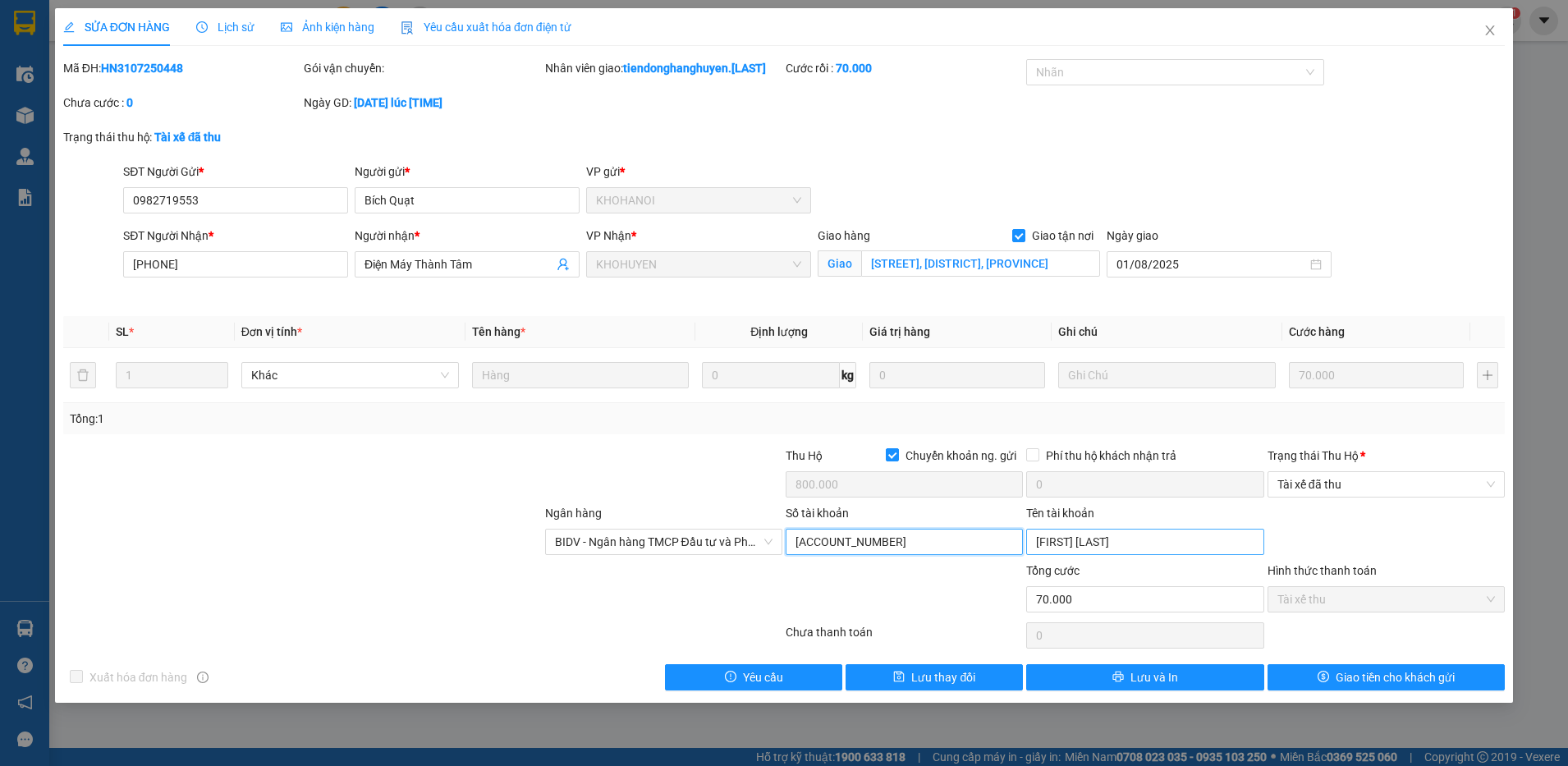 type on "1040982545" 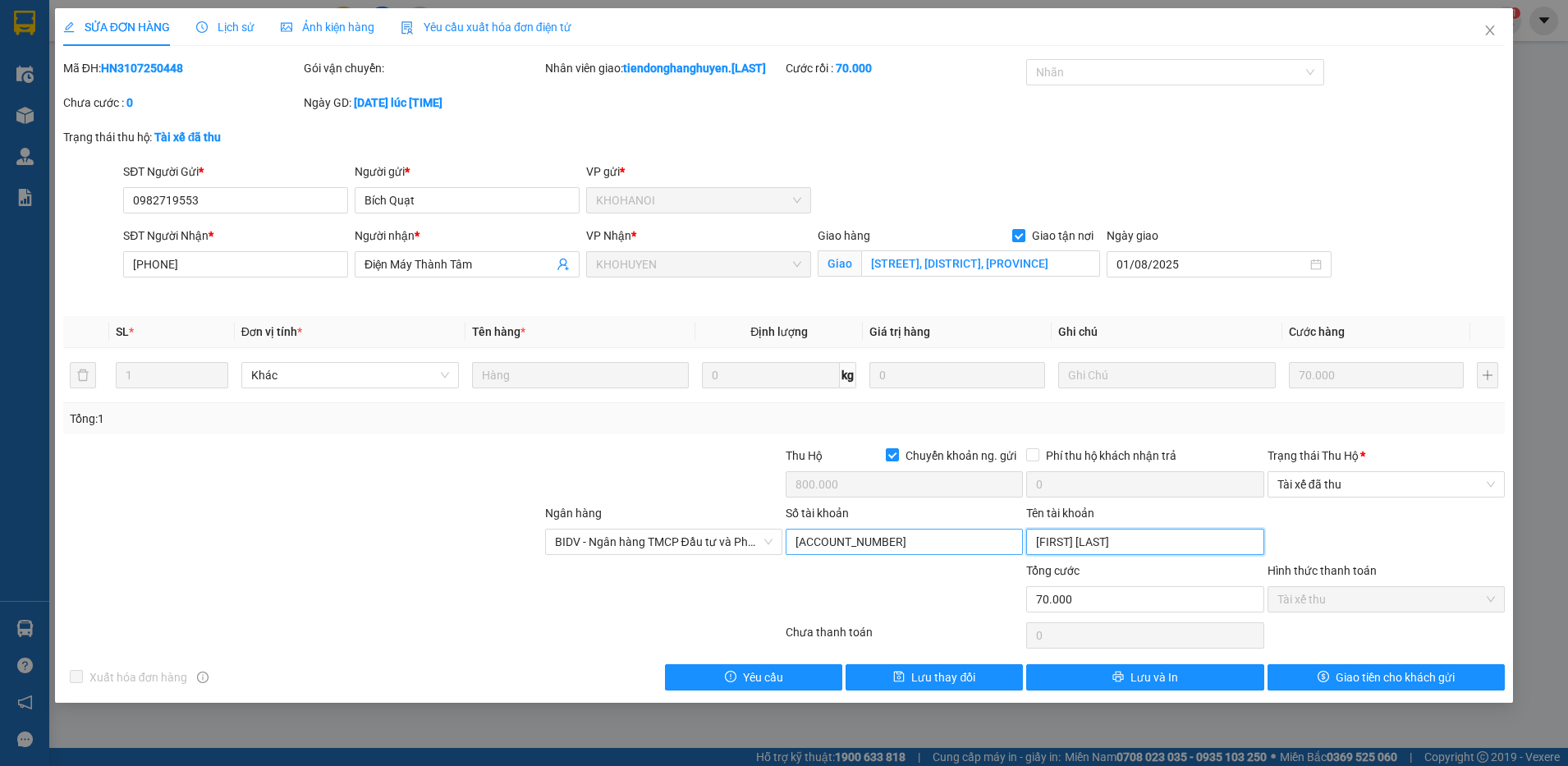 drag, startPoint x: 1137, startPoint y: 568, endPoint x: 1008, endPoint y: 566, distance: 129.0155 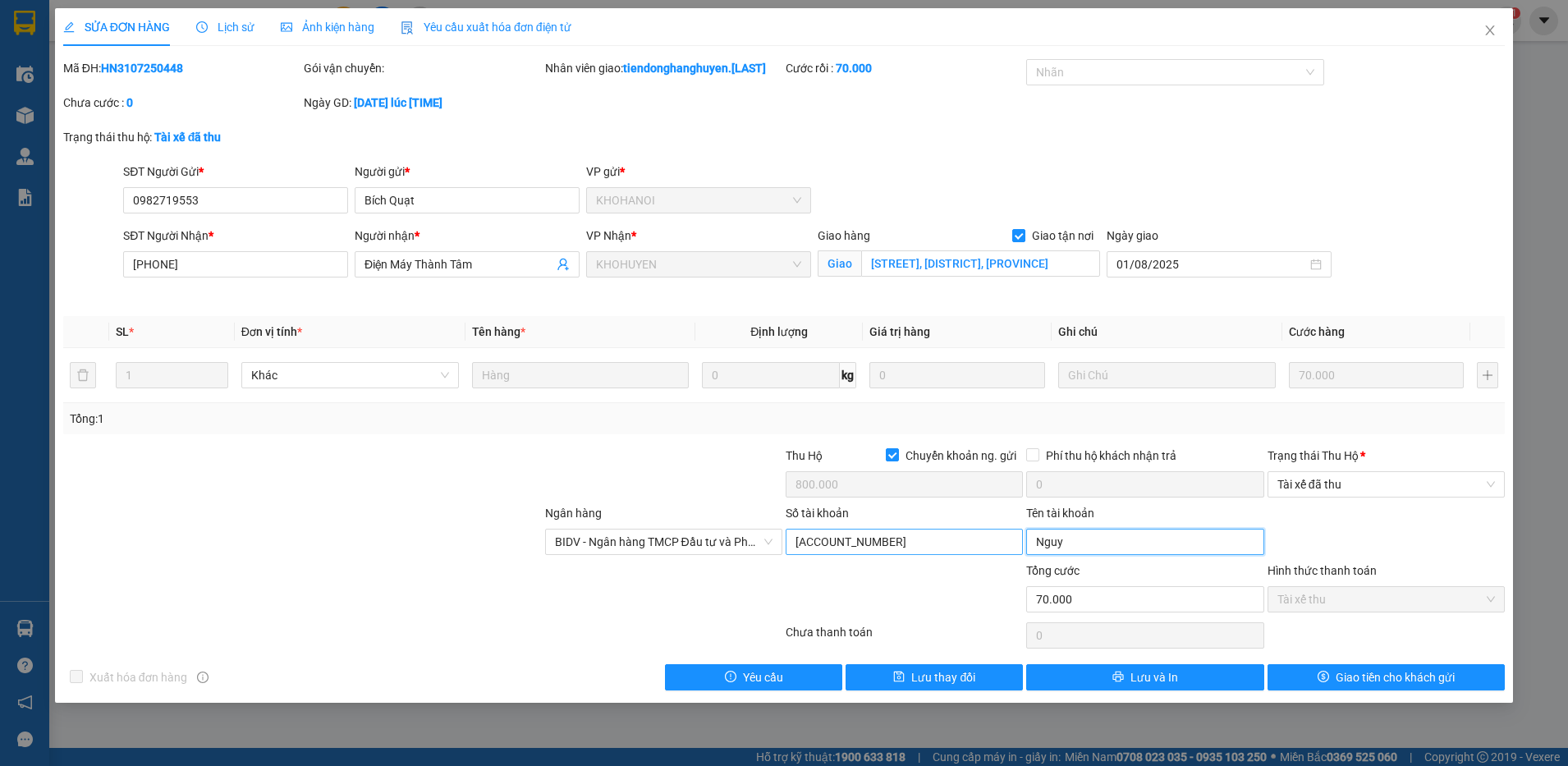 paste on "ê" 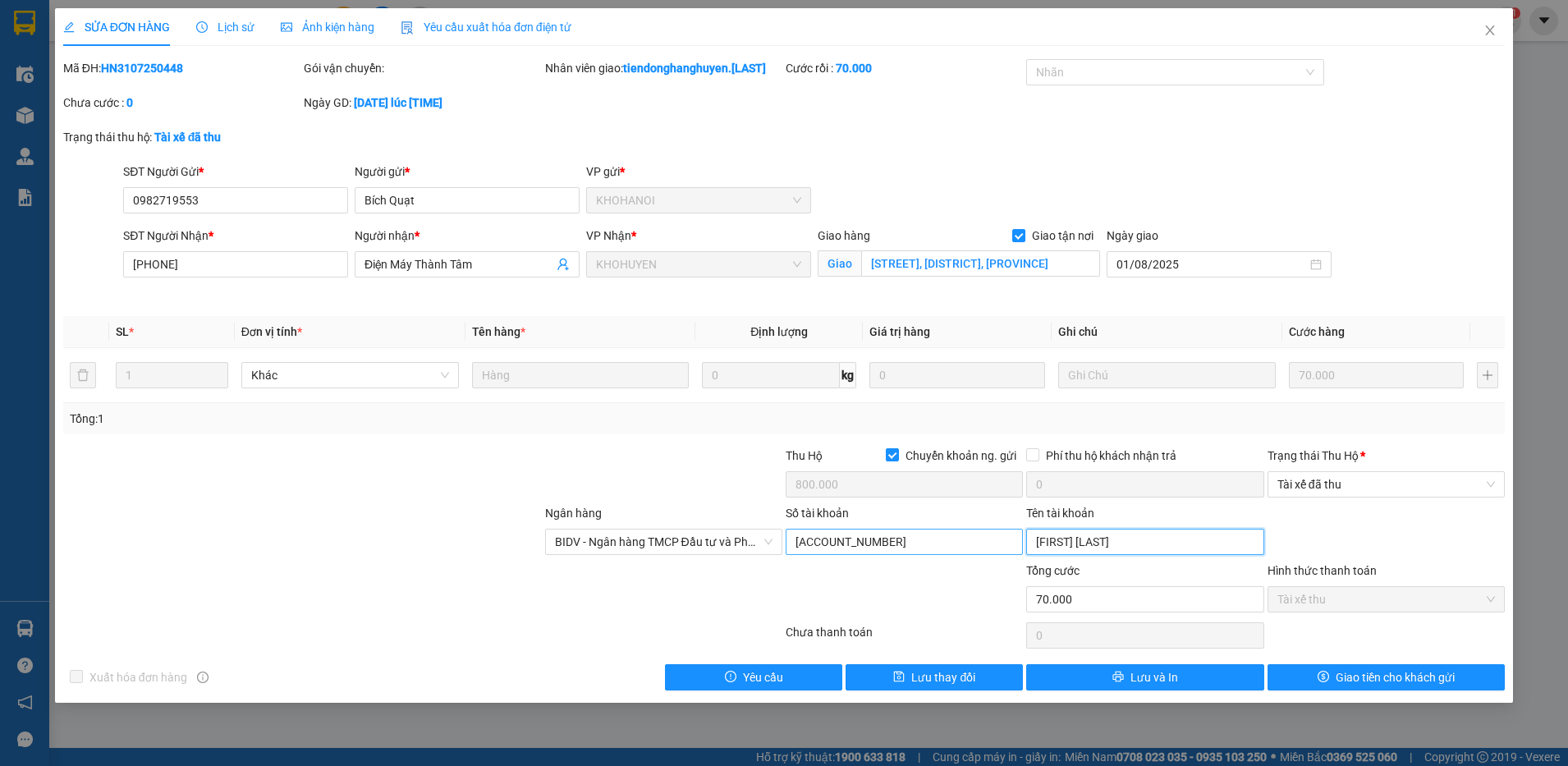 paste on "ị" 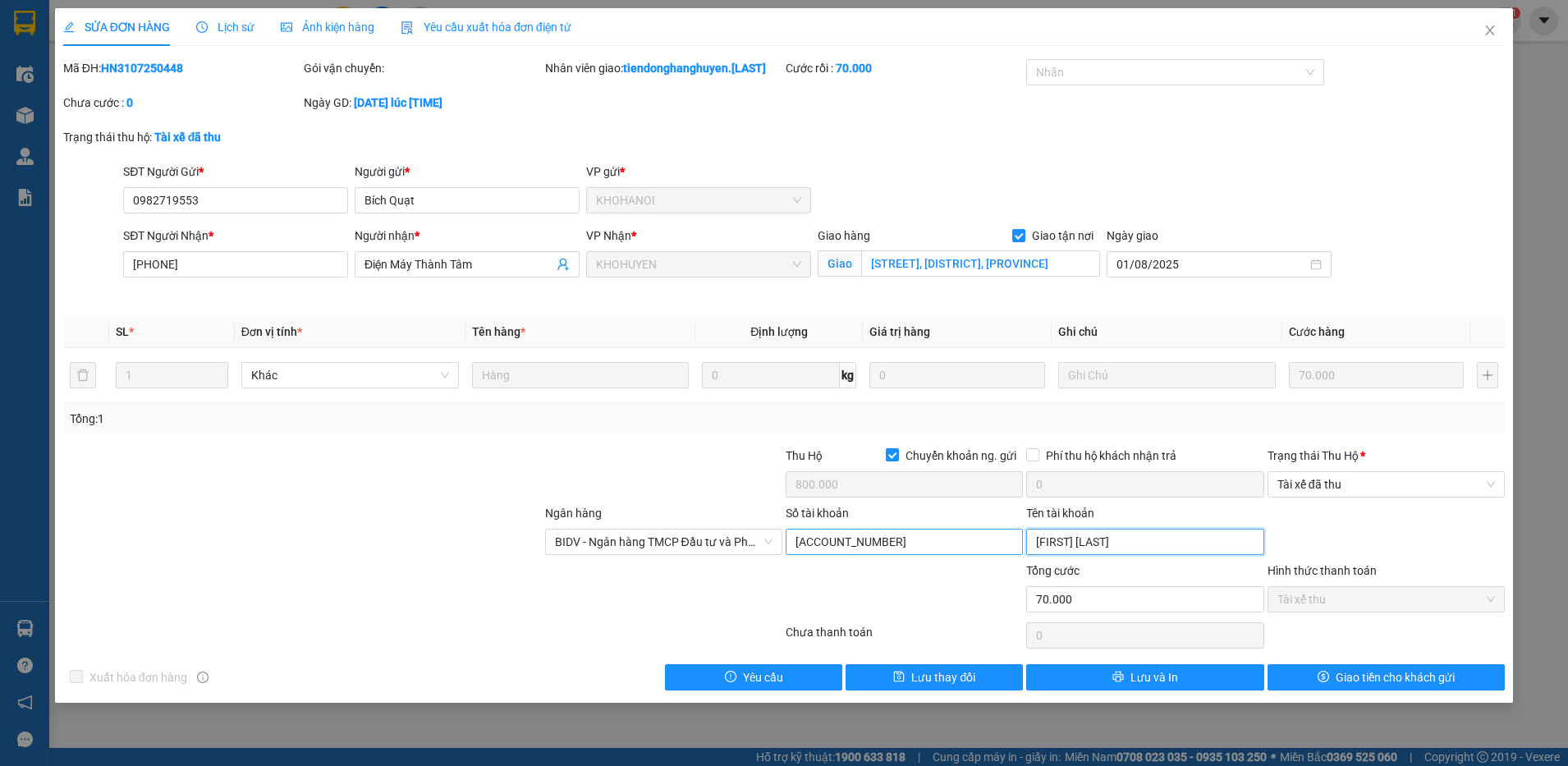 paste on "ị" 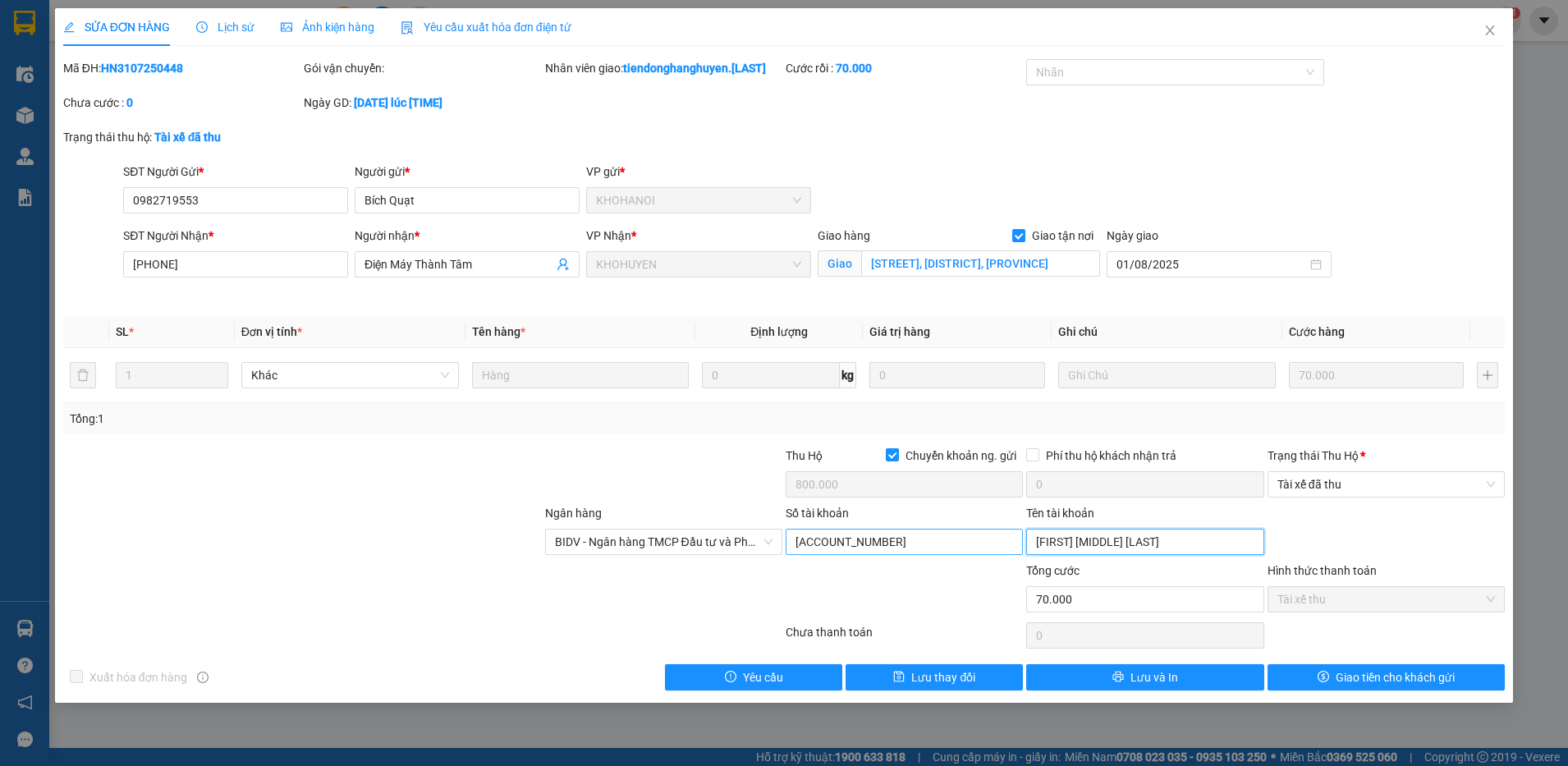 paste on "ơ" 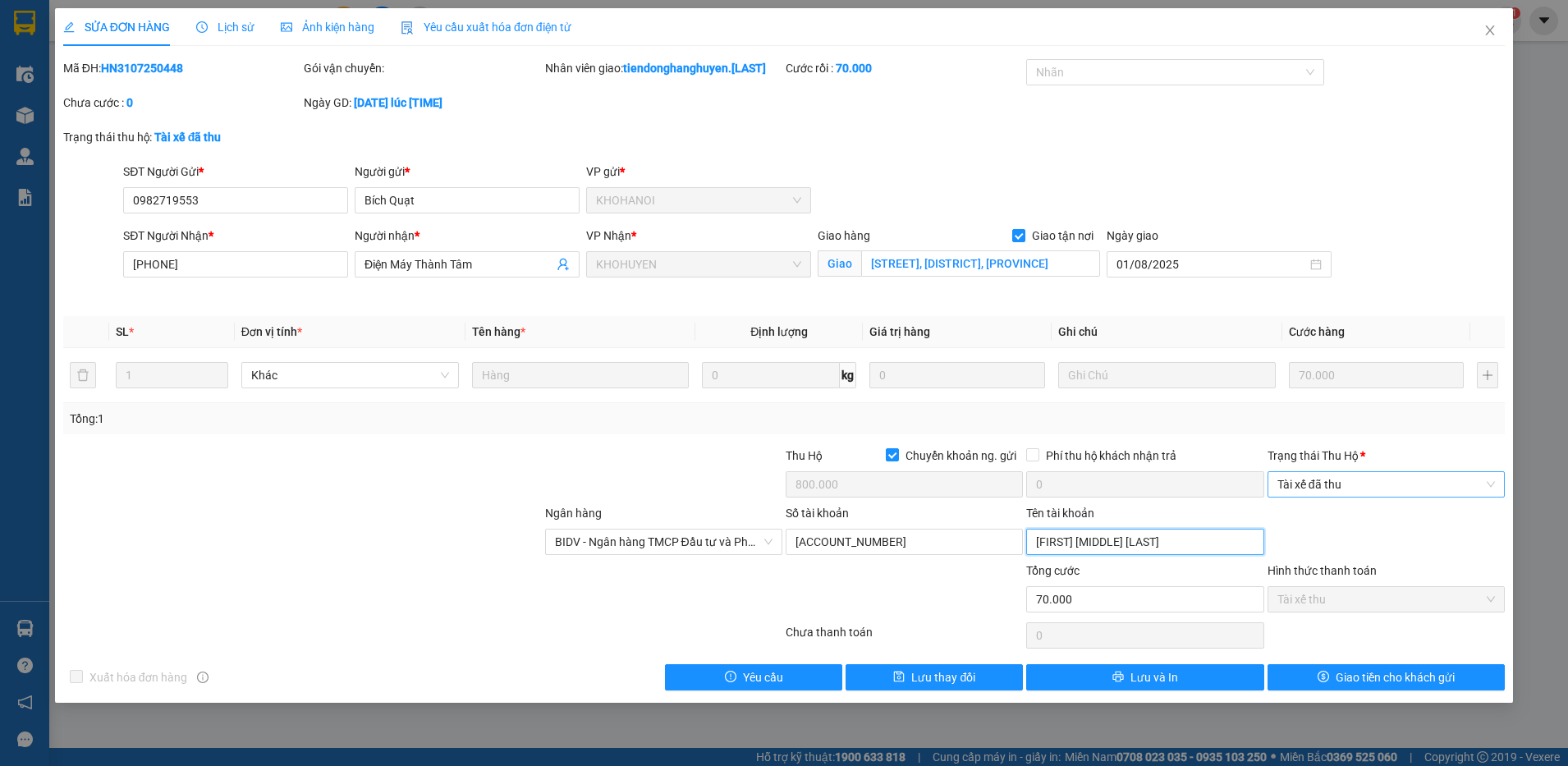 click on "Tài xế đã thu" at bounding box center (1386, 484) 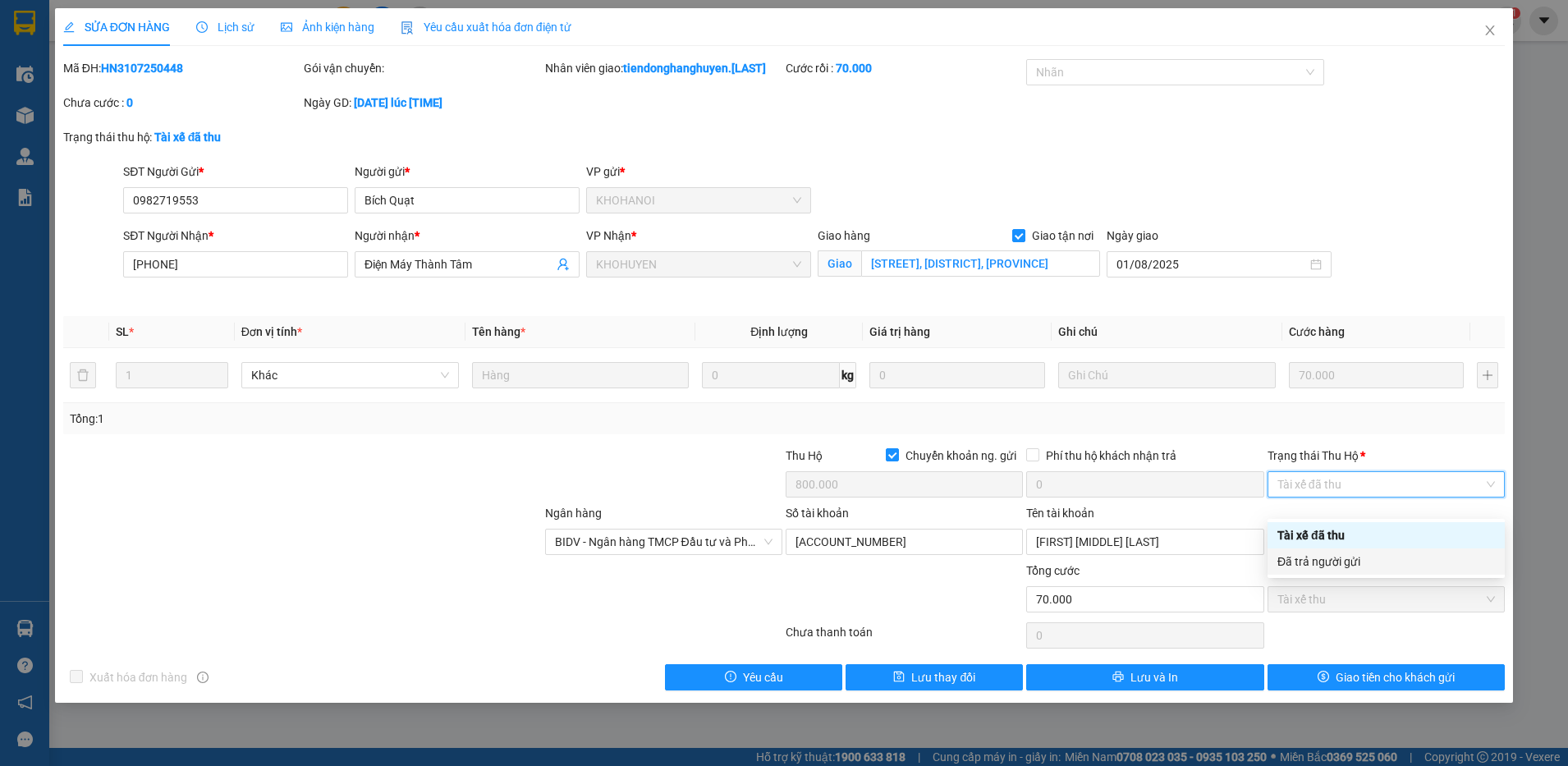 click on "Đã trả người gửi" at bounding box center (1386, 562) 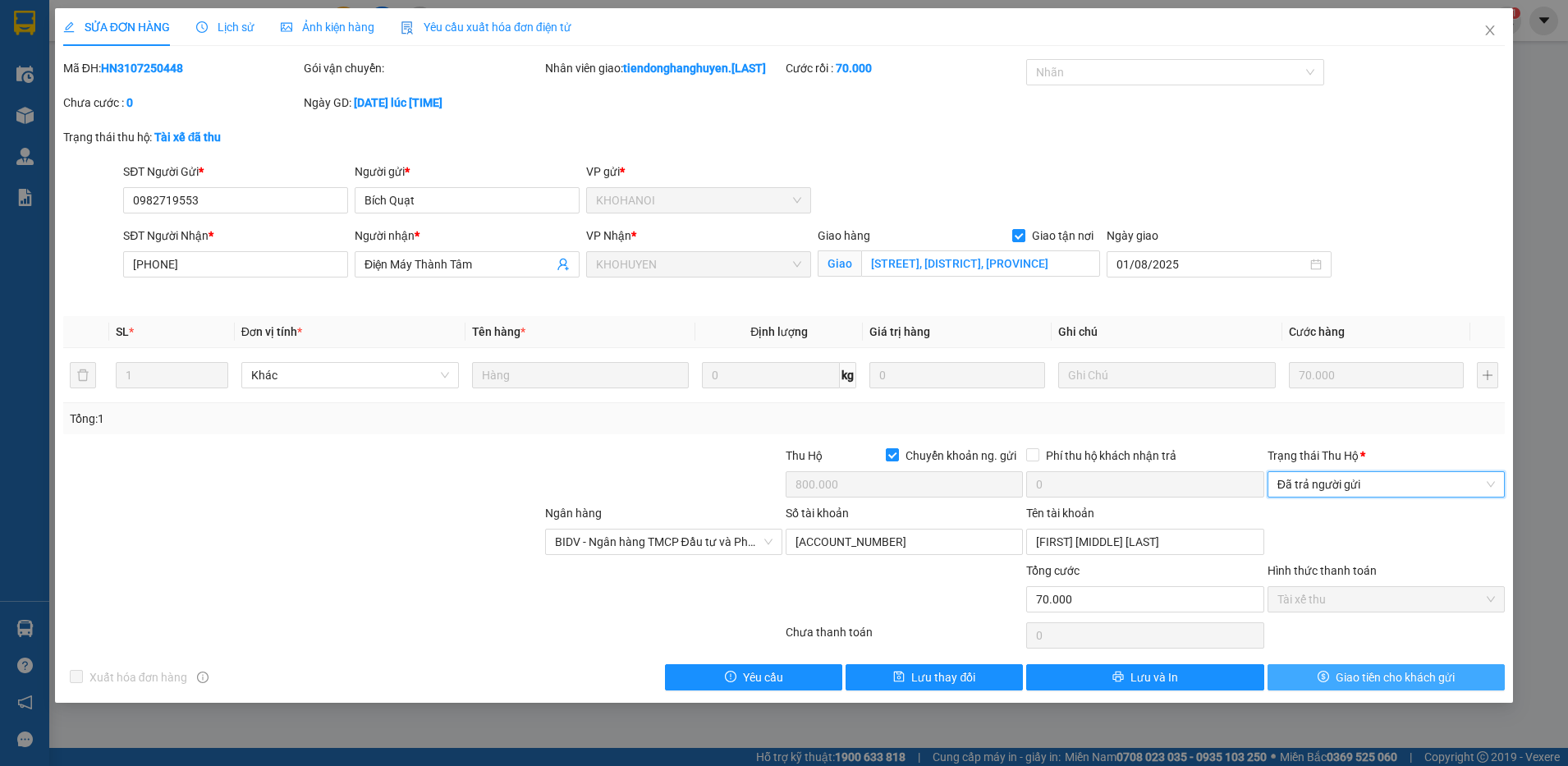 click on "Giao tiền cho khách gửi" at bounding box center (1395, 677) 